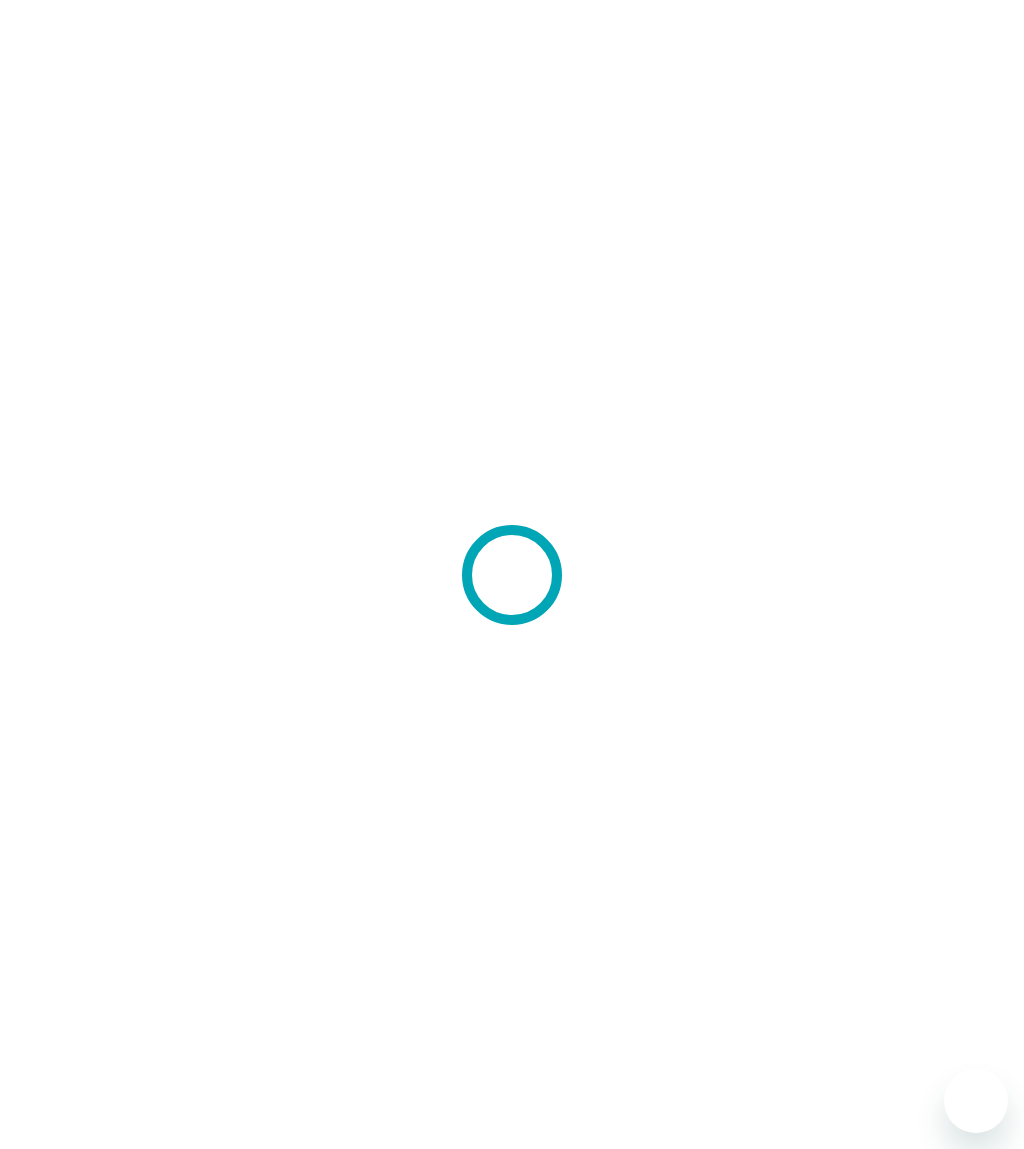 scroll, scrollTop: 0, scrollLeft: 0, axis: both 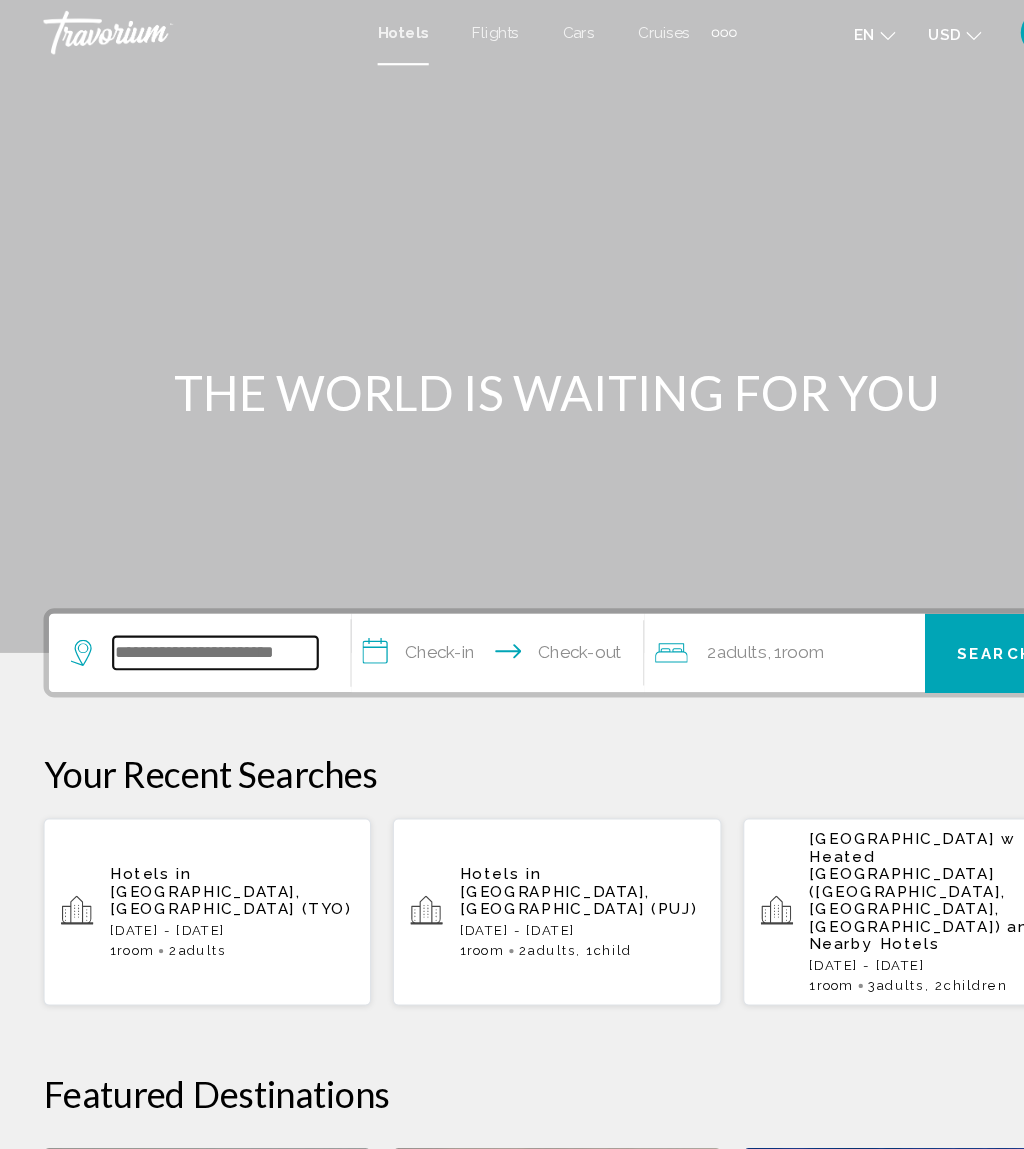 click at bounding box center (198, 600) 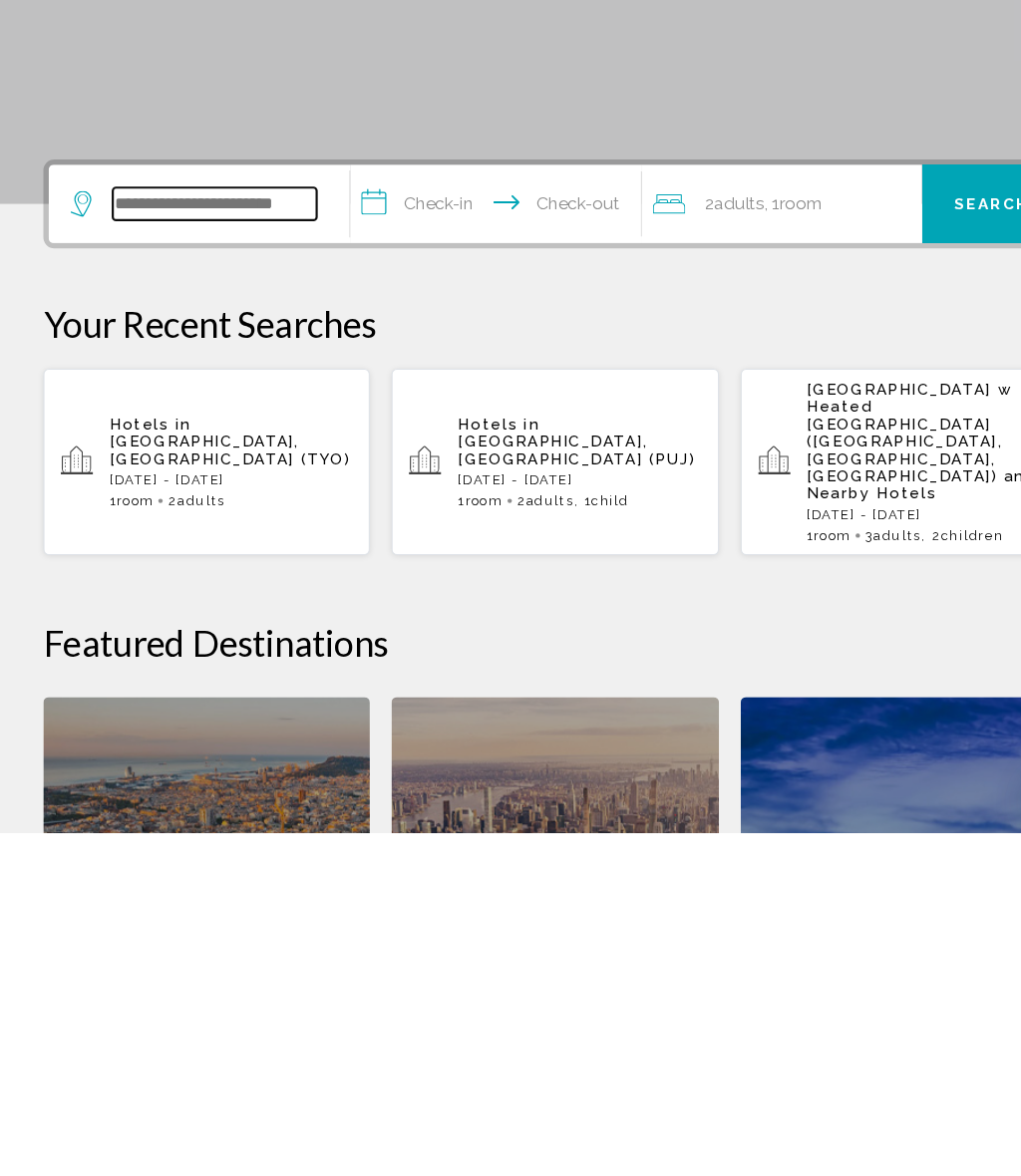 scroll, scrollTop: 74, scrollLeft: 0, axis: vertical 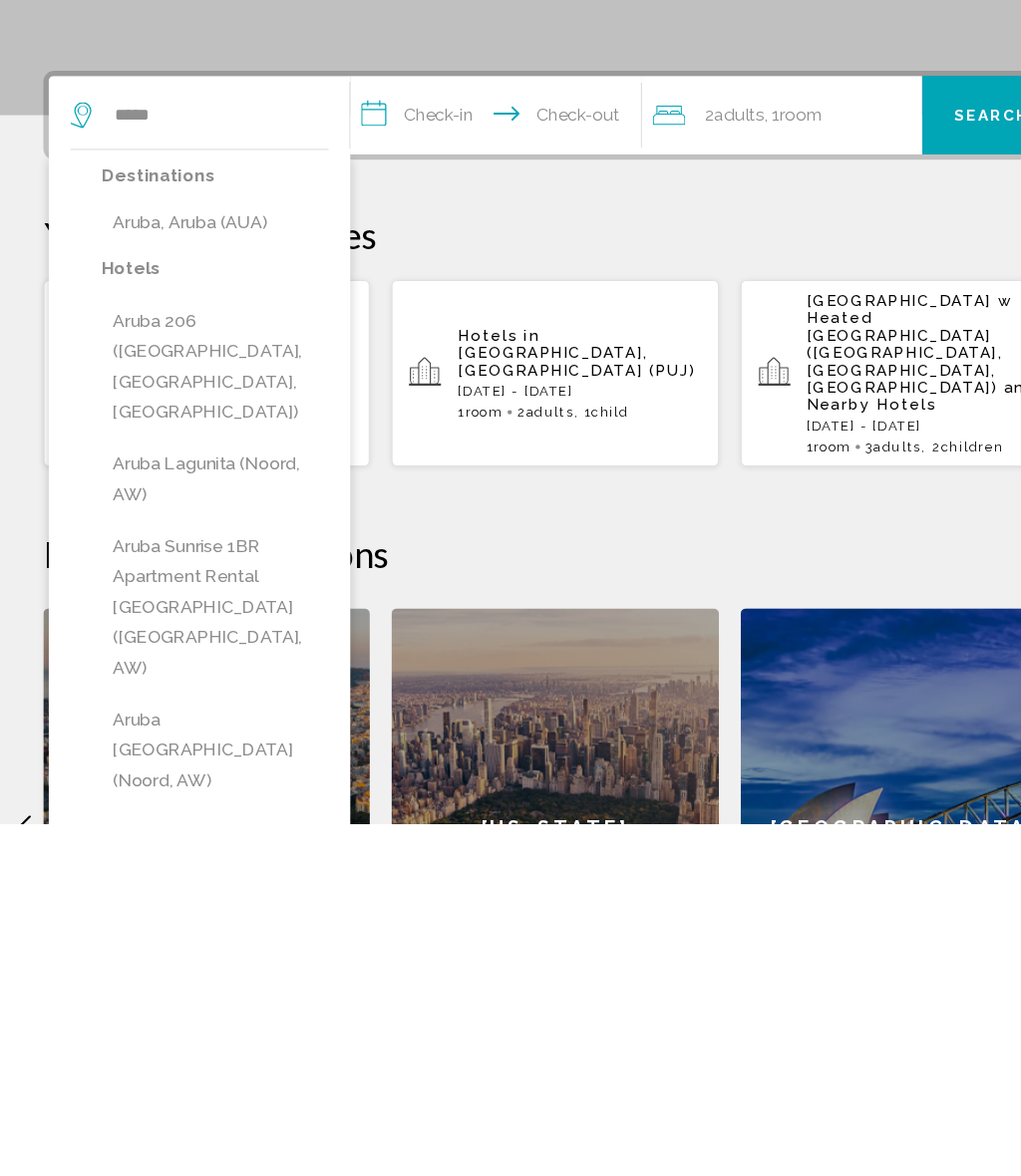 click on "Aruba, Aruba (AUA)" at bounding box center (197, 623) 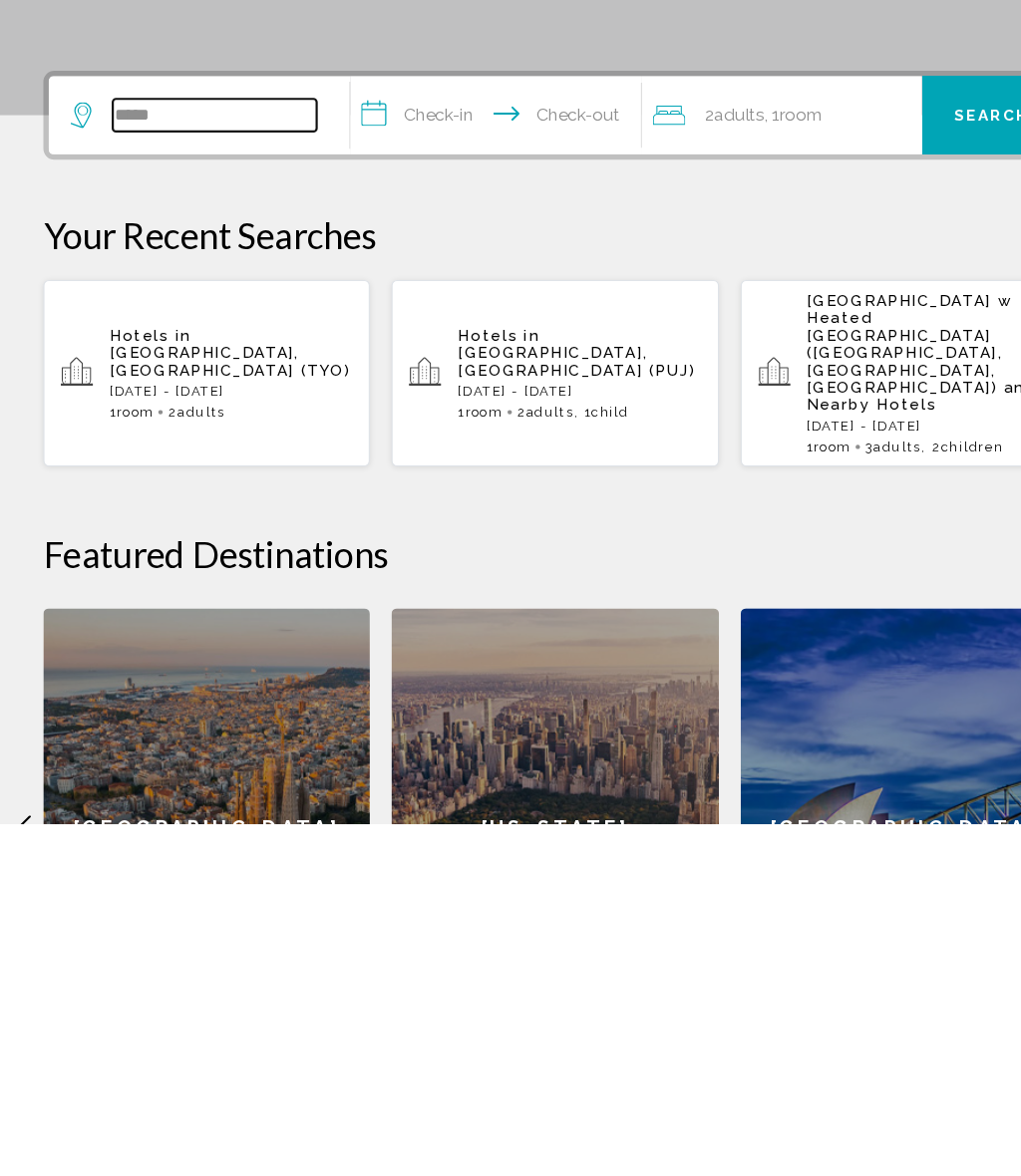 type on "**********" 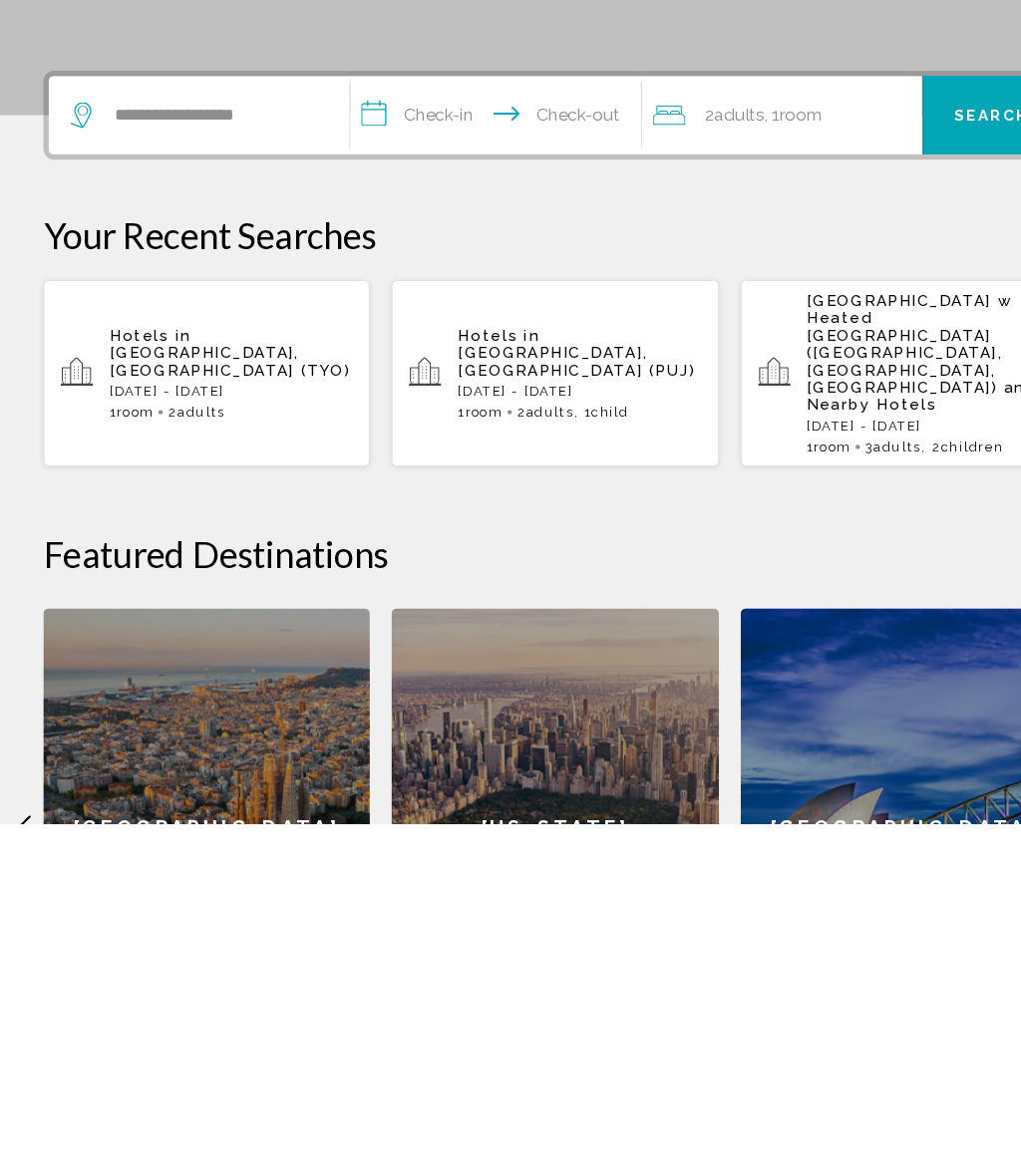 click on "**********" at bounding box center (460, 527) 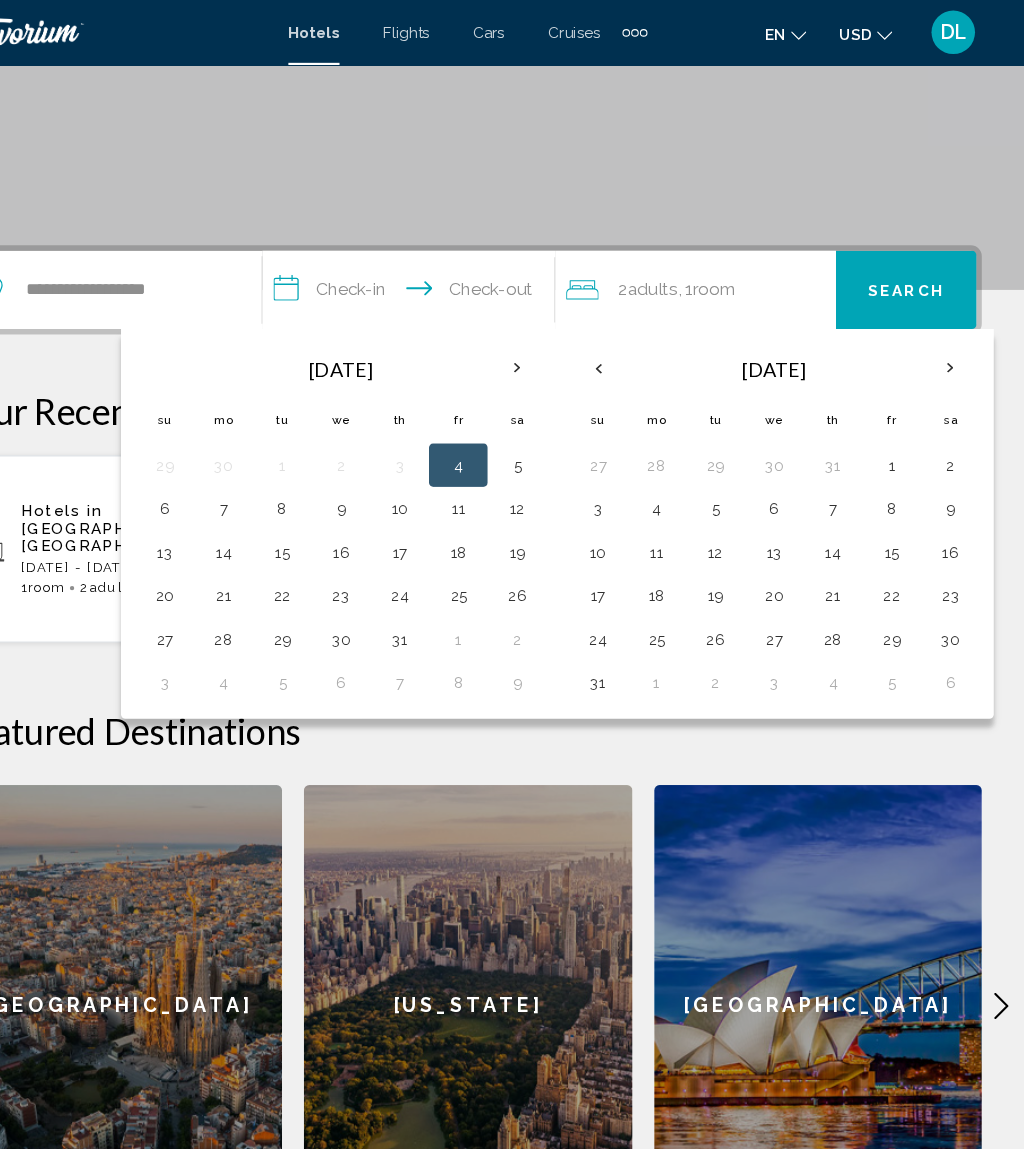 scroll, scrollTop: 323, scrollLeft: 0, axis: vertical 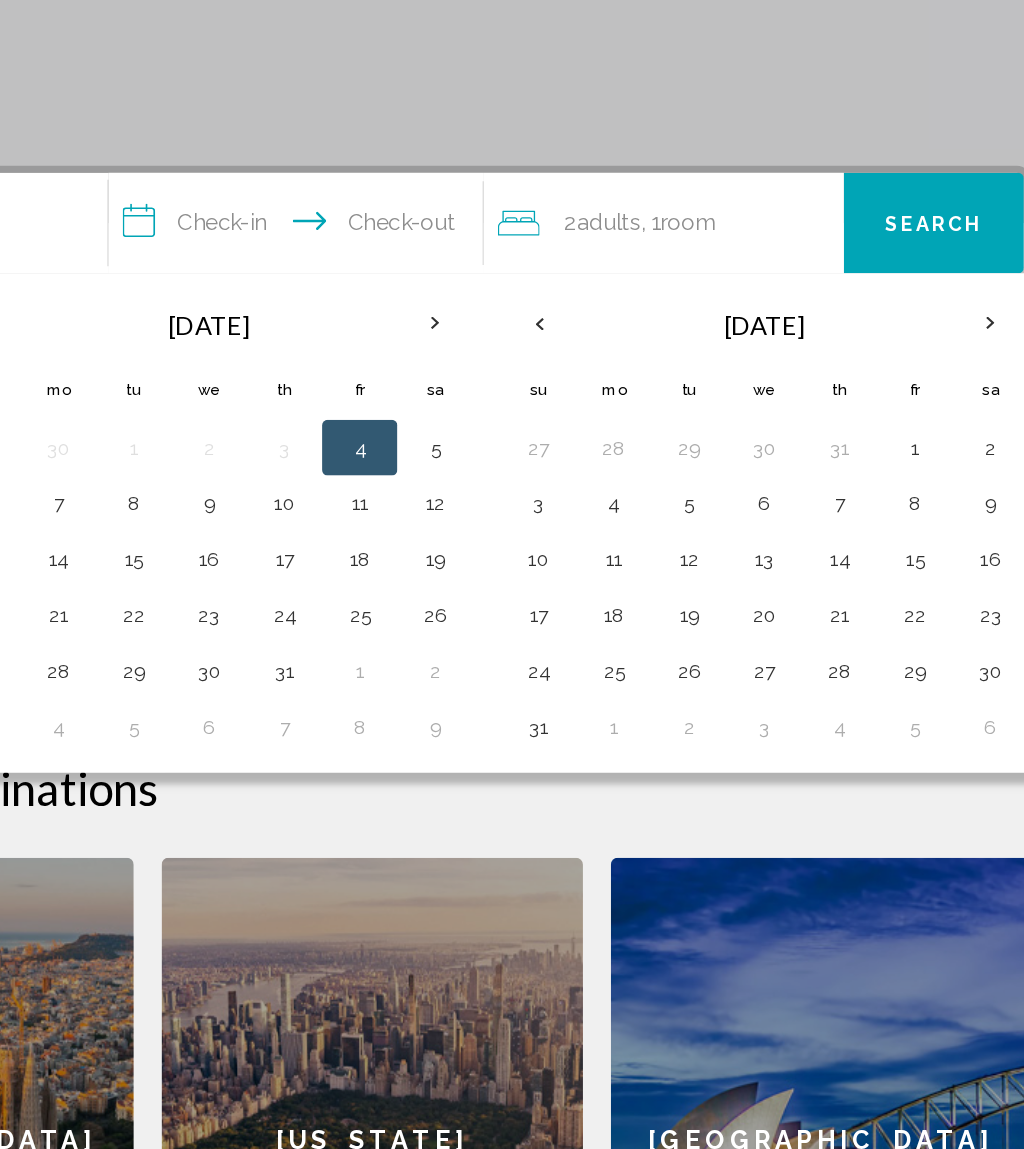 click on "25" at bounding box center [503, 558] 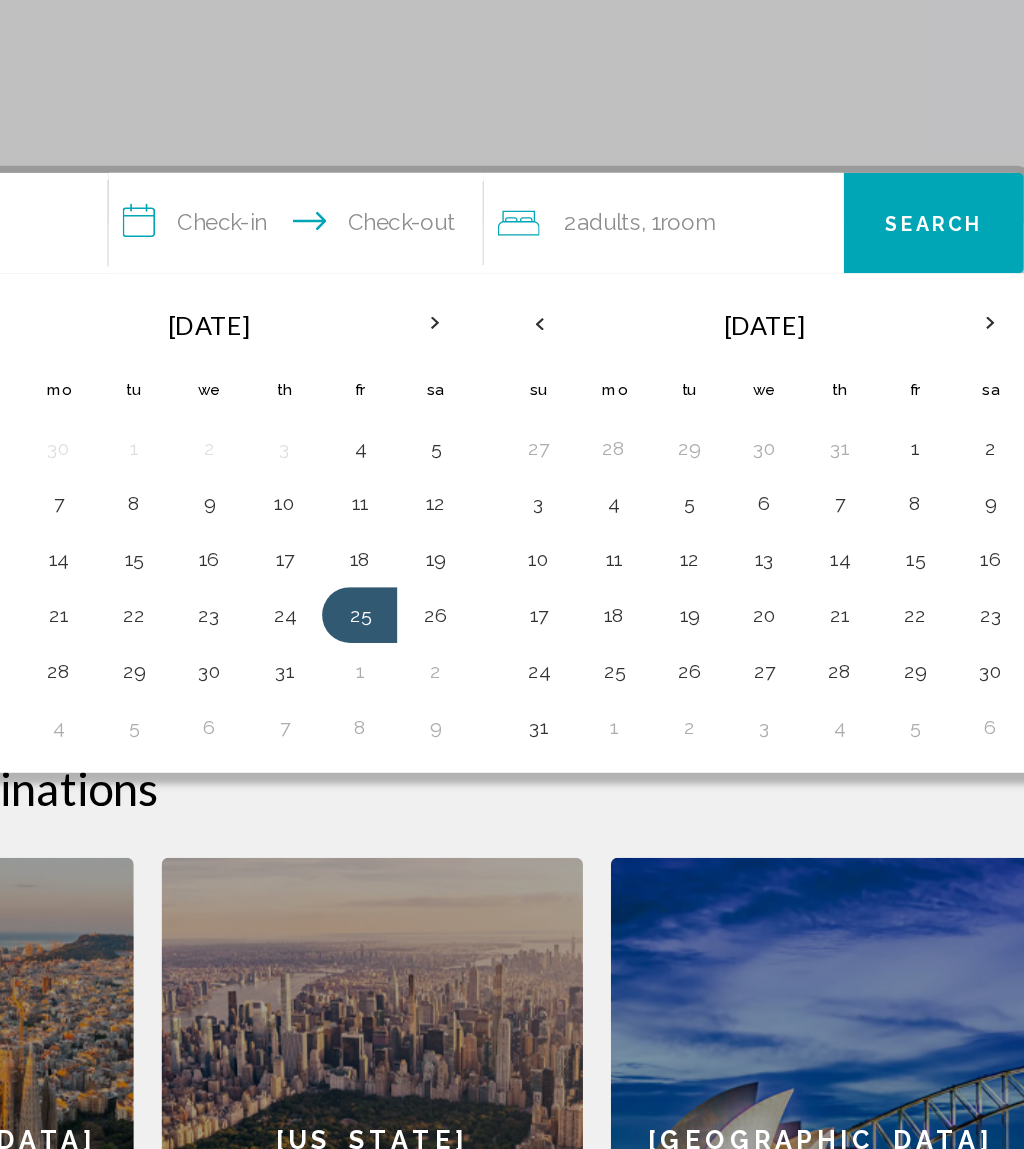 click on "31" at bounding box center (449, 598) 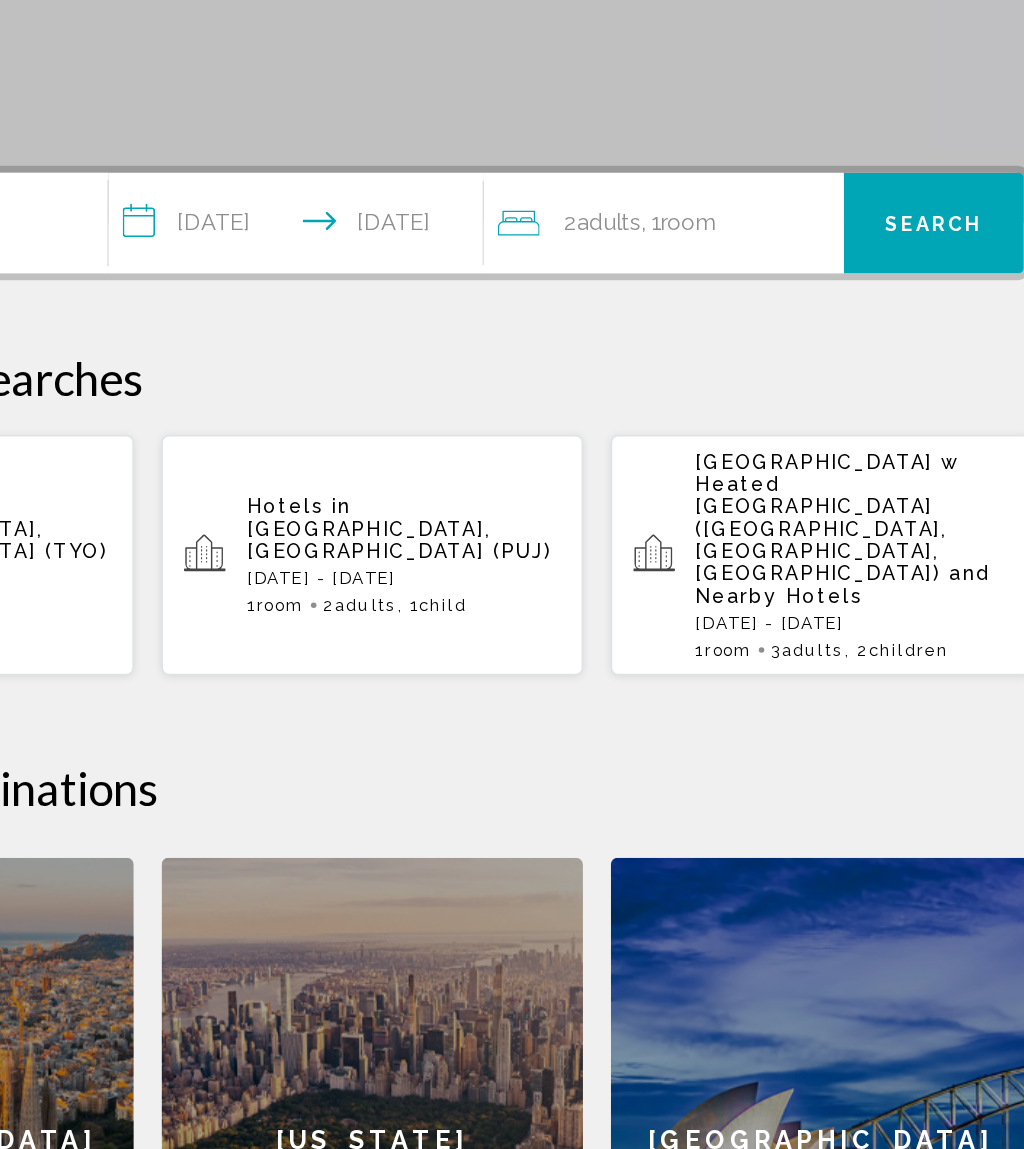 click on "Search" at bounding box center [915, 278] 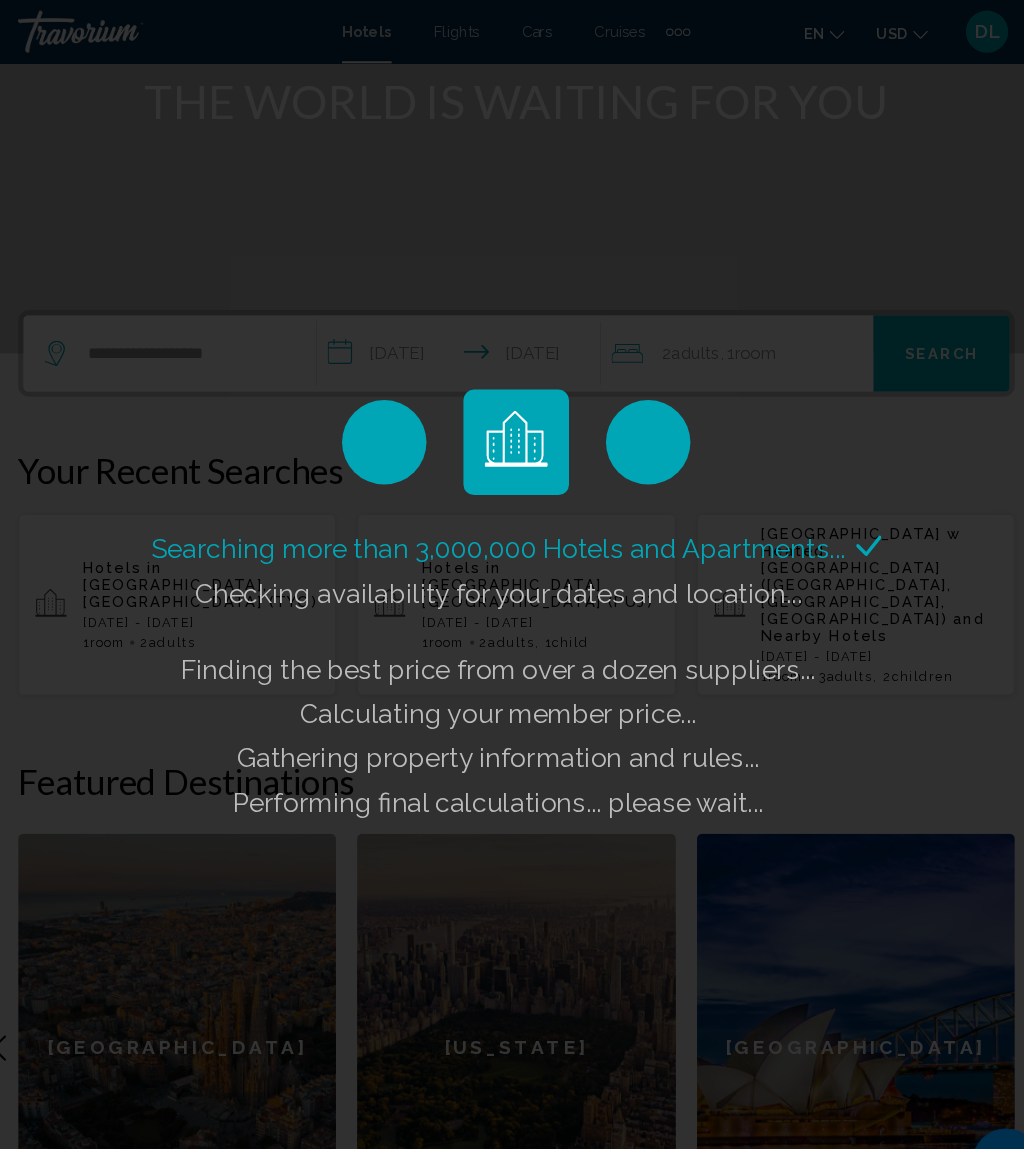 scroll, scrollTop: 230, scrollLeft: 0, axis: vertical 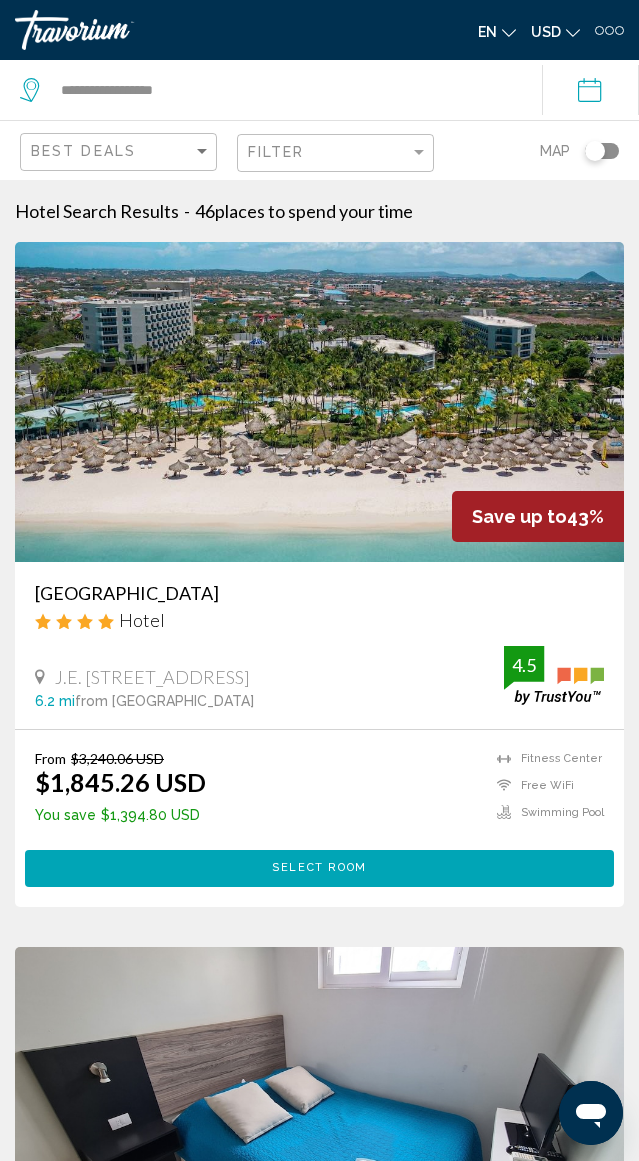 click on "**********" at bounding box center (594, 93) 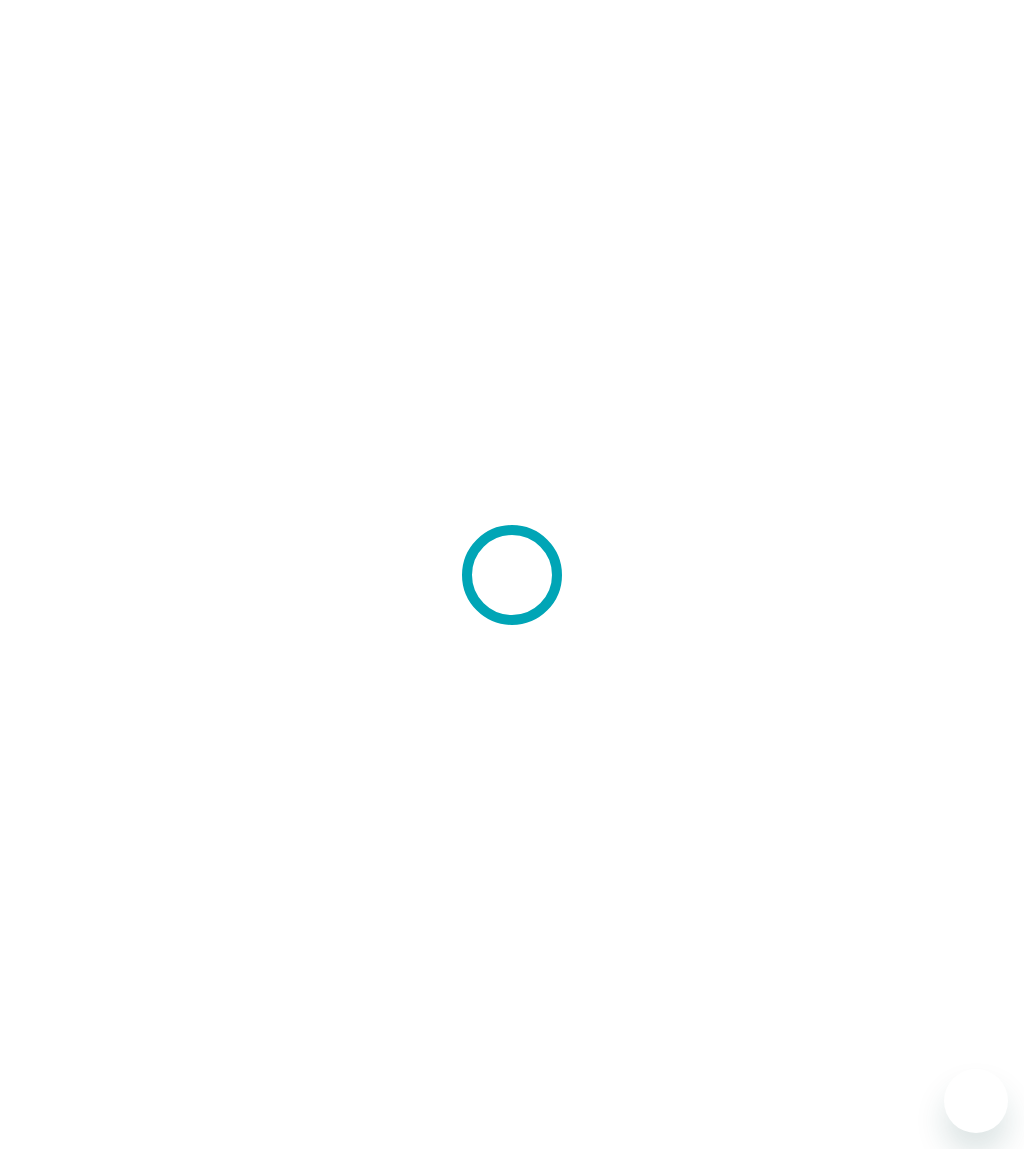 scroll, scrollTop: 0, scrollLeft: 0, axis: both 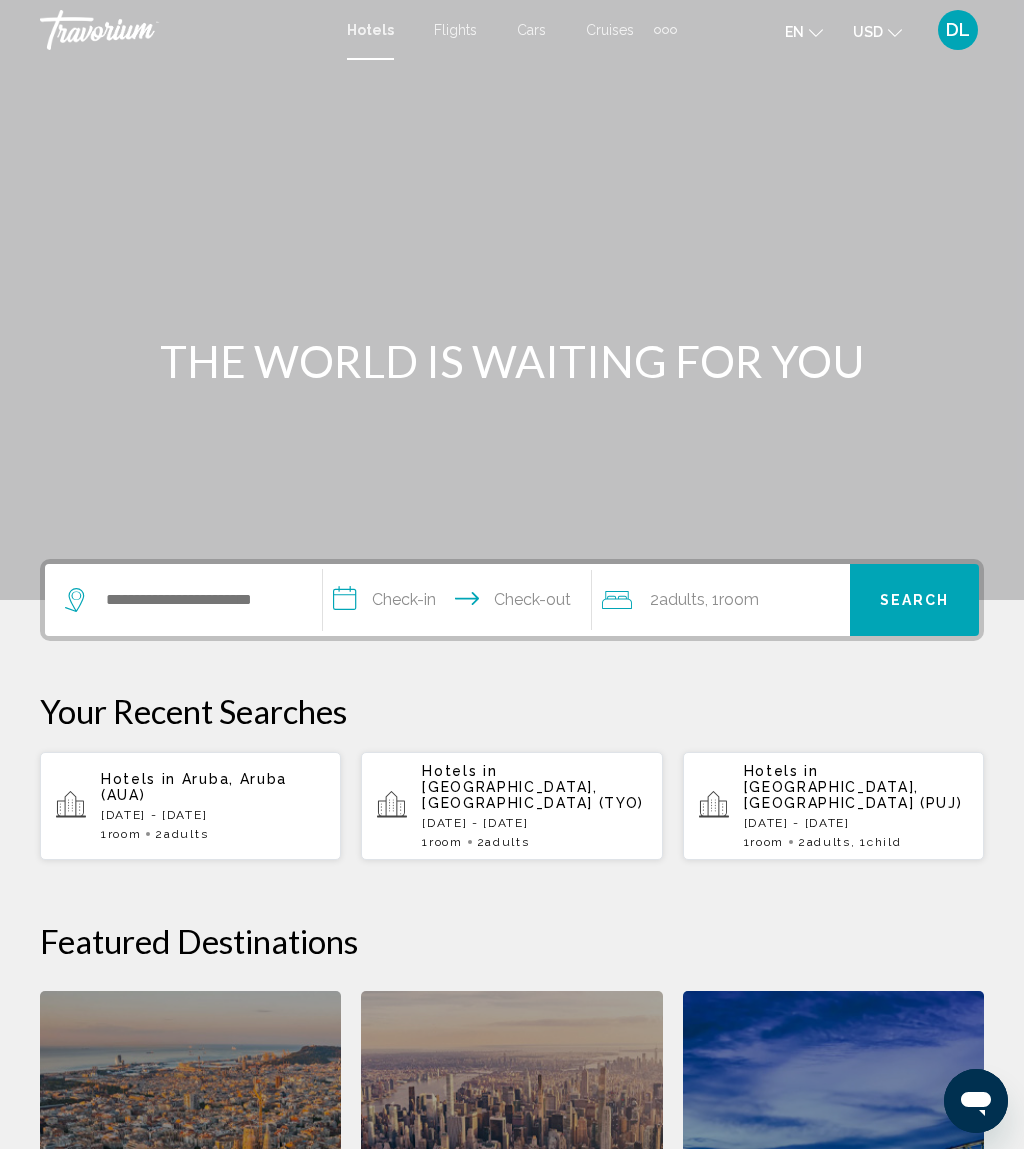 click on "Hotels in    Aruba, Aruba (AUA)" at bounding box center (213, 787) 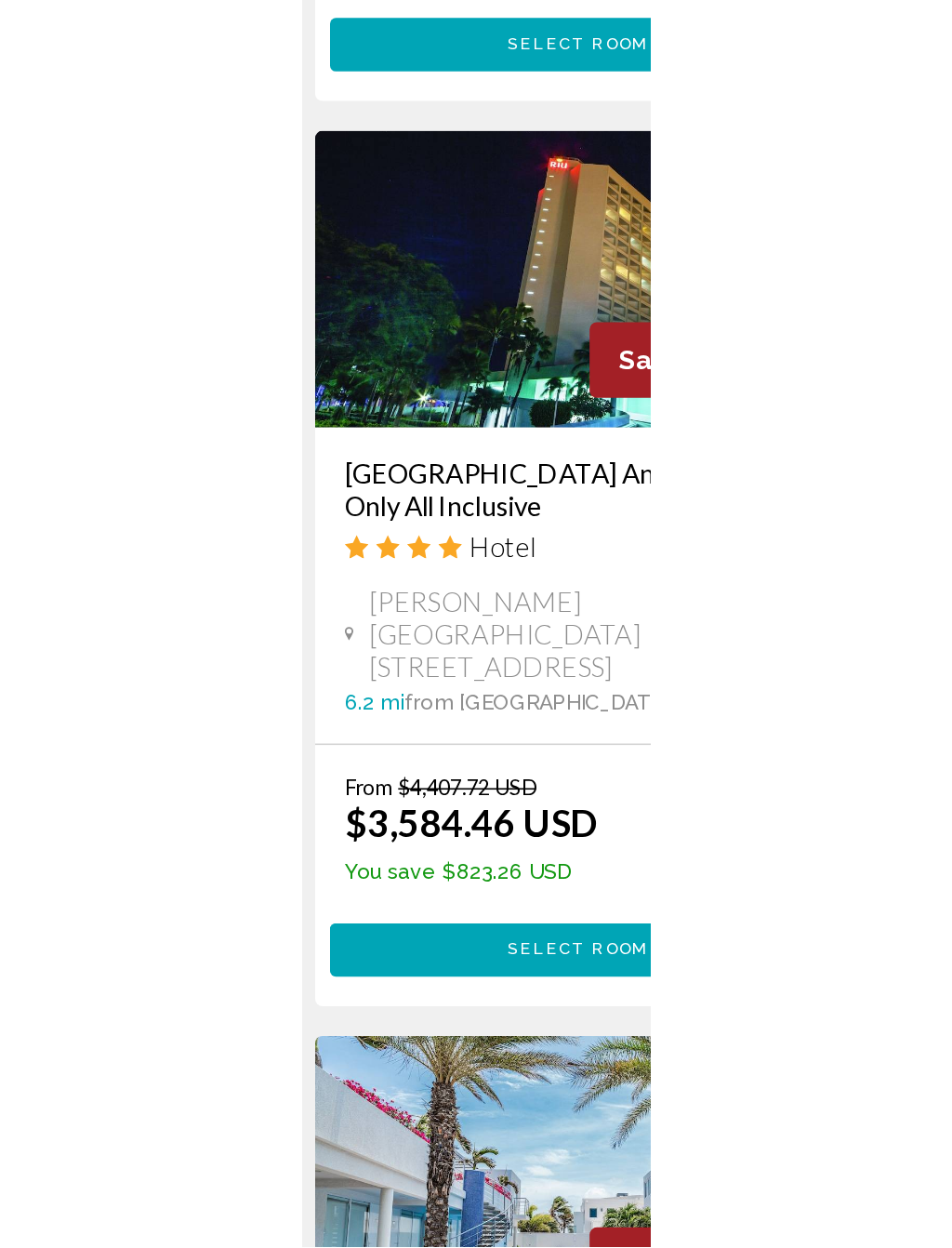 scroll, scrollTop: 3260, scrollLeft: 0, axis: vertical 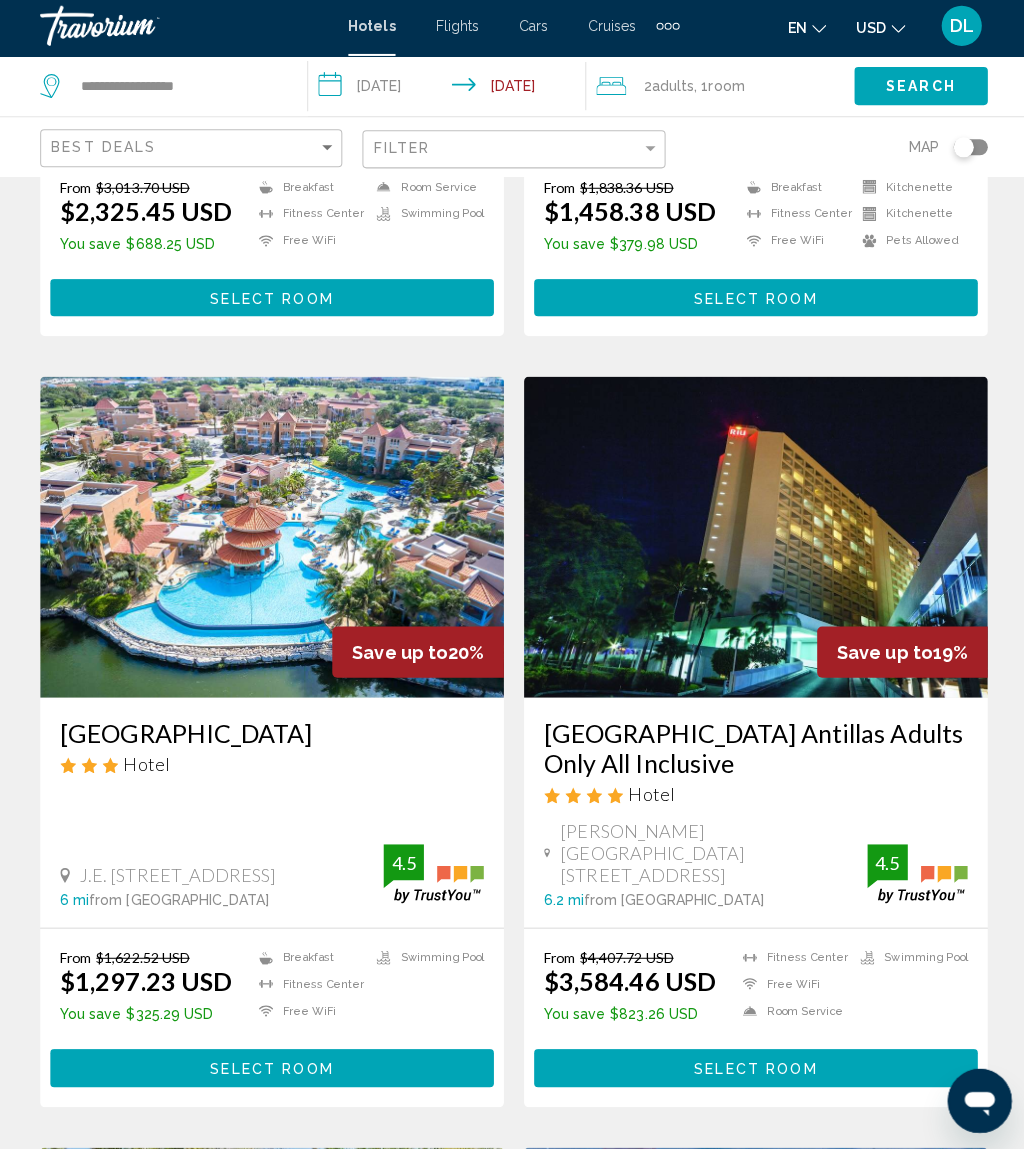 click at bounding box center [753, 539] 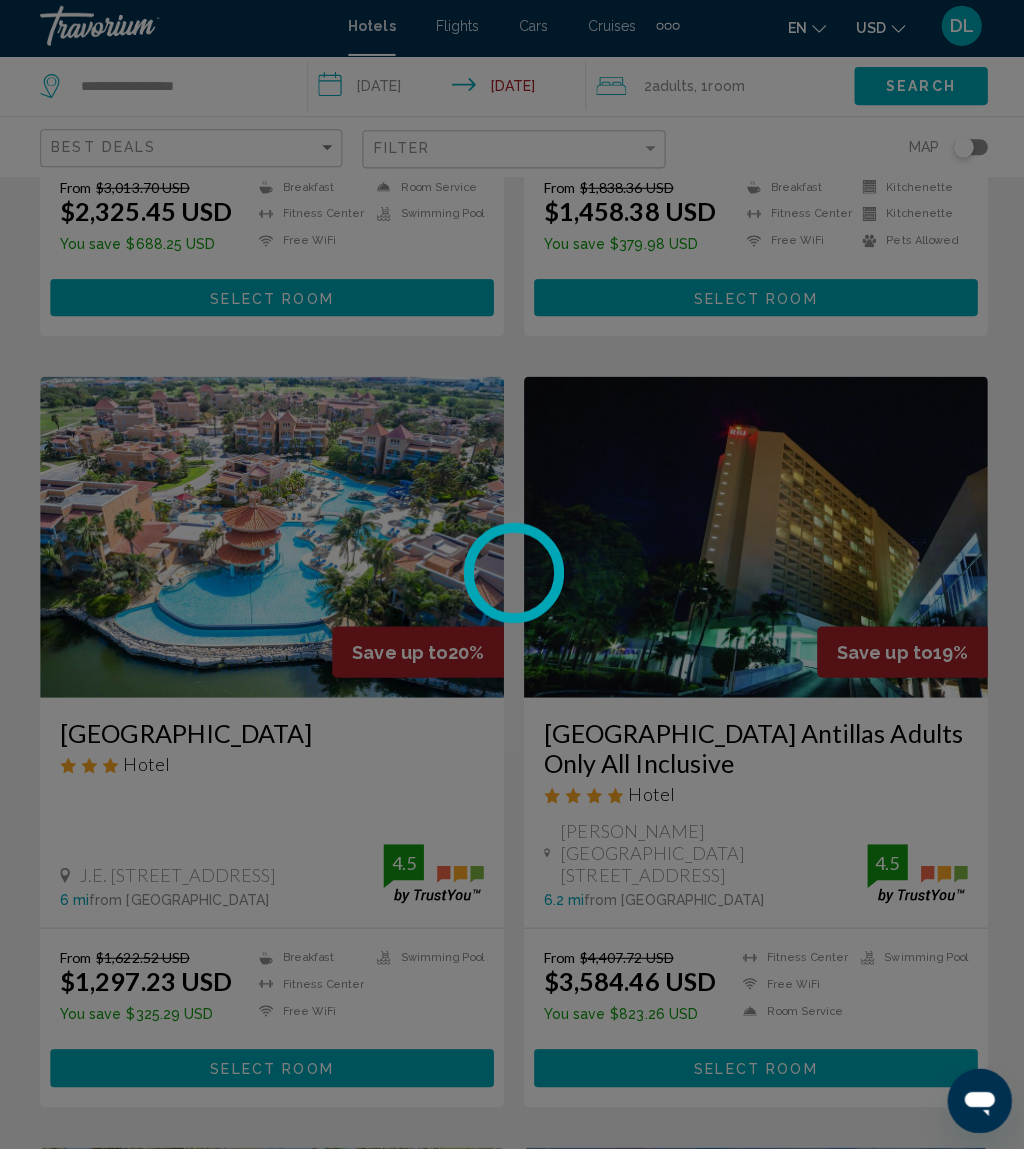 scroll, scrollTop: 2043, scrollLeft: 0, axis: vertical 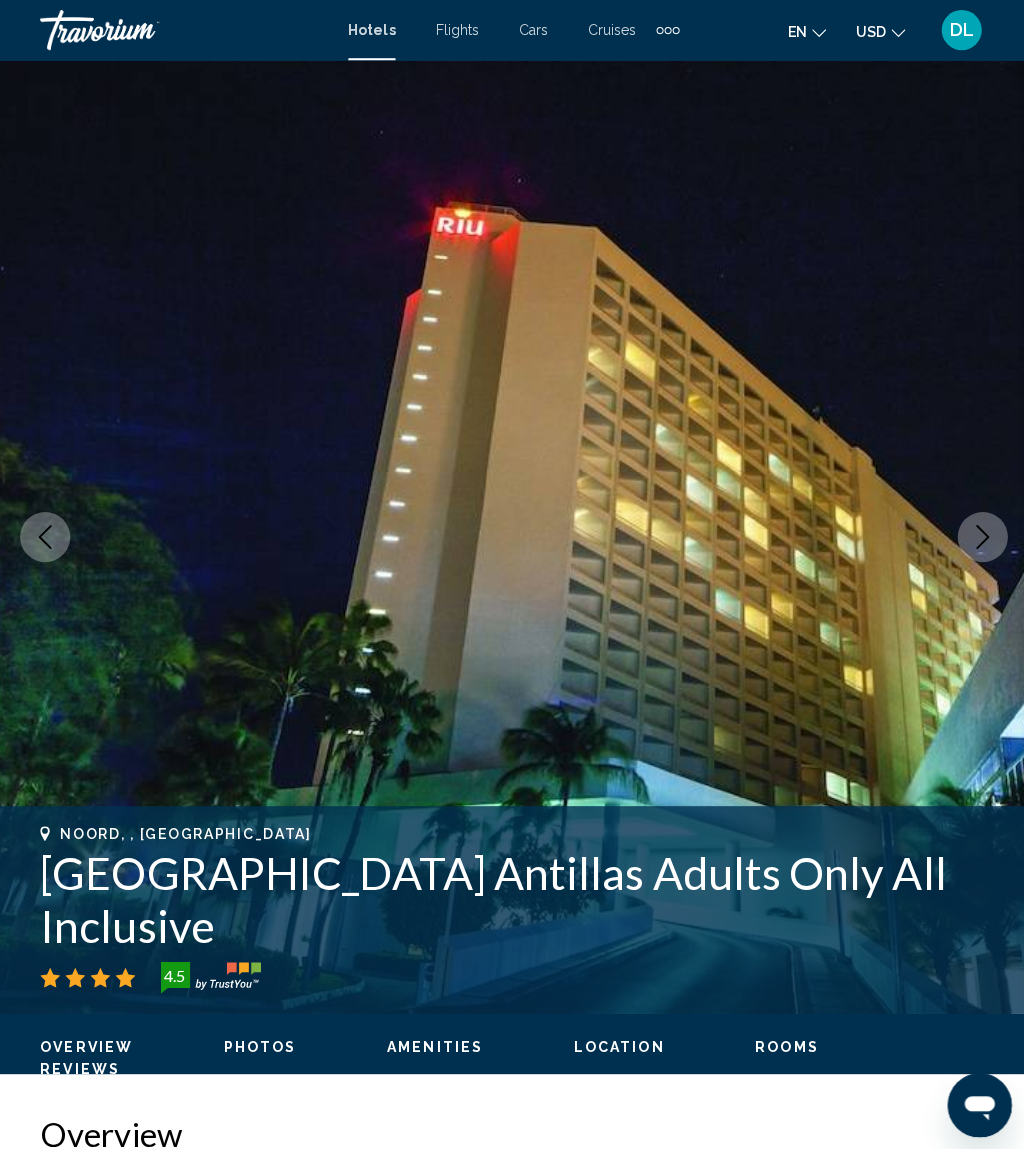 click at bounding box center [979, 535] 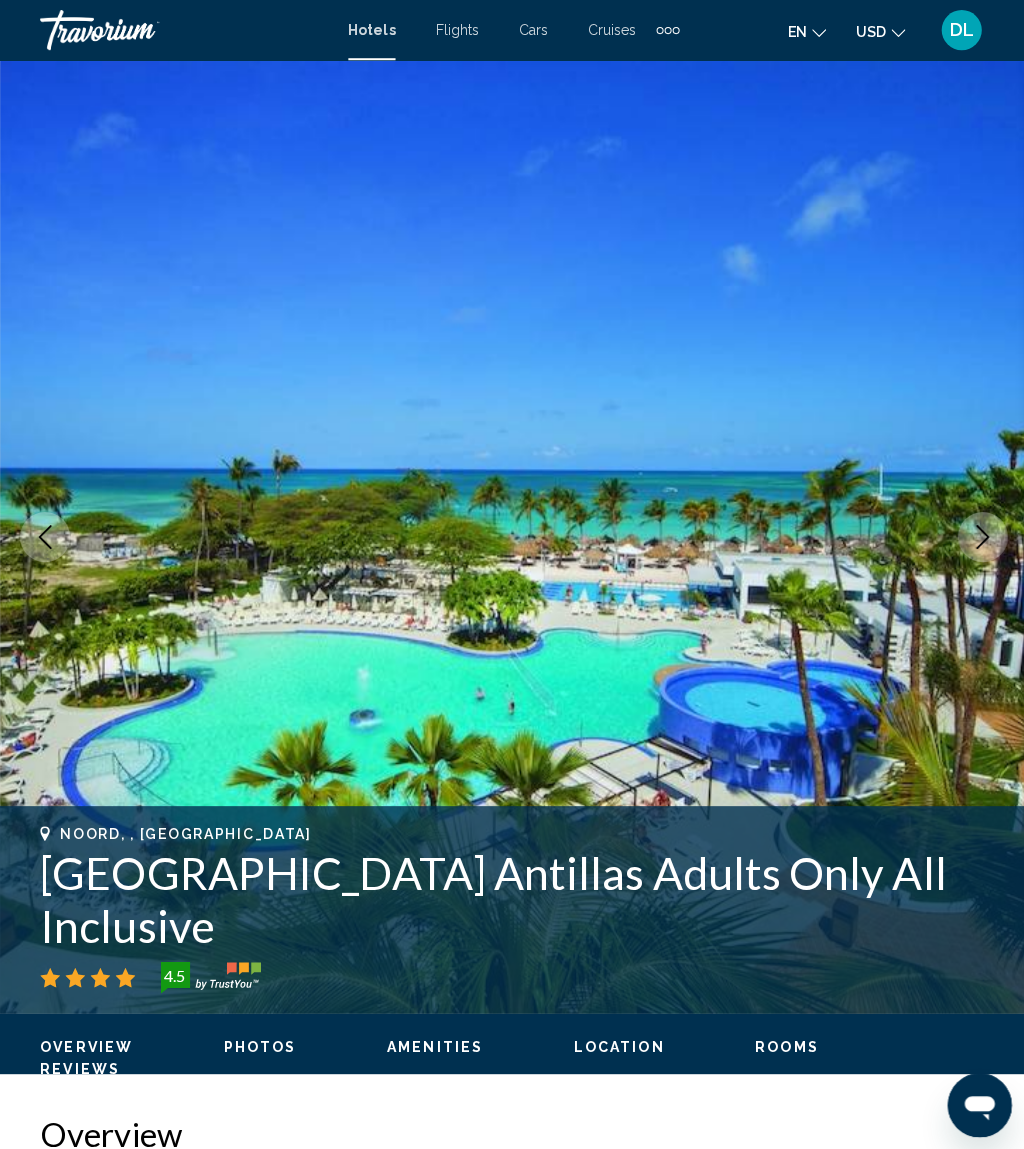 click 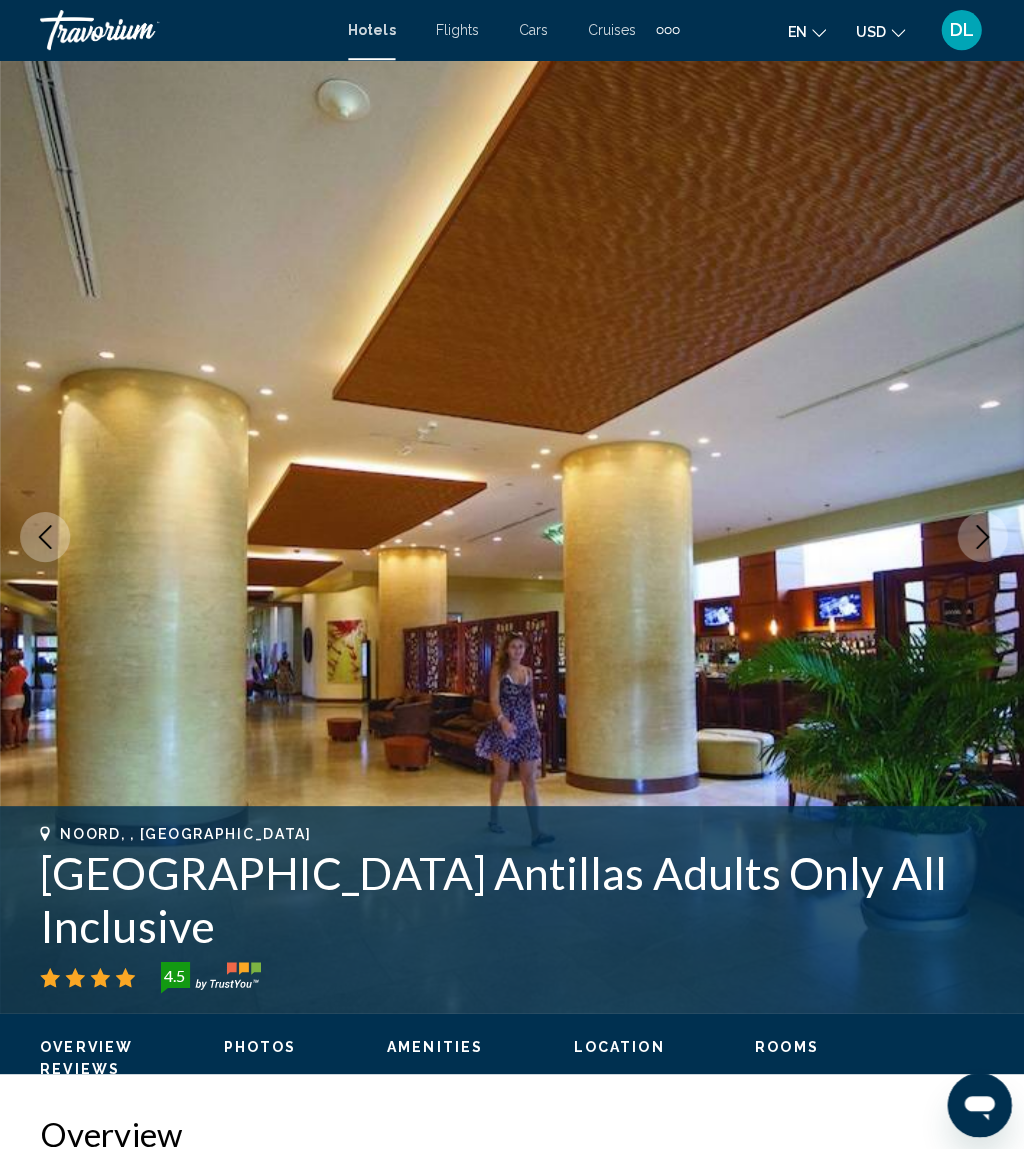 click 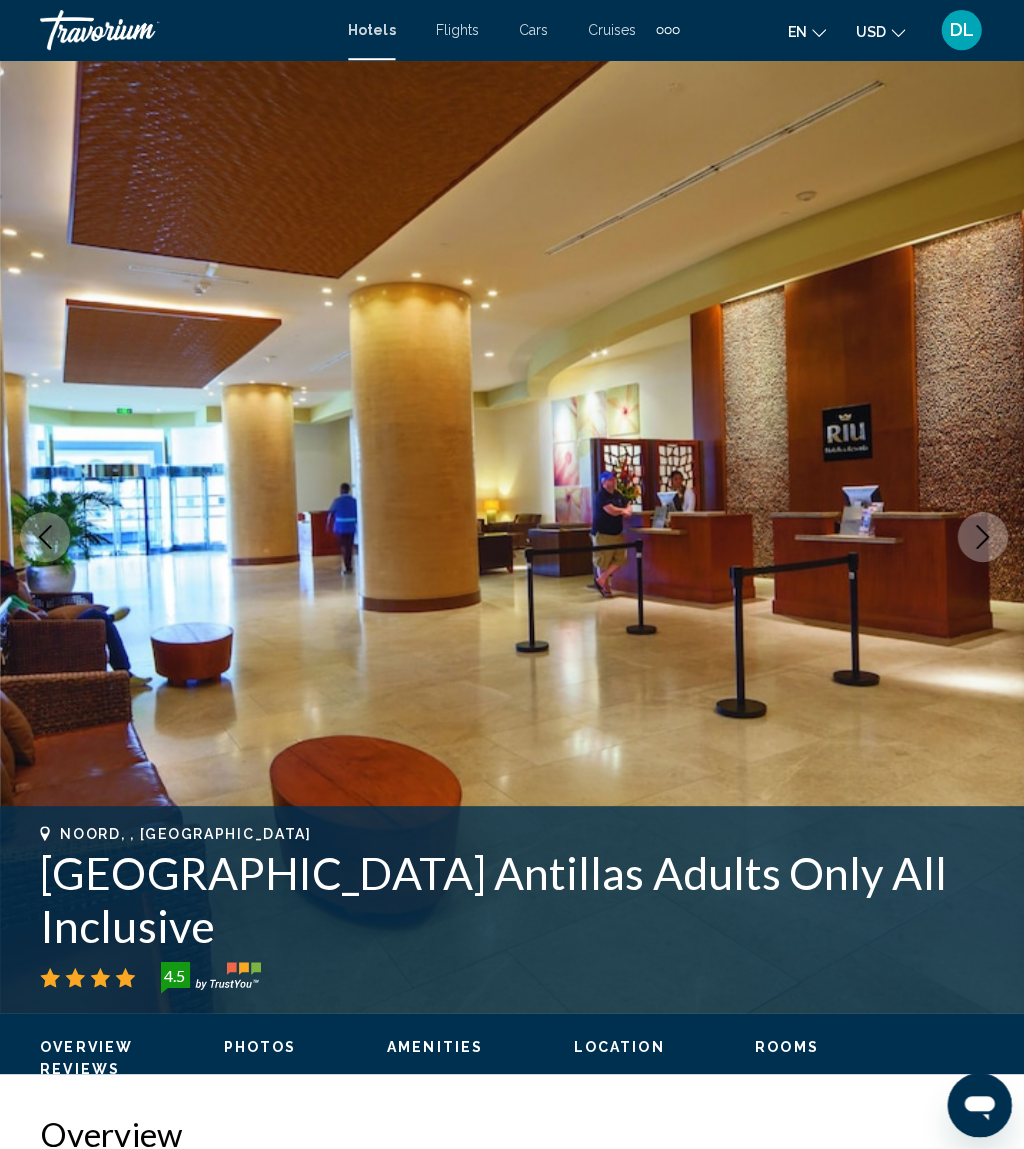 click at bounding box center (512, 535) 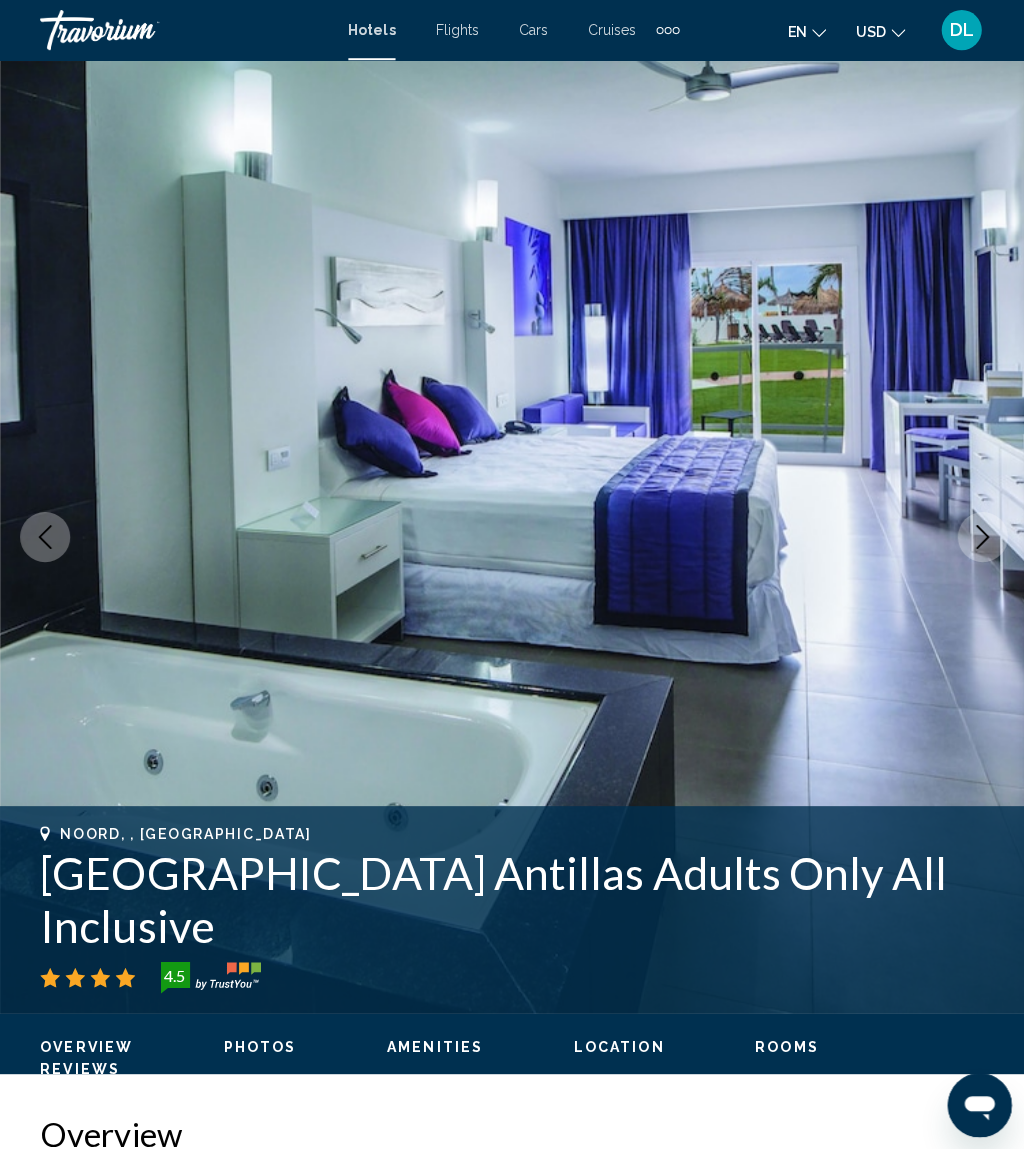 click at bounding box center [979, 535] 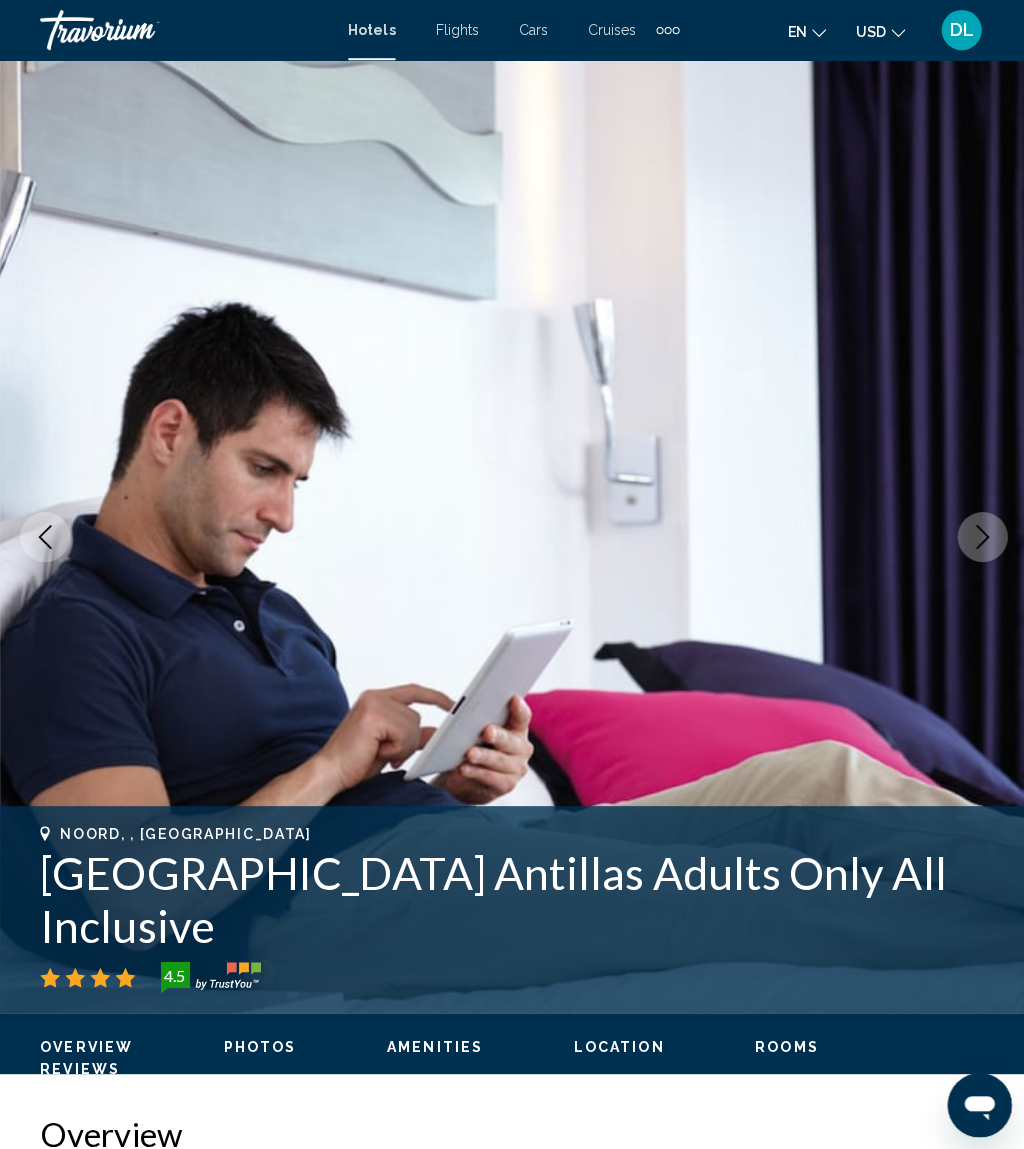 click at bounding box center (979, 535) 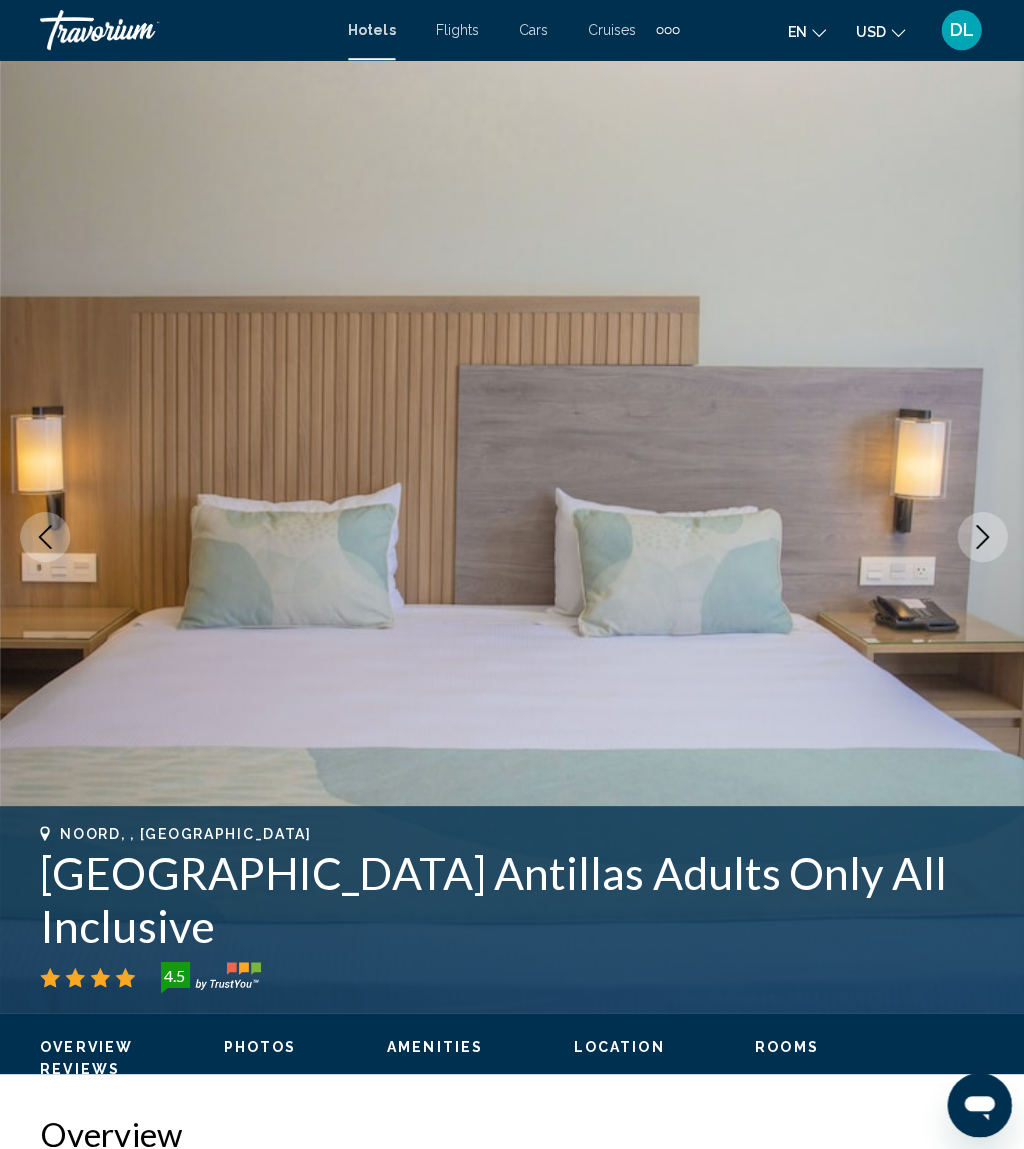 click 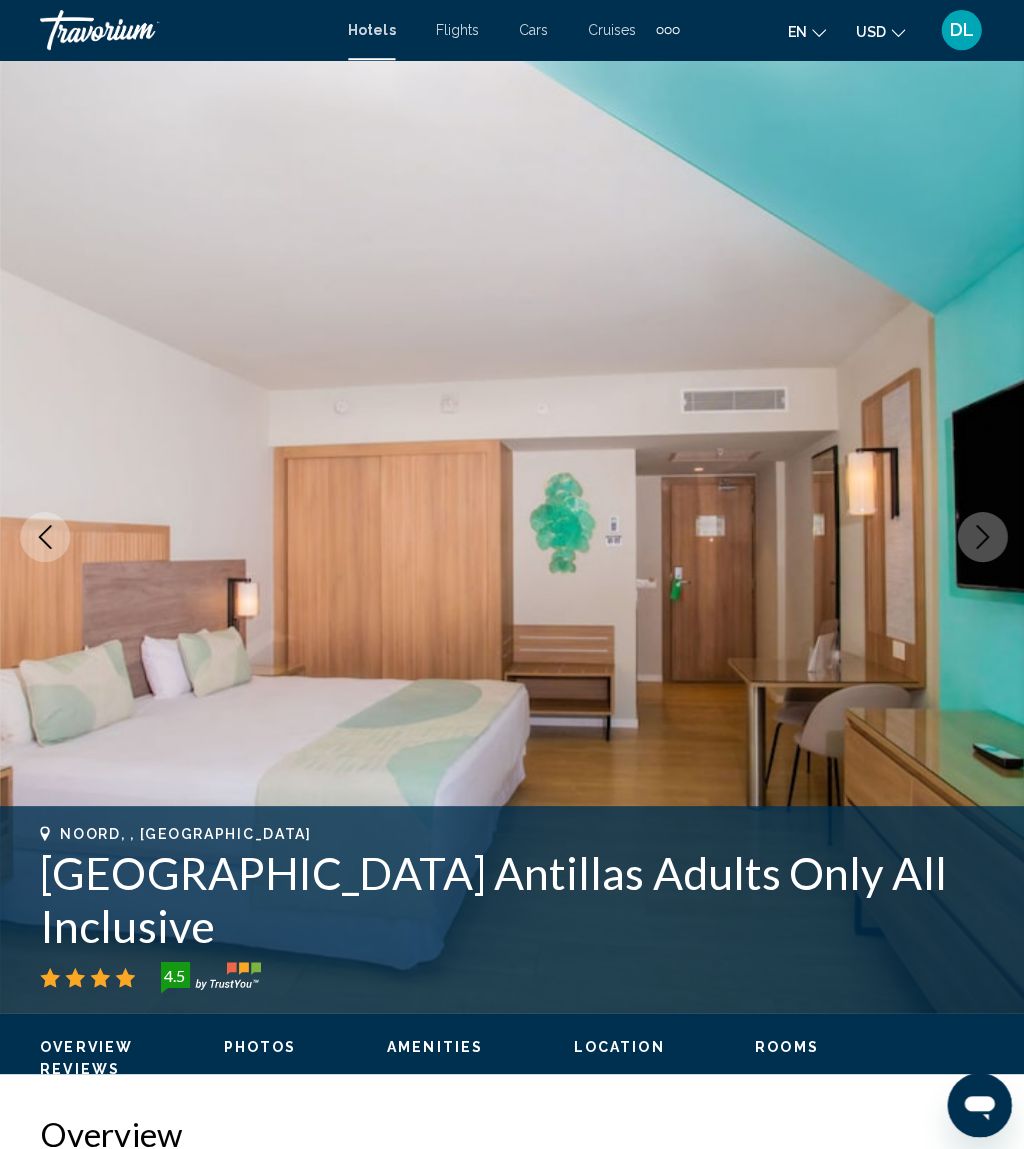 click at bounding box center (979, 535) 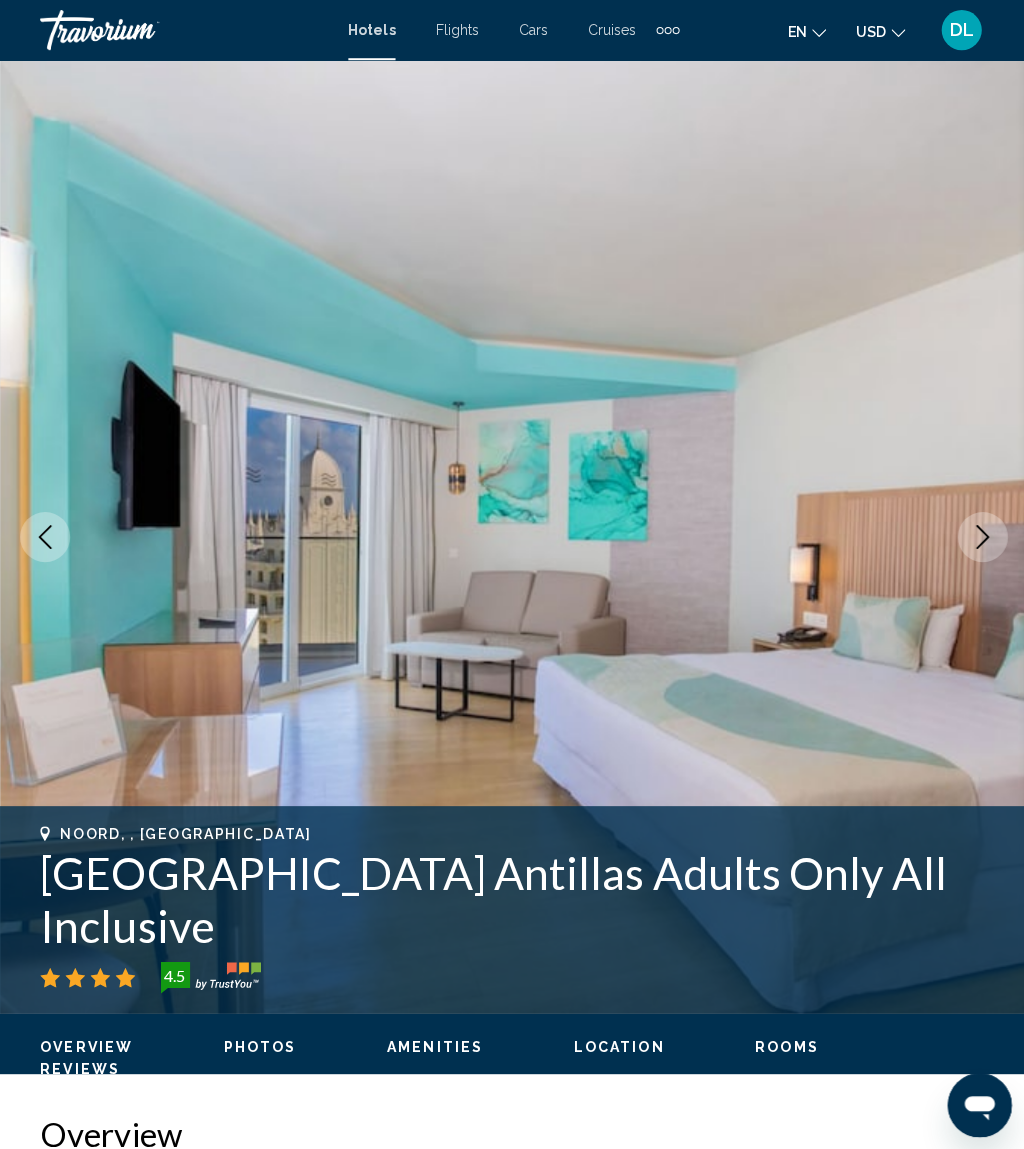 click at bounding box center [979, 535] 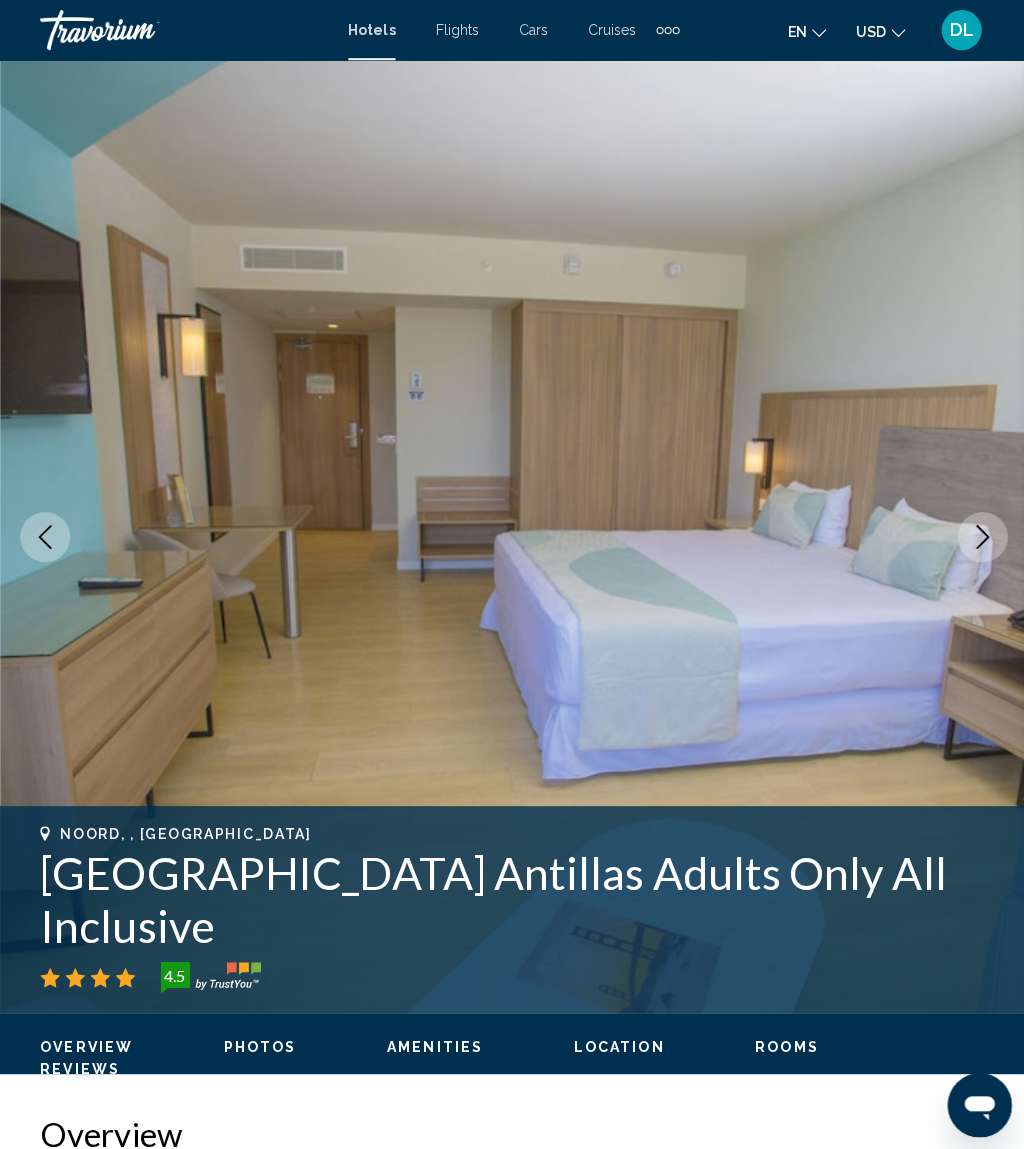 click 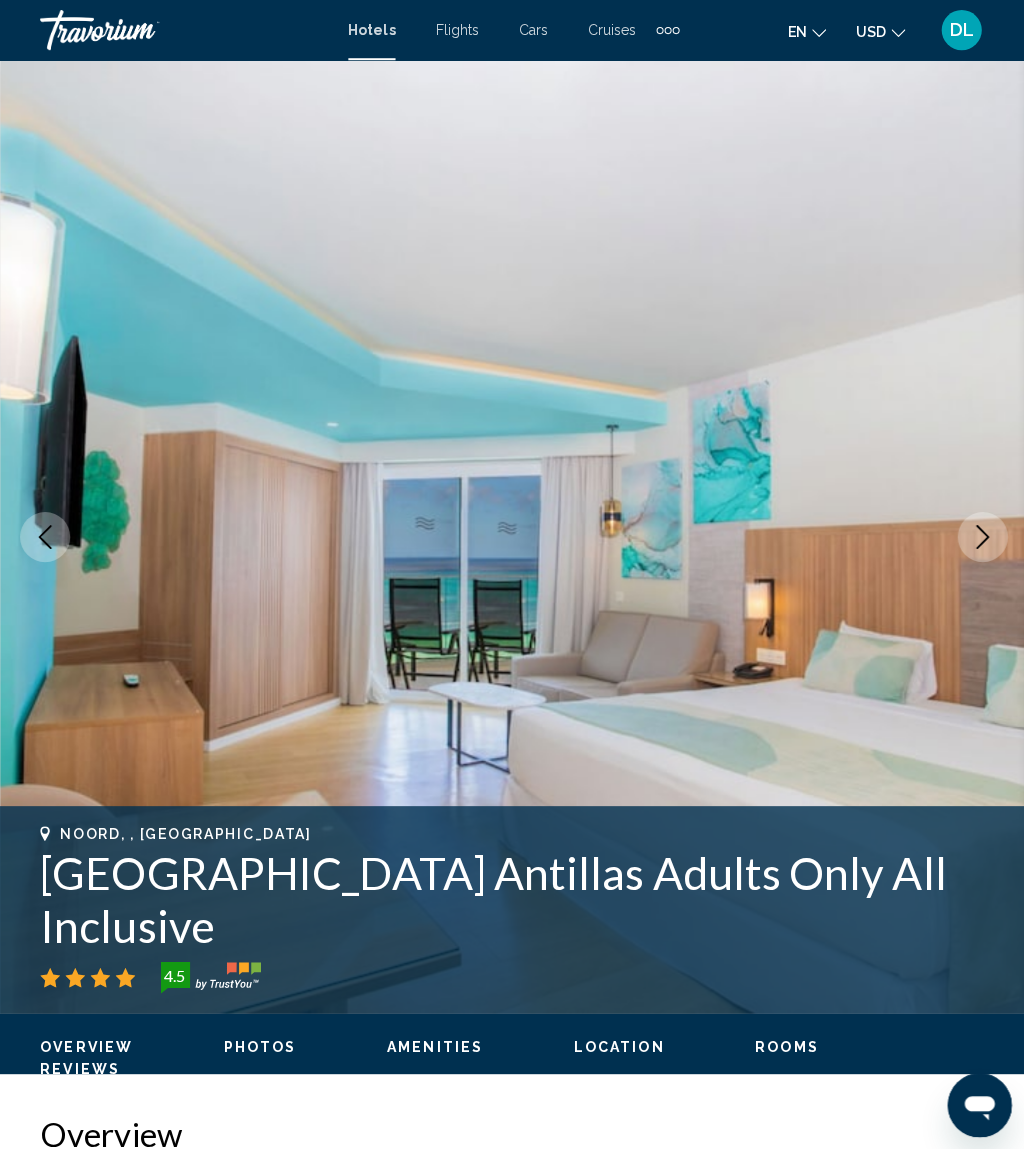 click at bounding box center [512, 535] 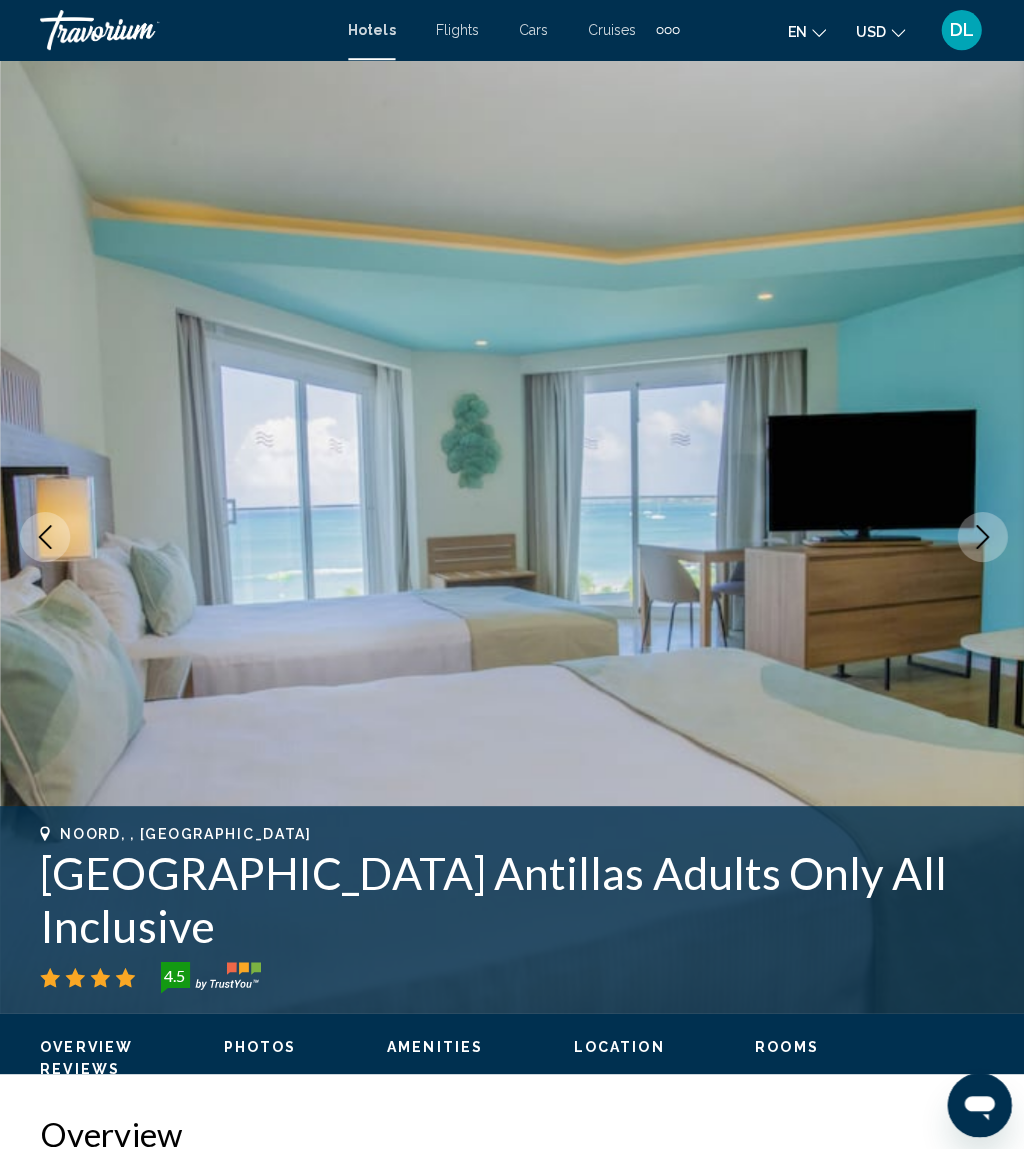 click 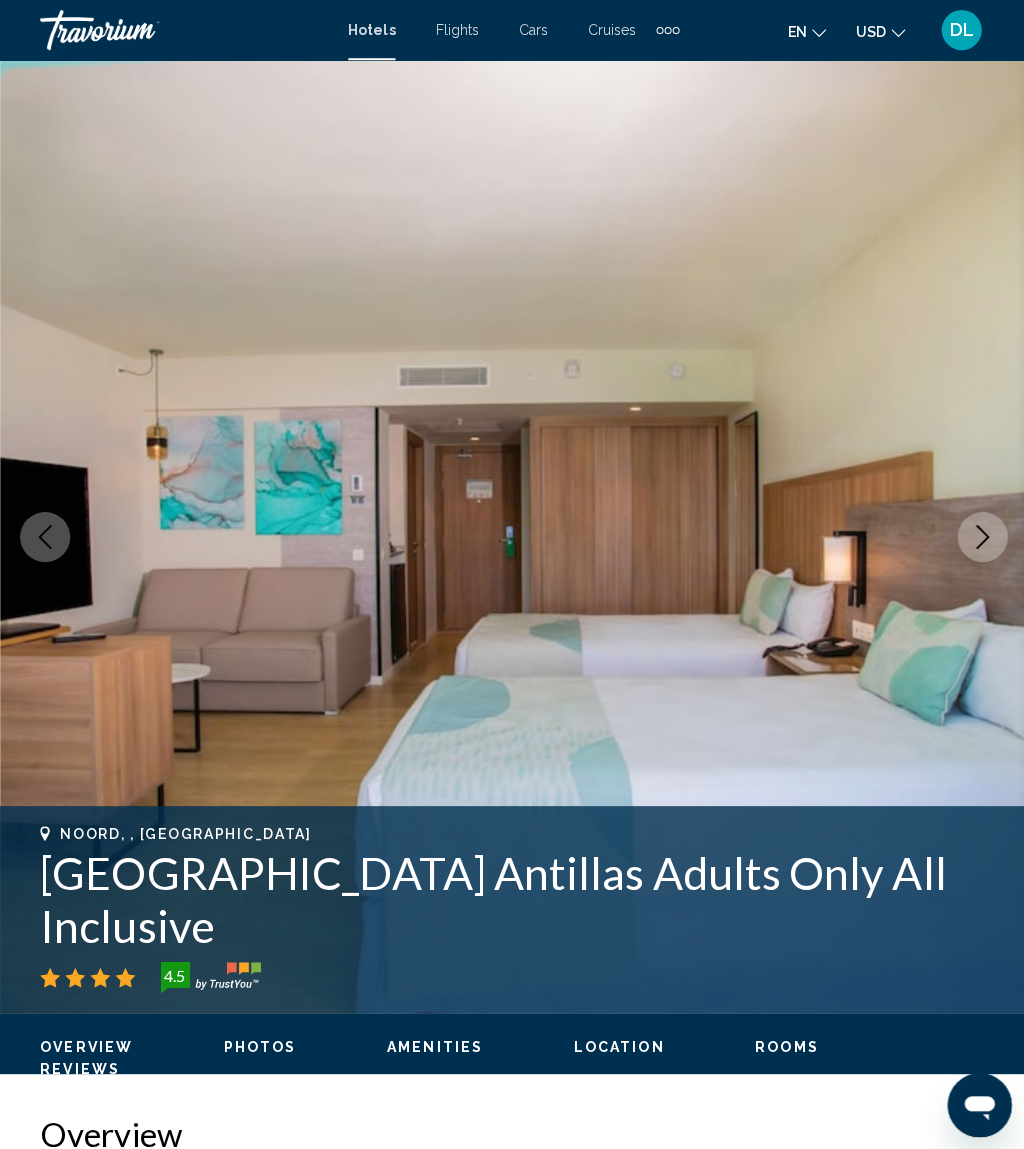 click 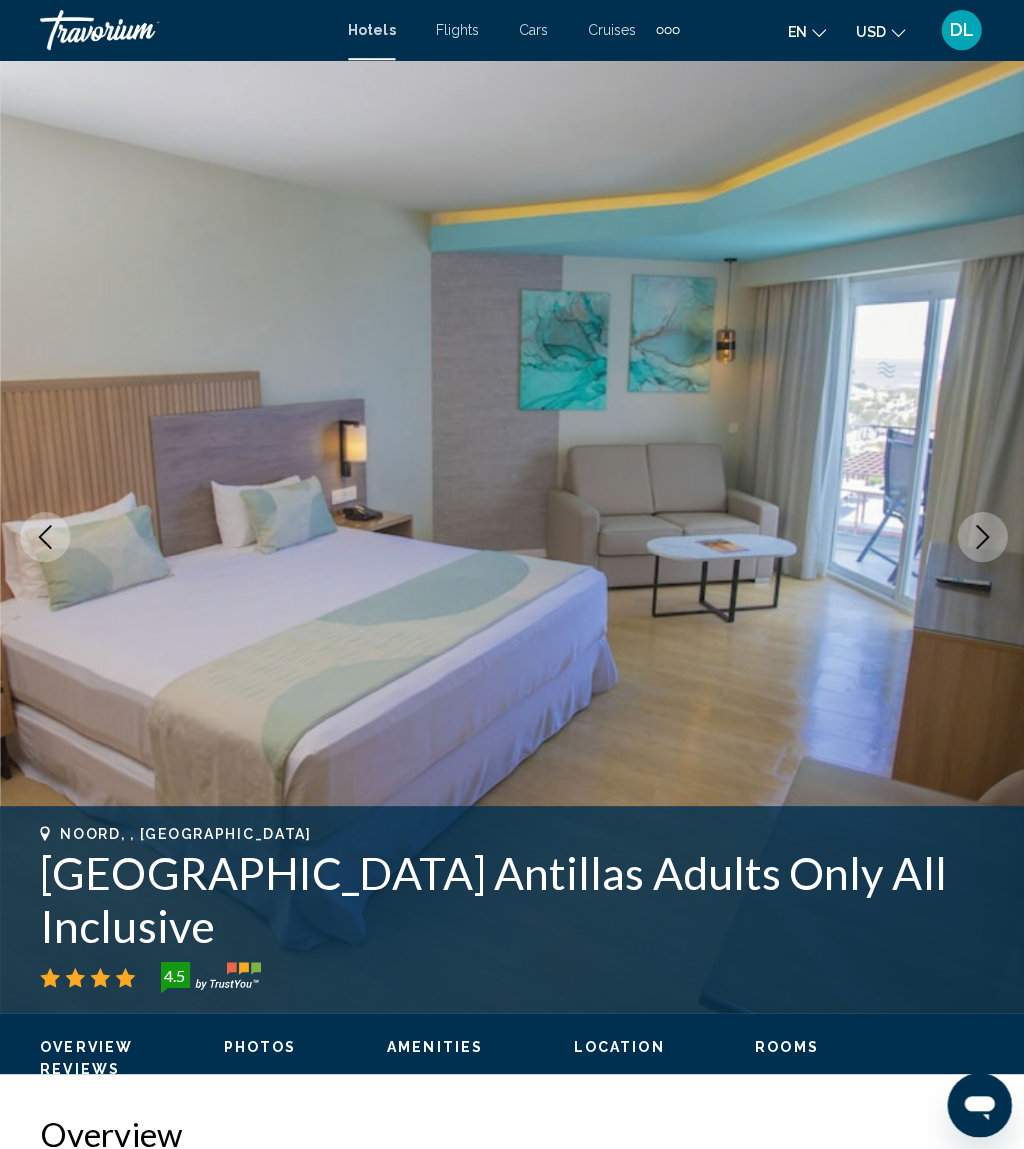 click 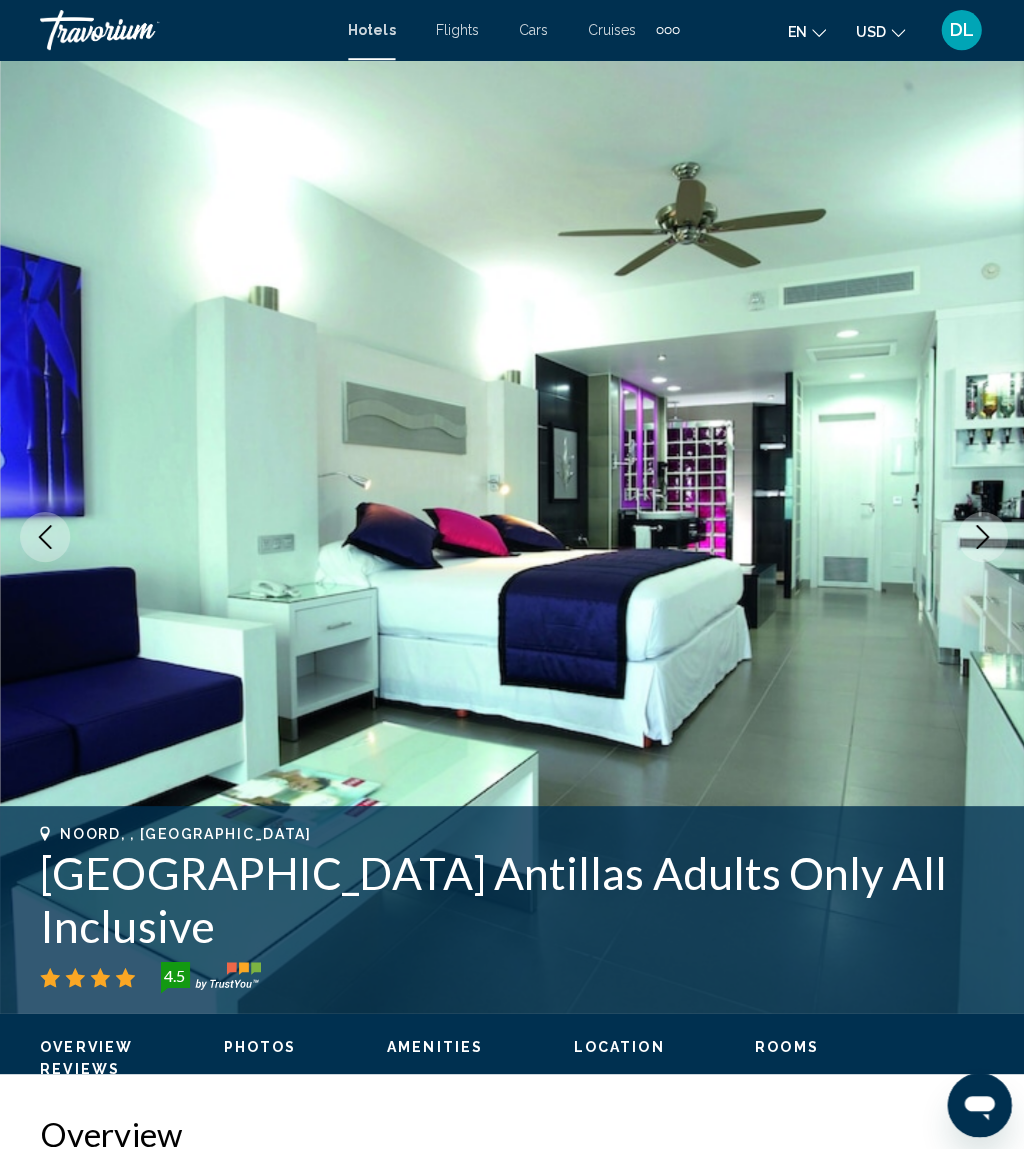 click 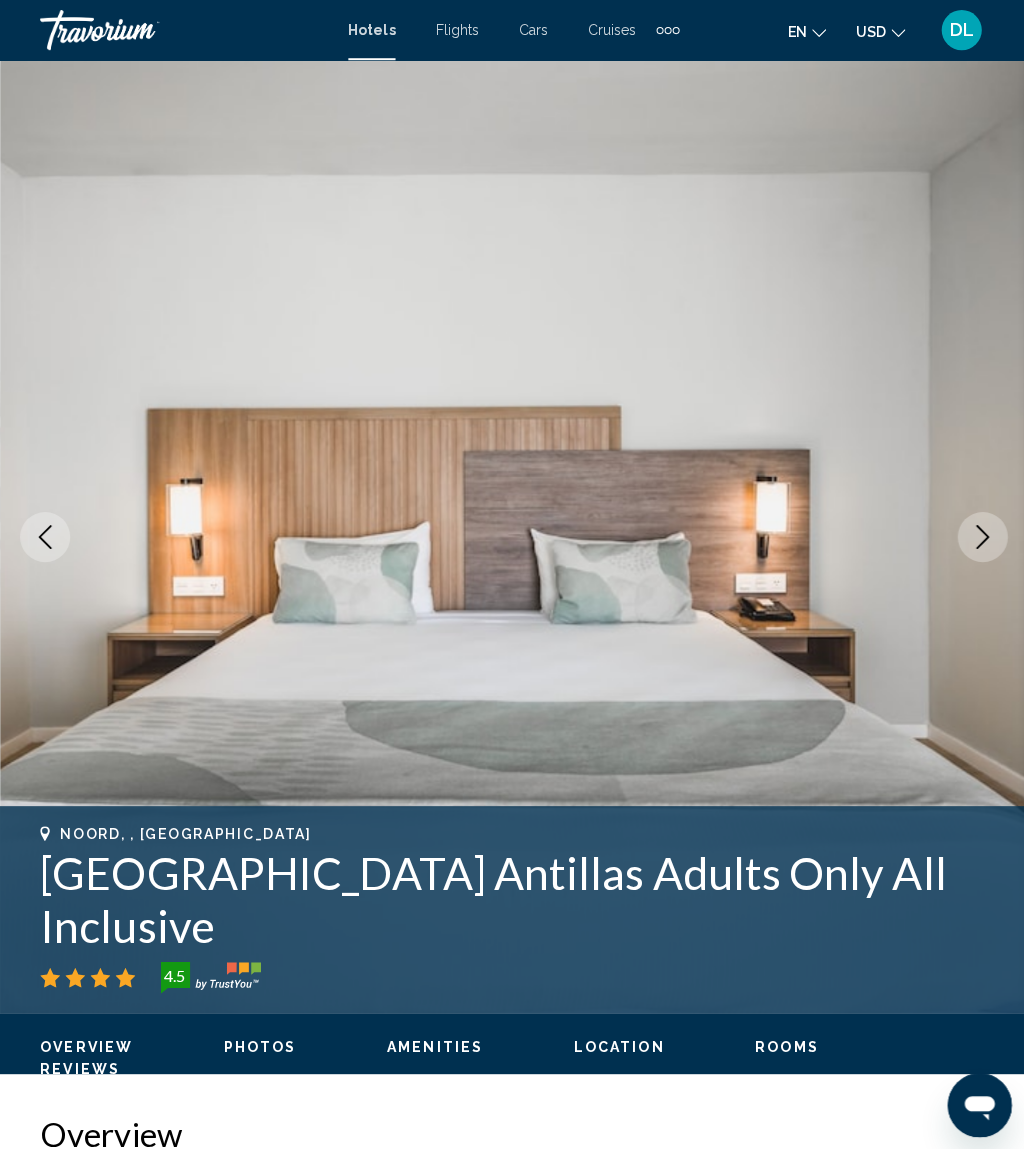 click at bounding box center [979, 535] 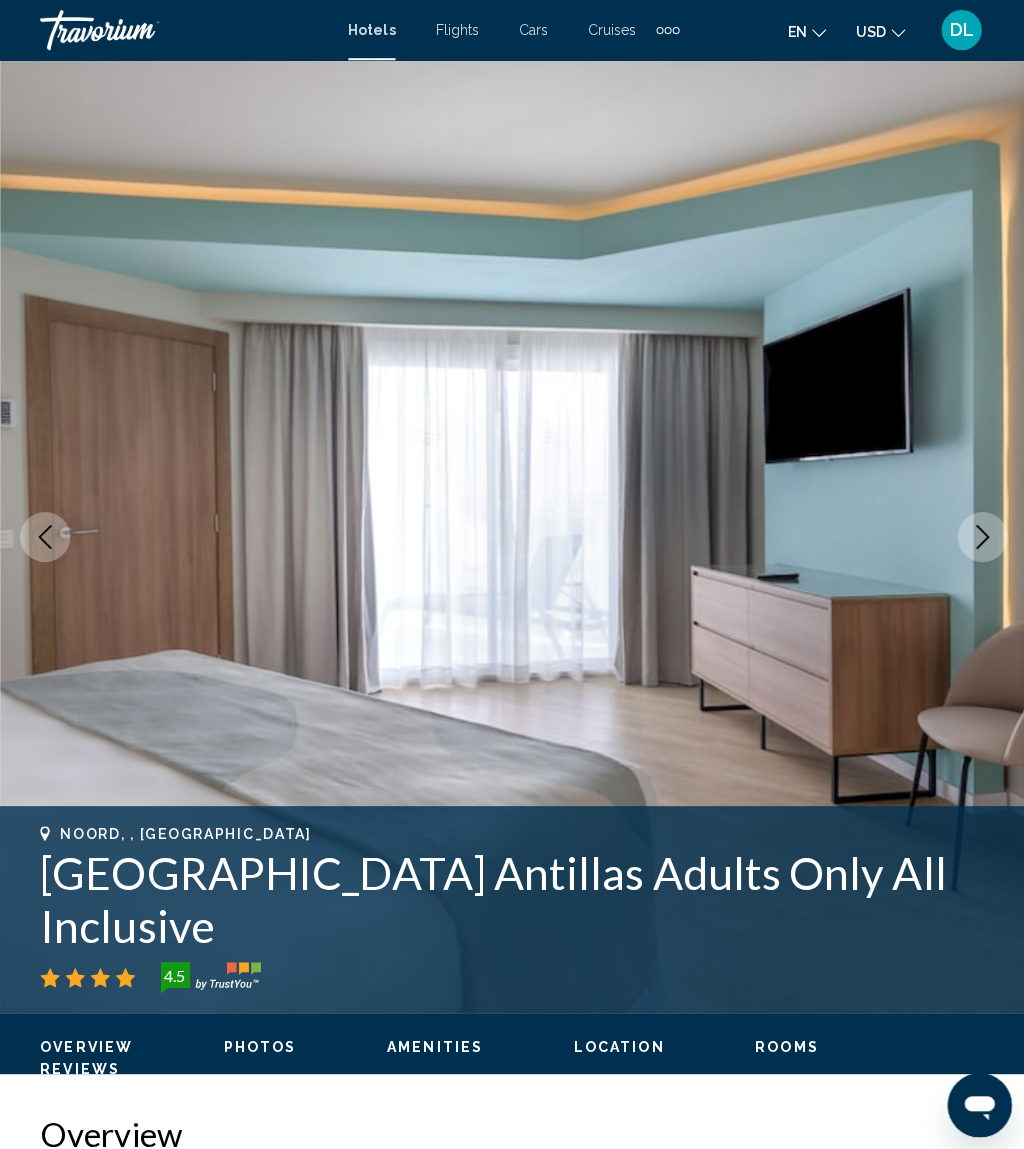 click 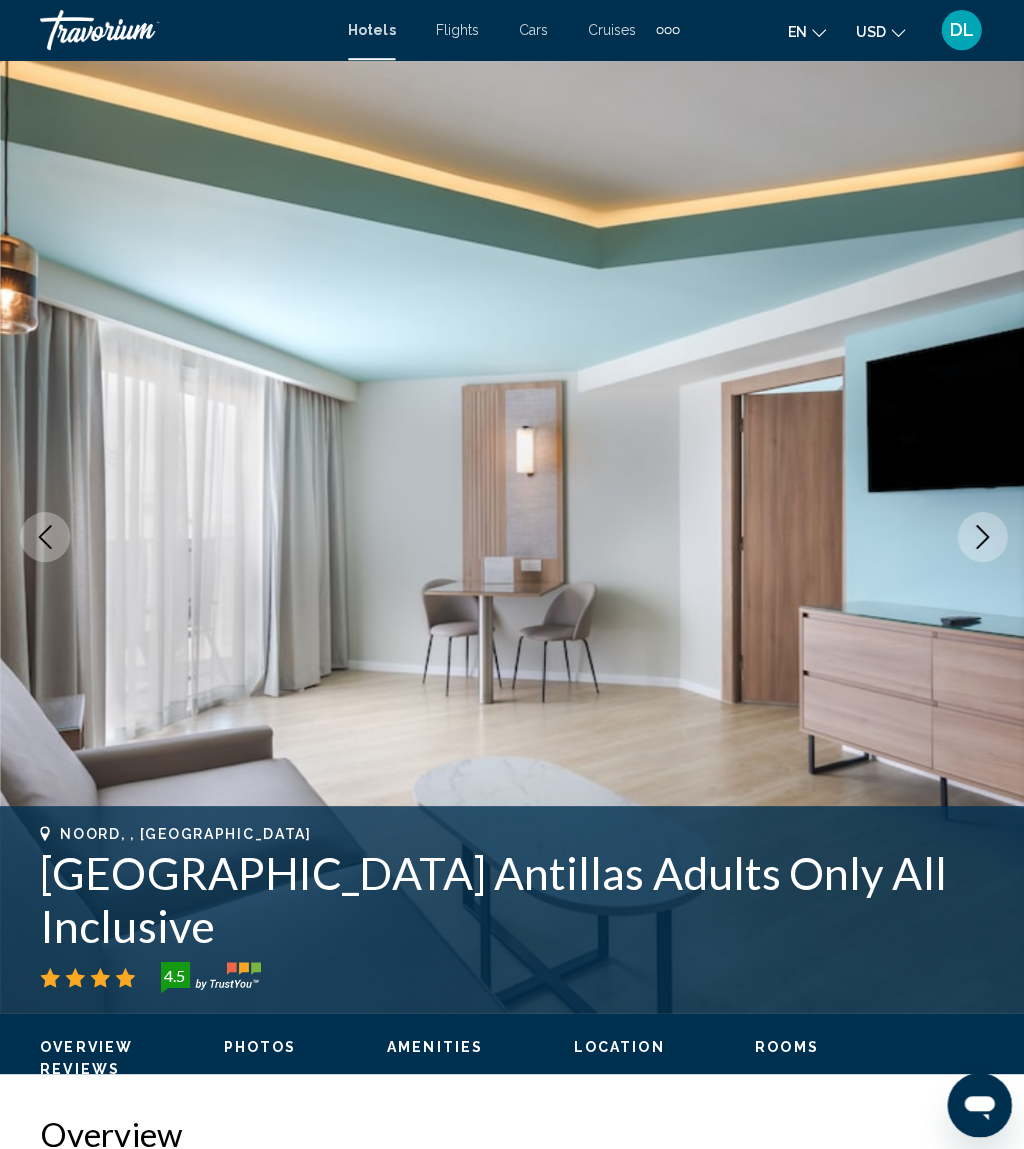 click 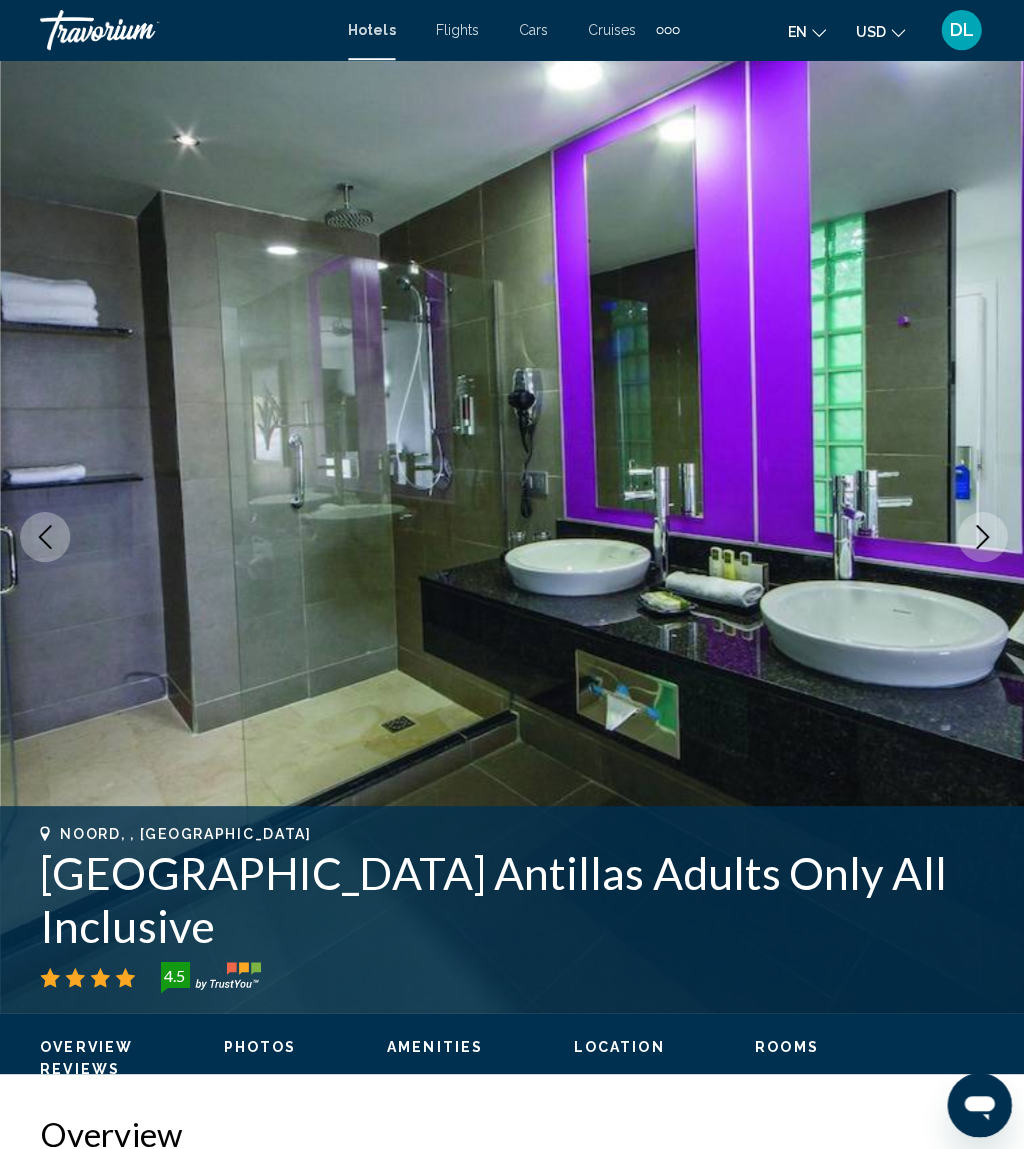 click at bounding box center [979, 535] 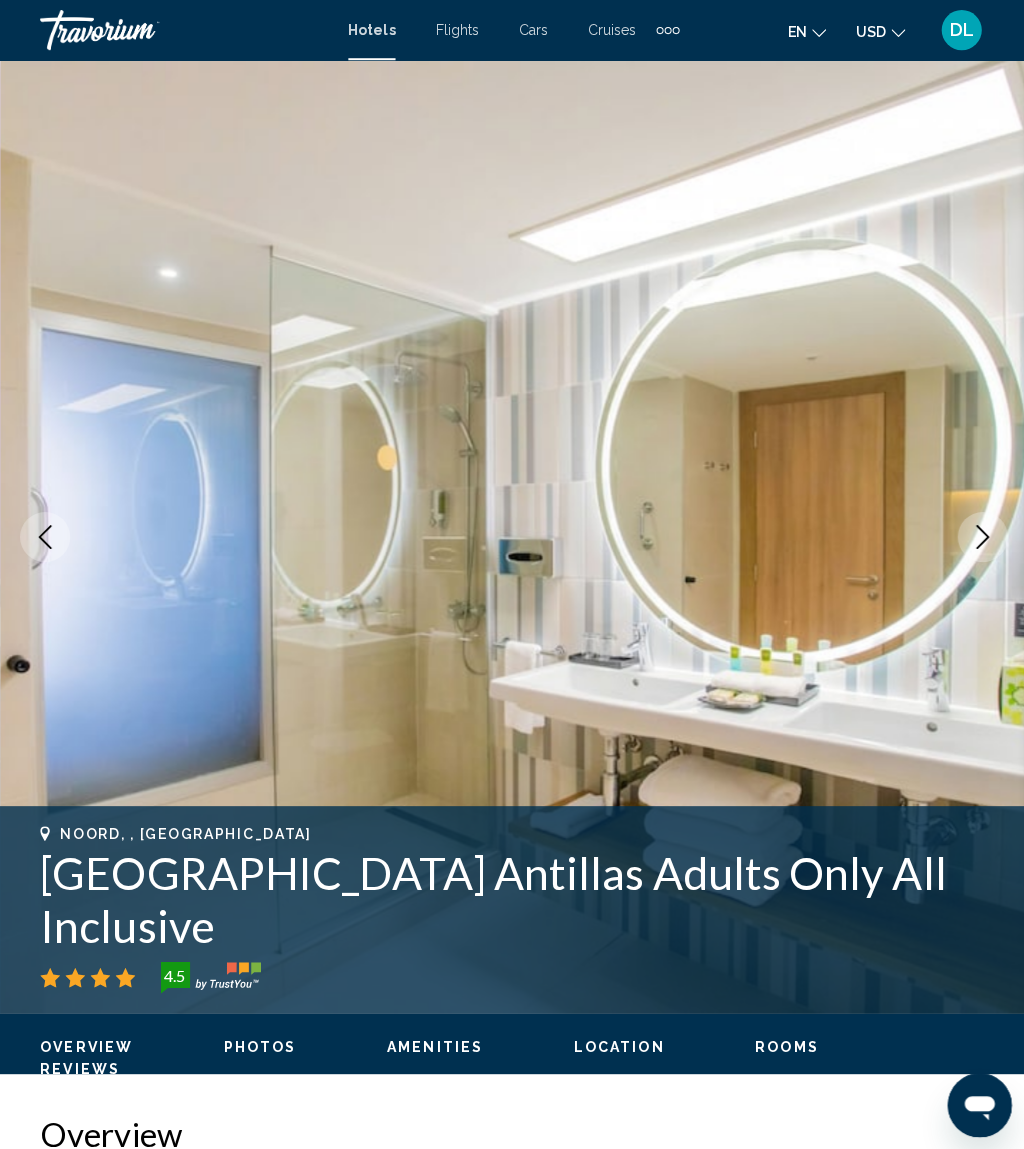 click at bounding box center (979, 535) 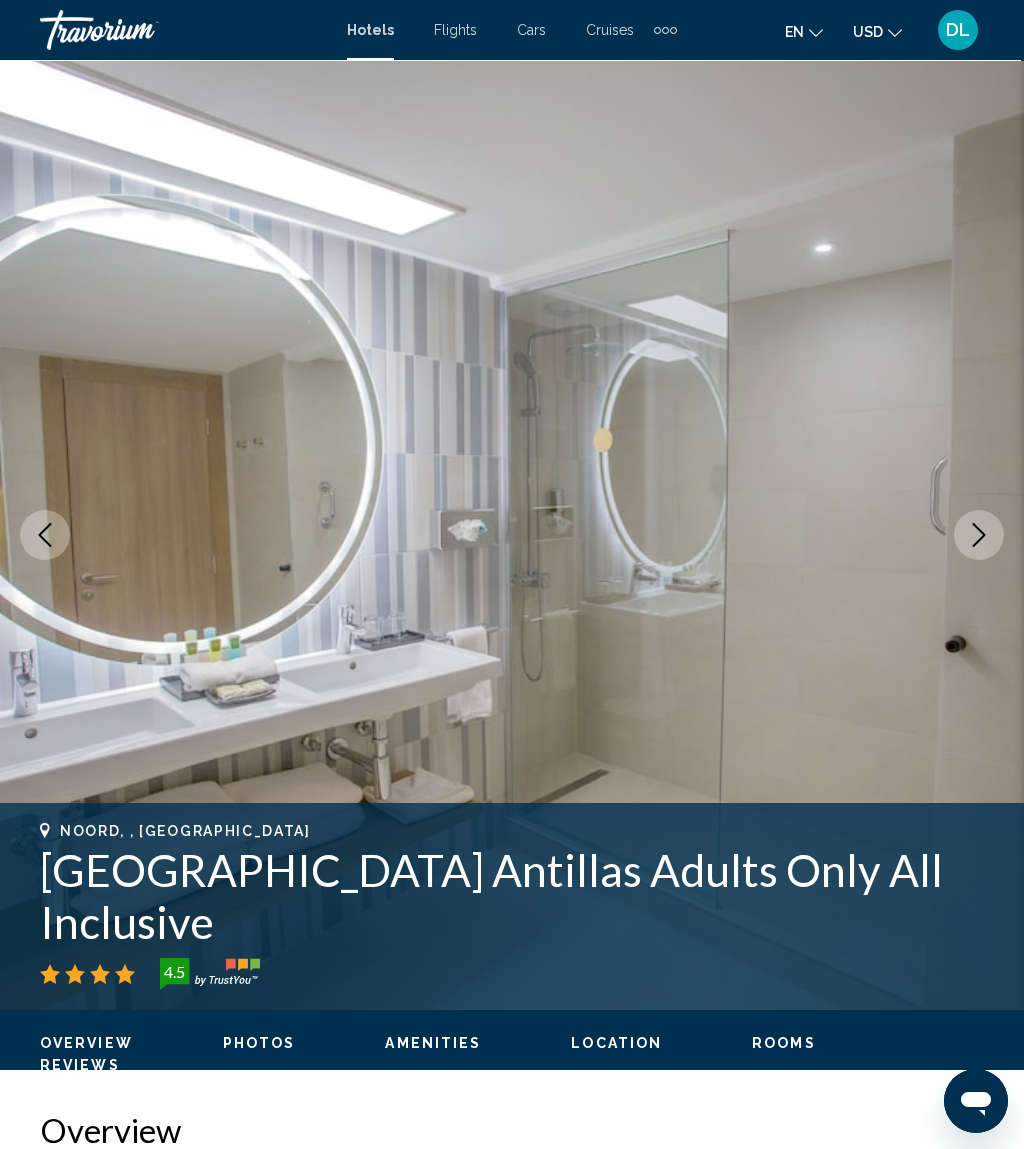 click 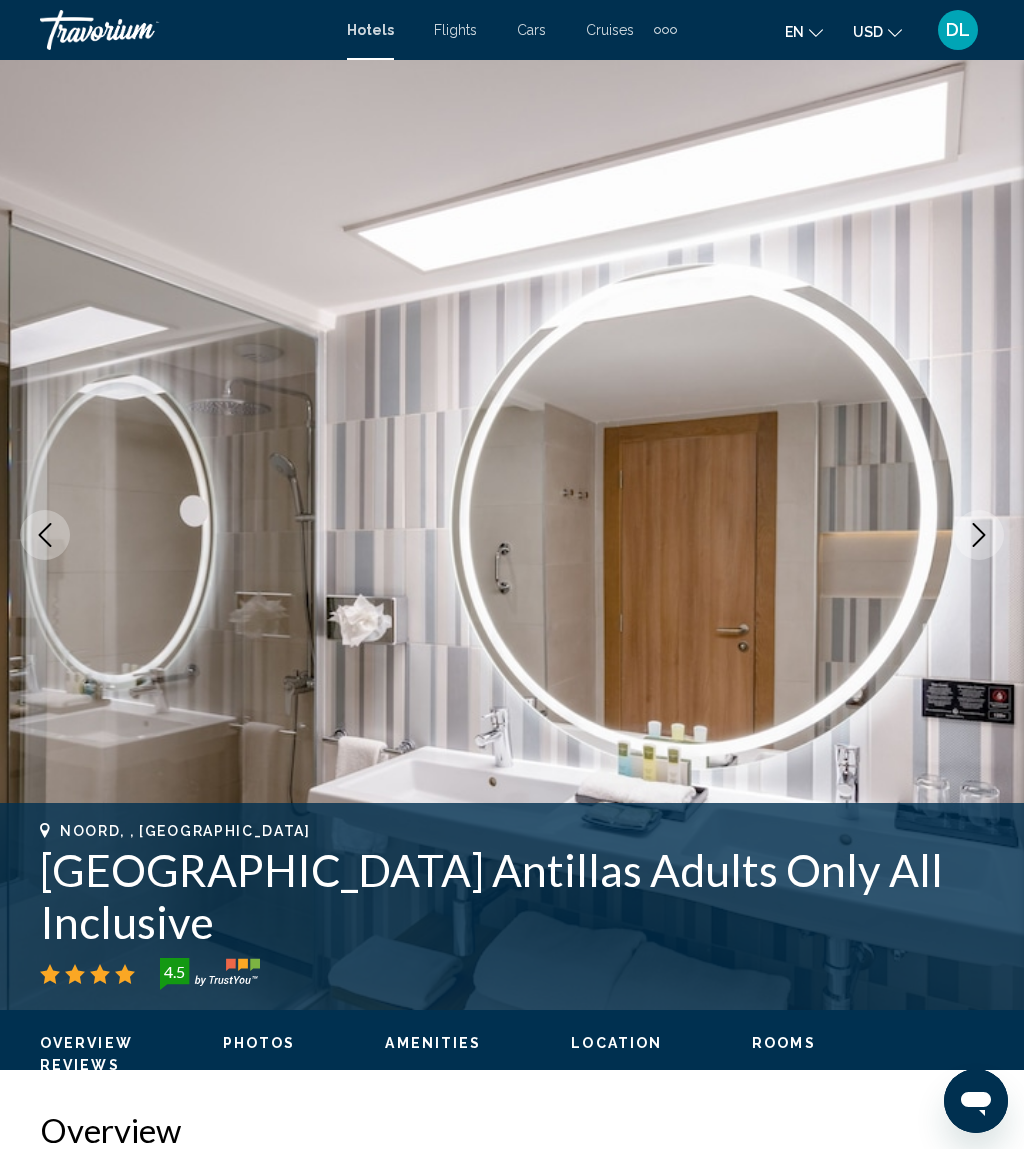 click at bounding box center [979, 535] 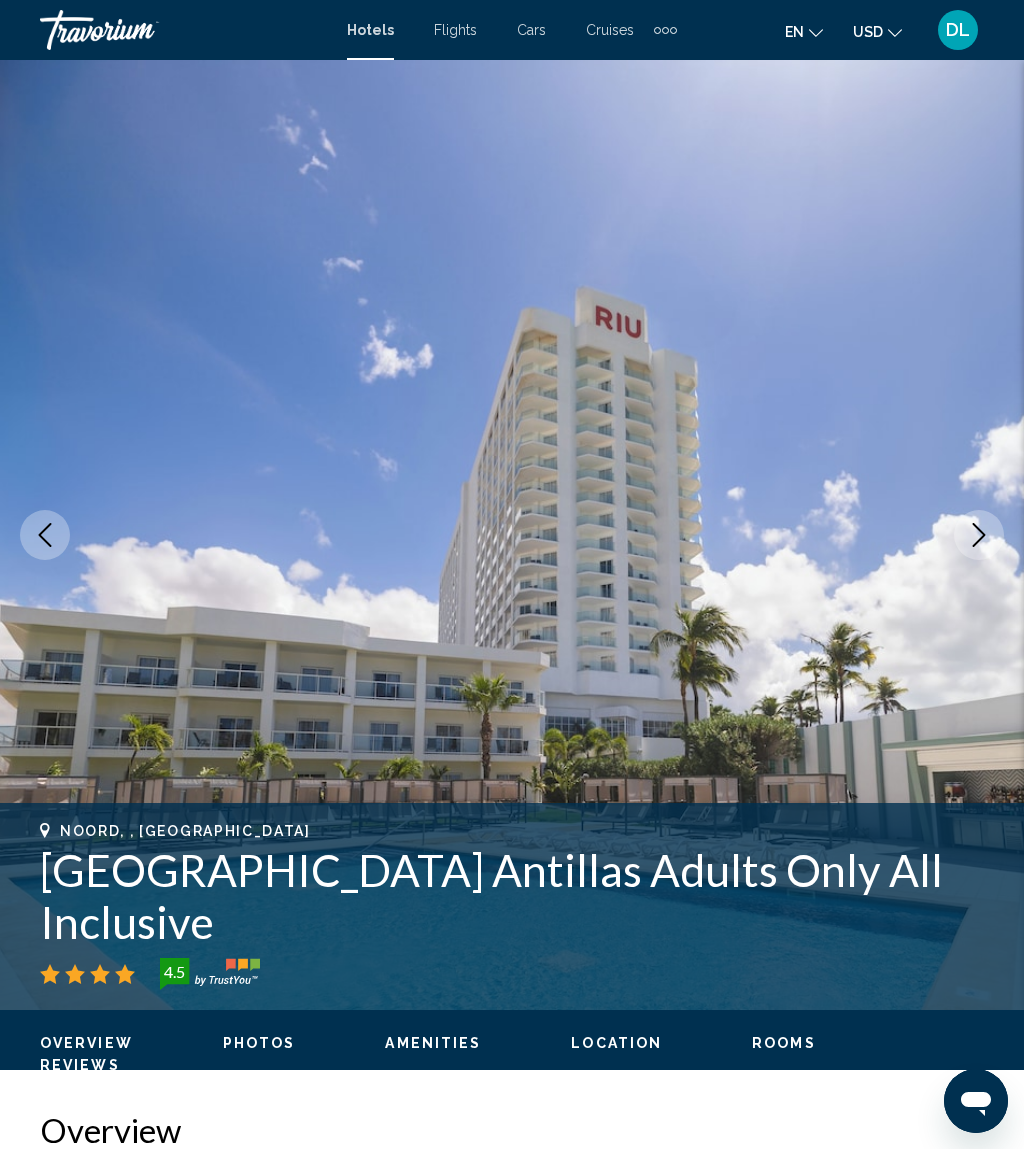 click at bounding box center (512, 535) 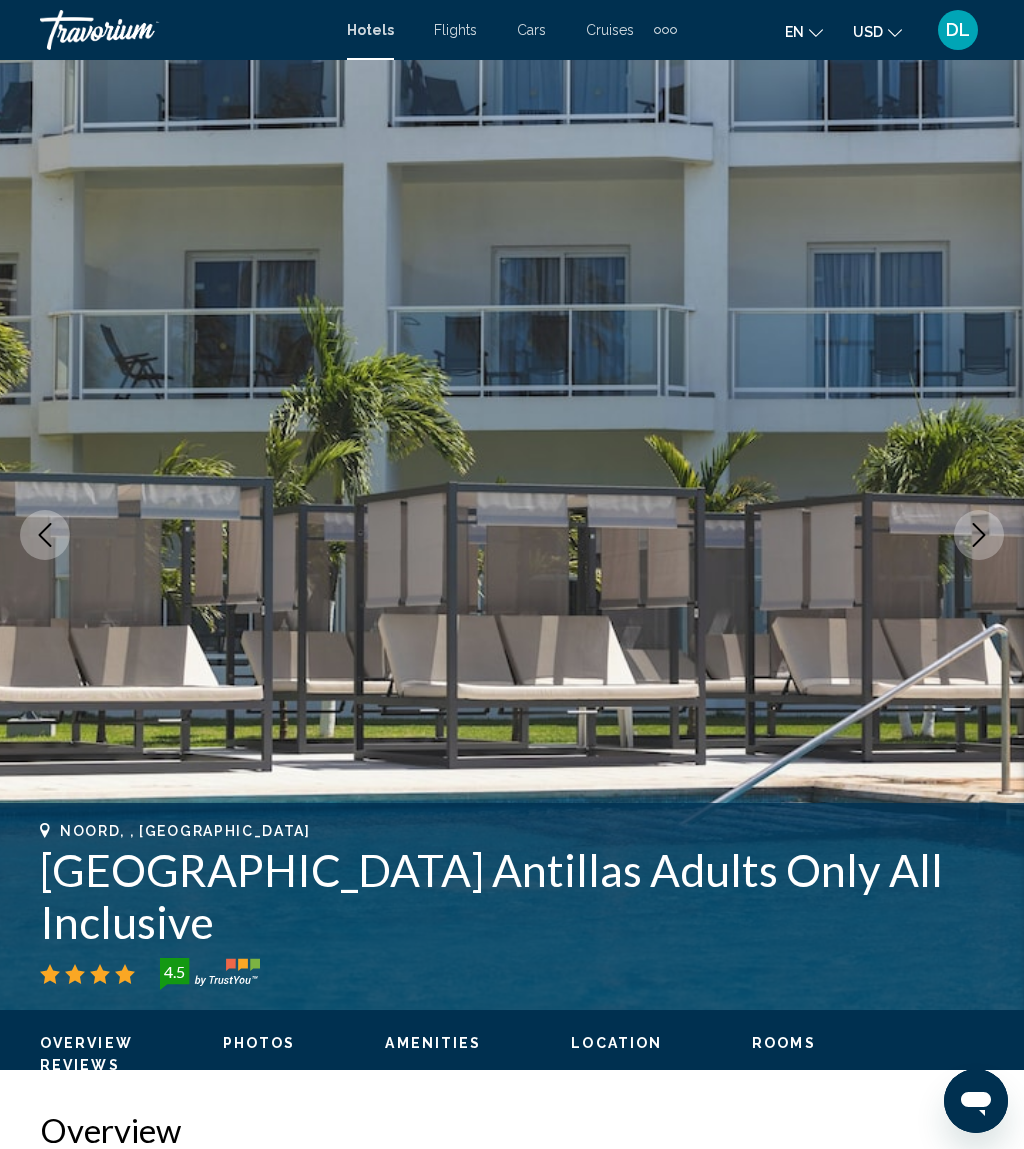 click at bounding box center (979, 535) 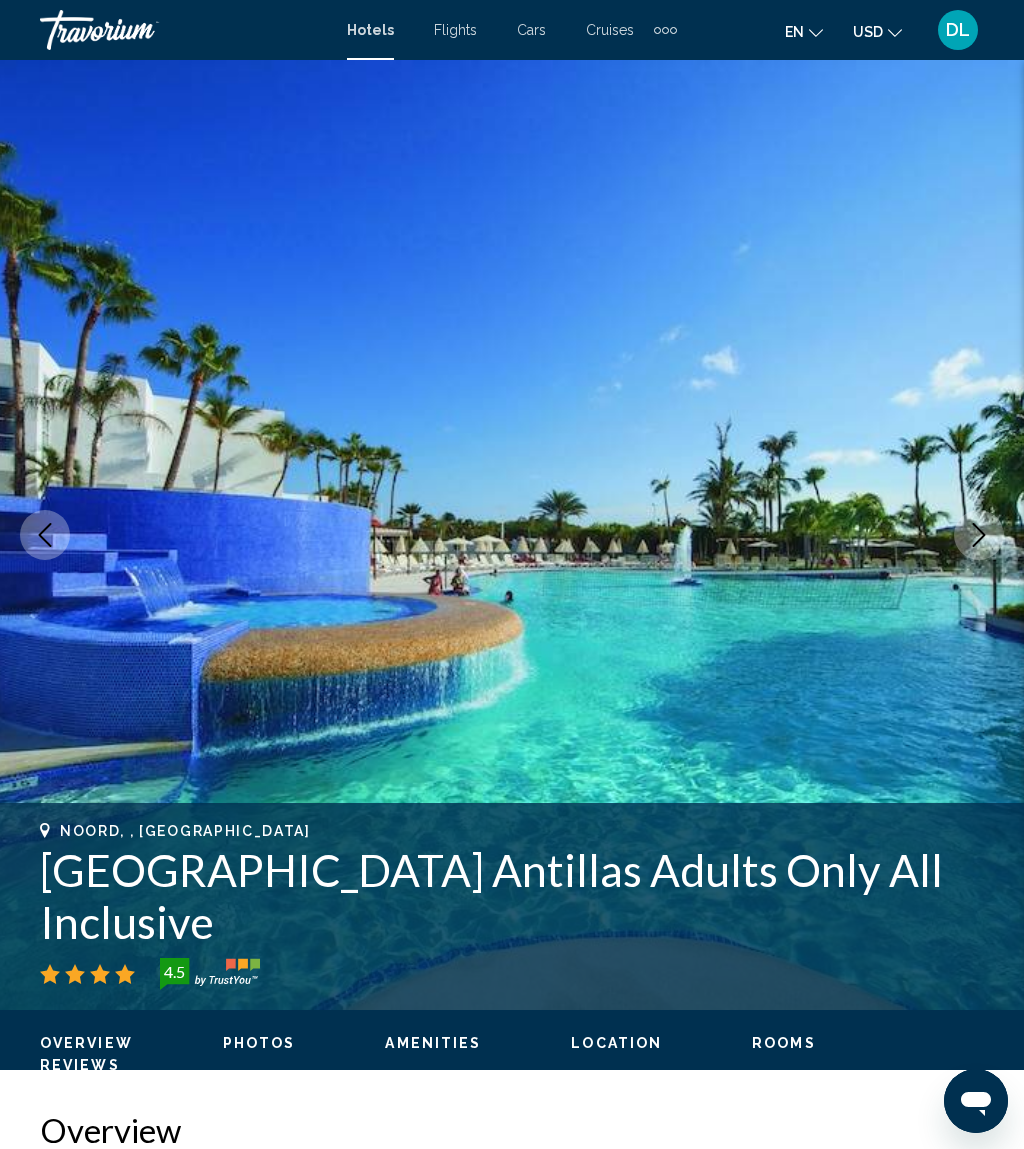 click at bounding box center [979, 535] 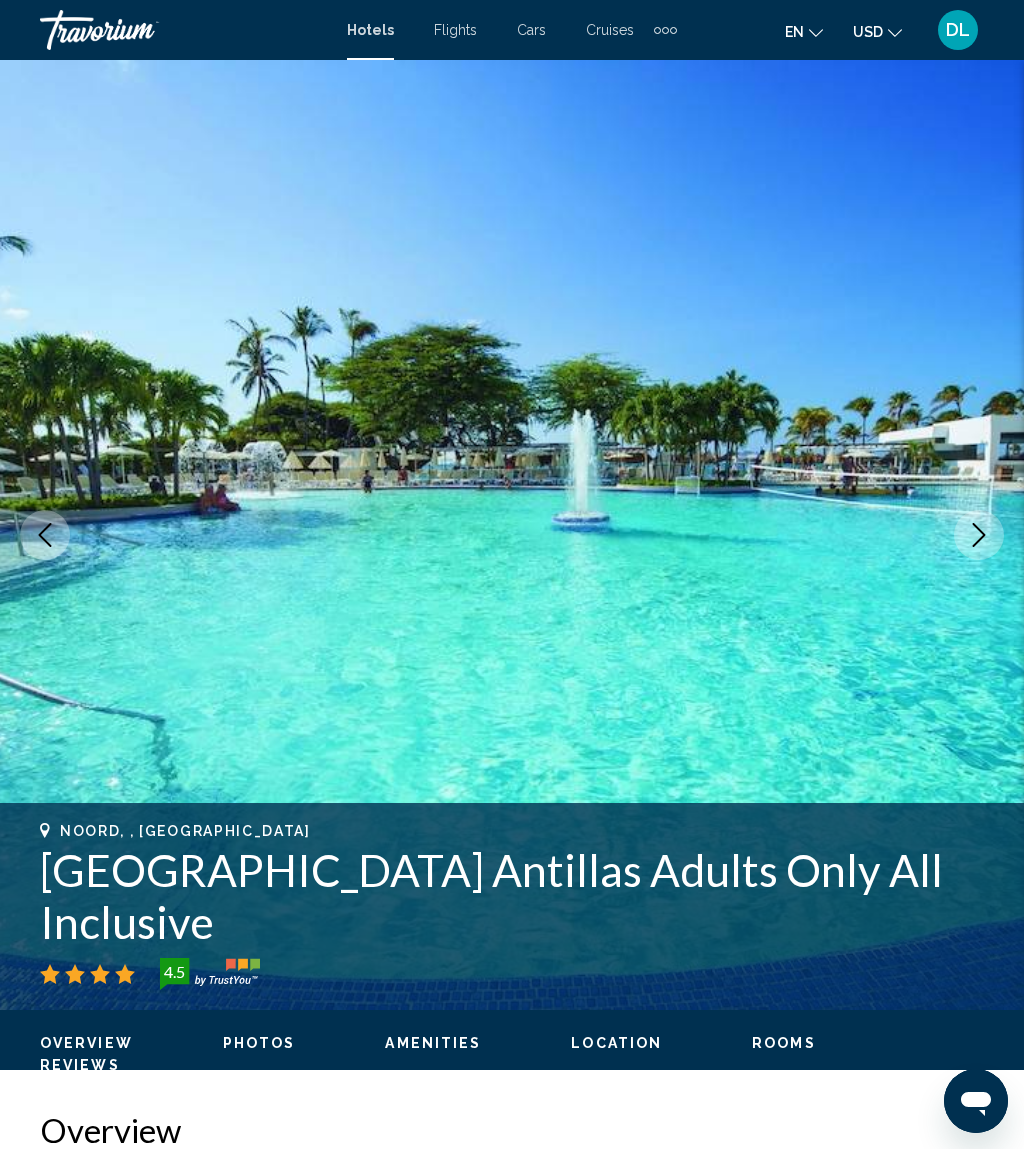 click 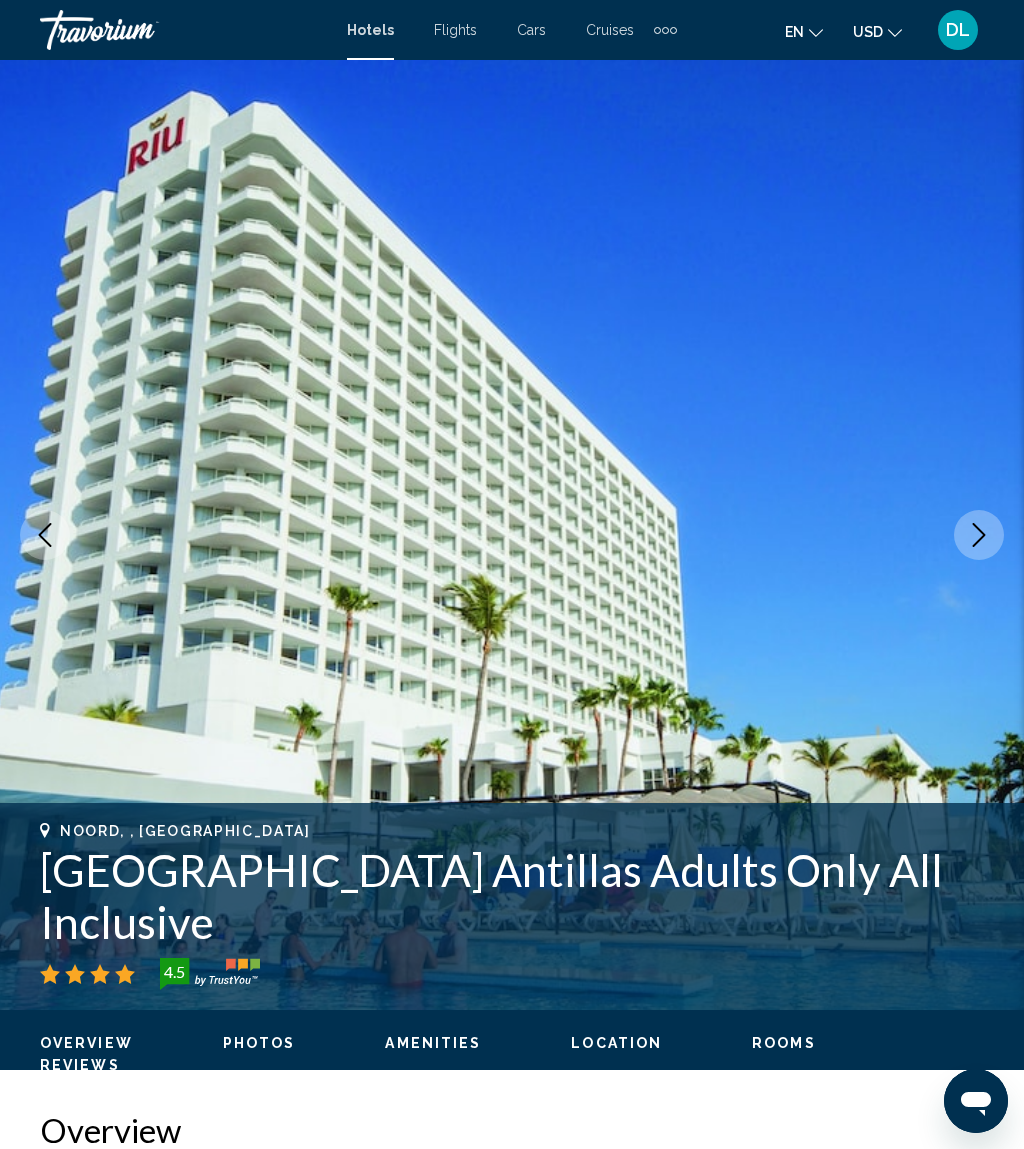 click 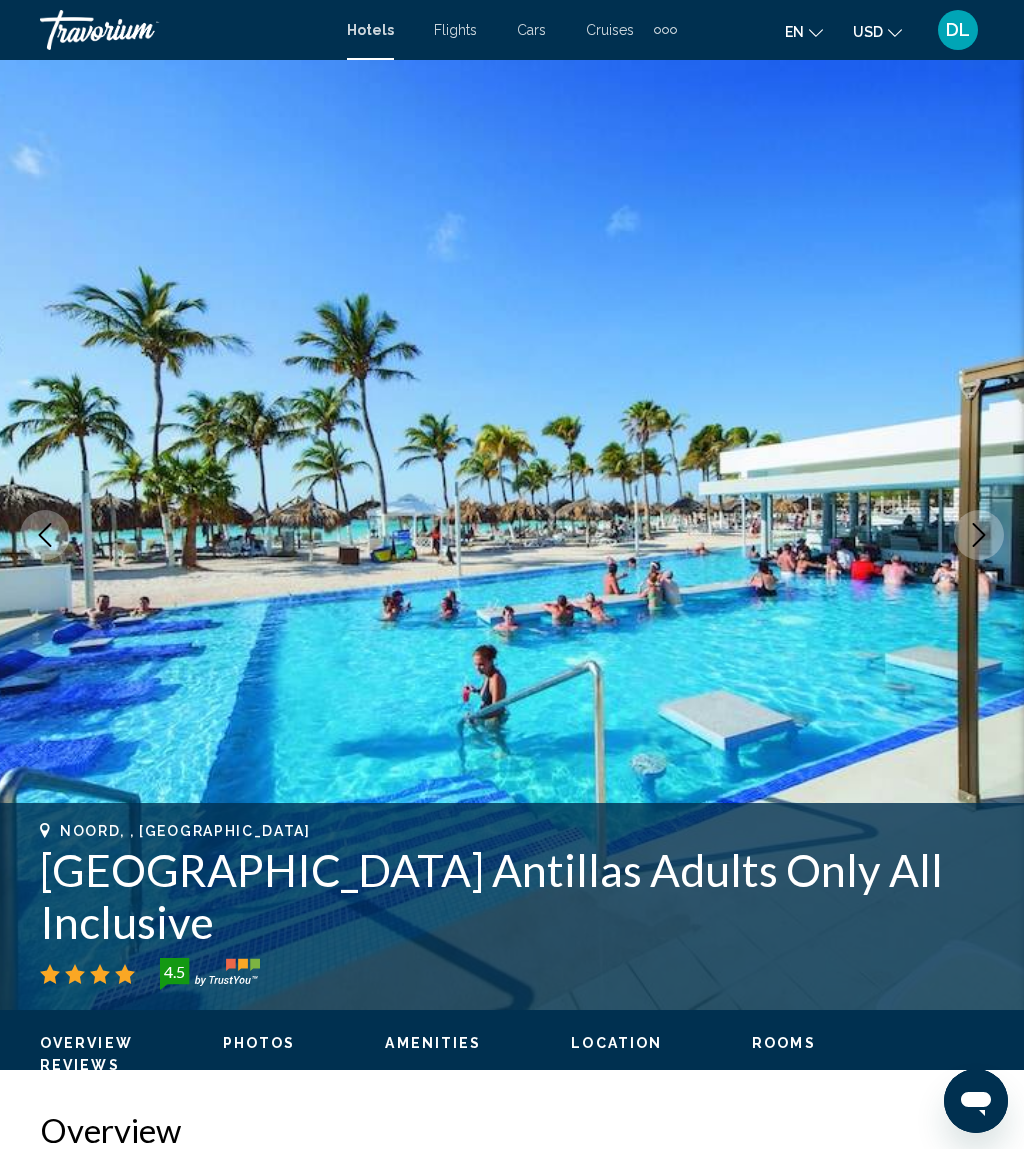 click 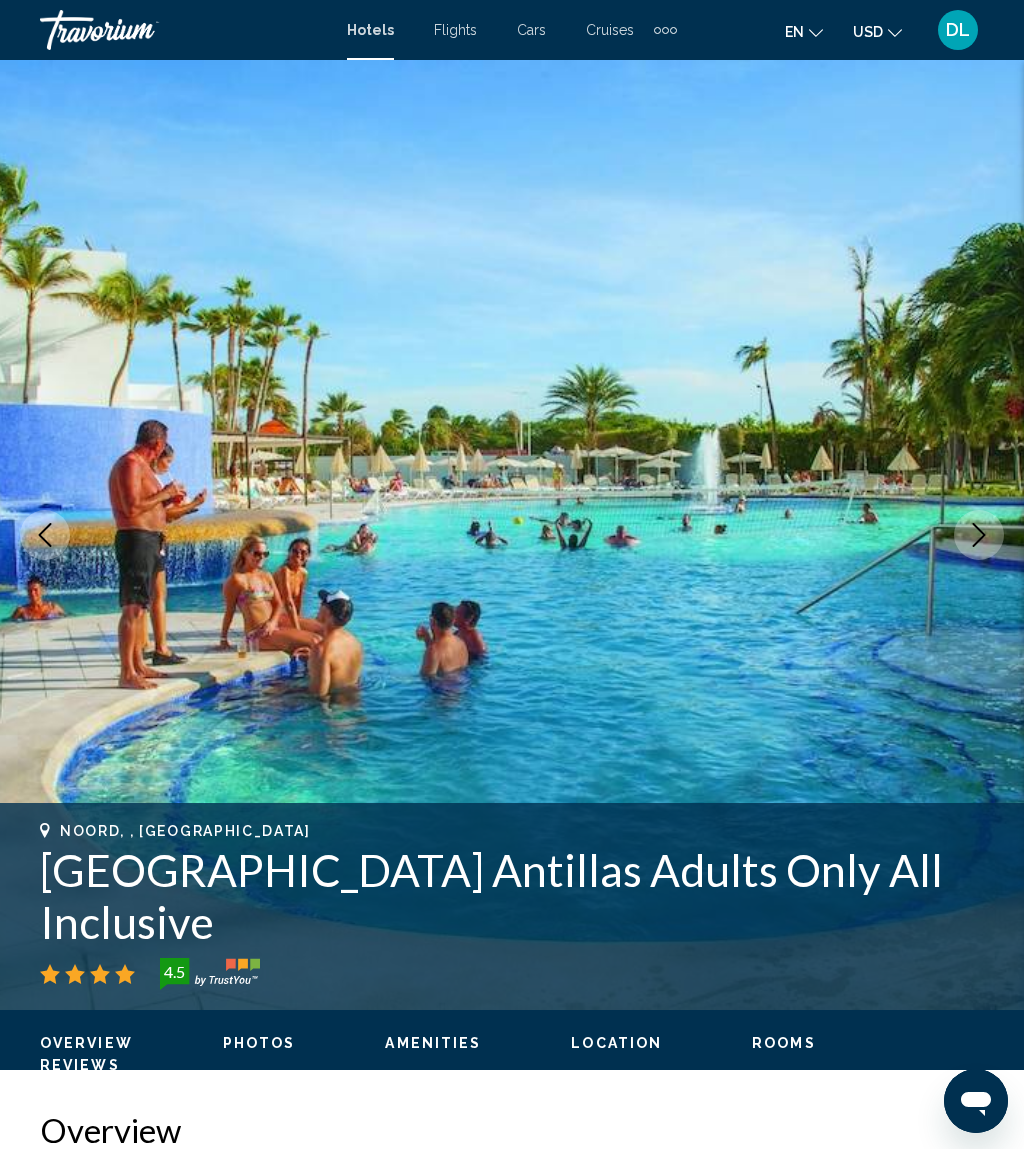 click 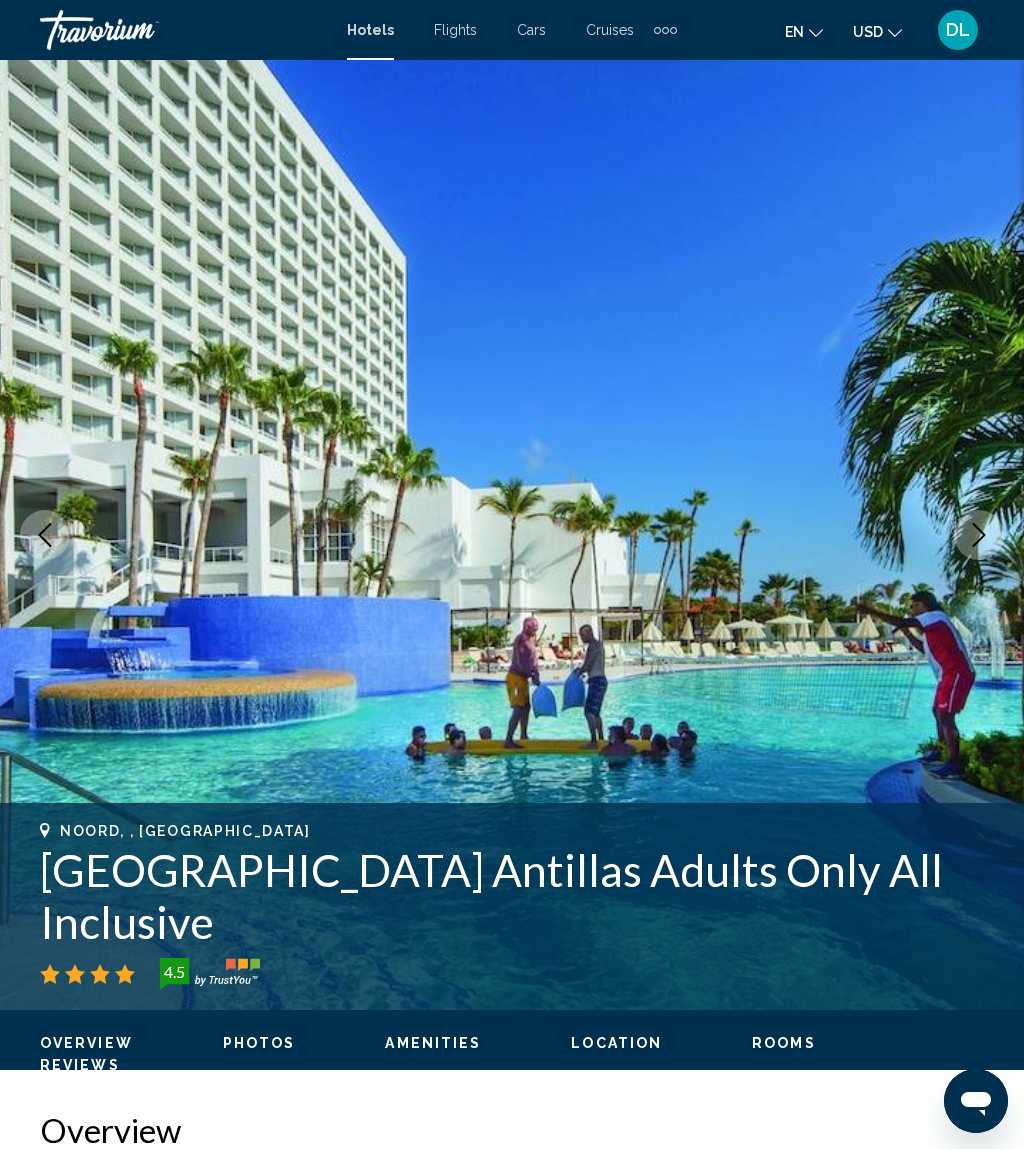 click 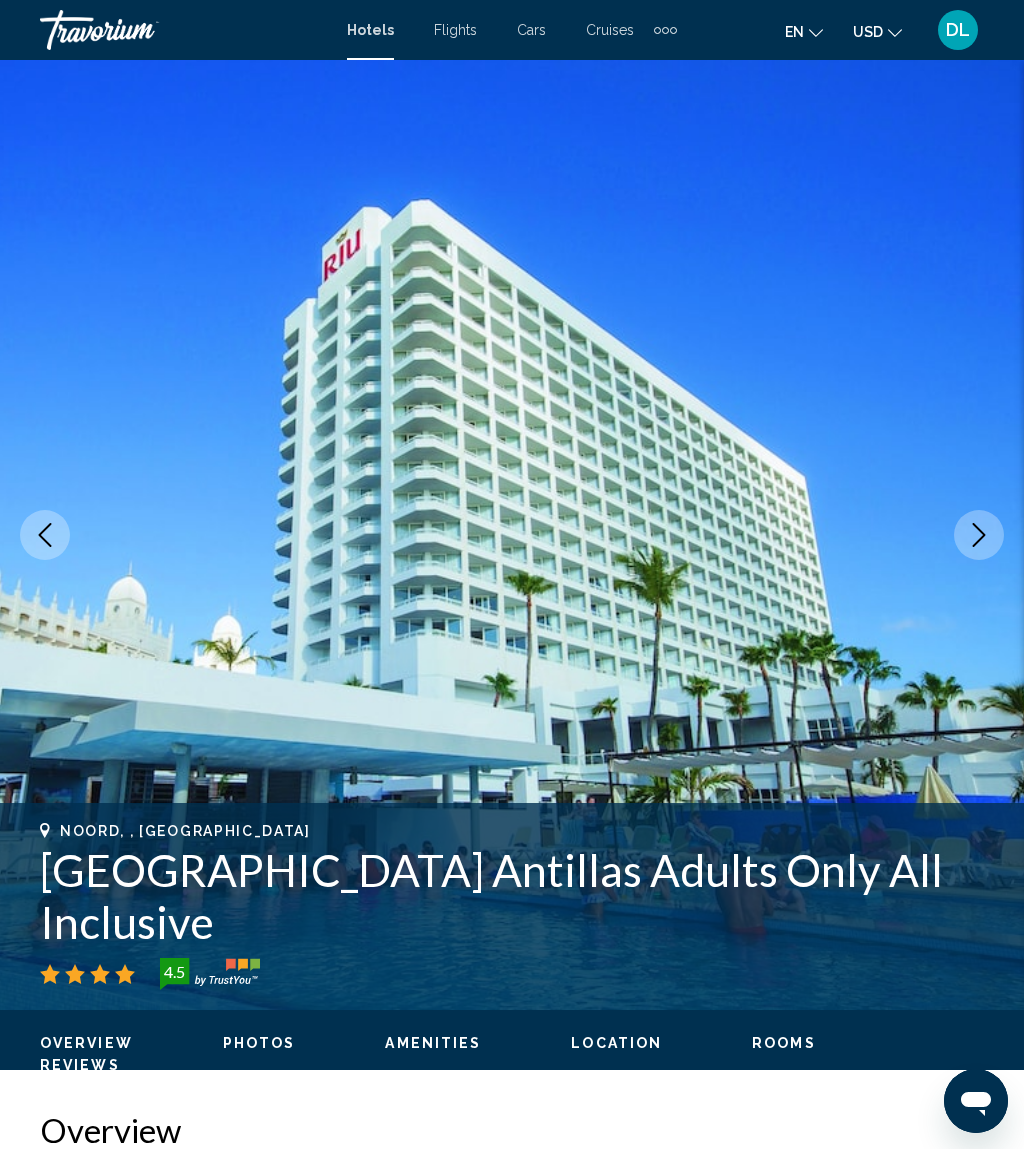 click 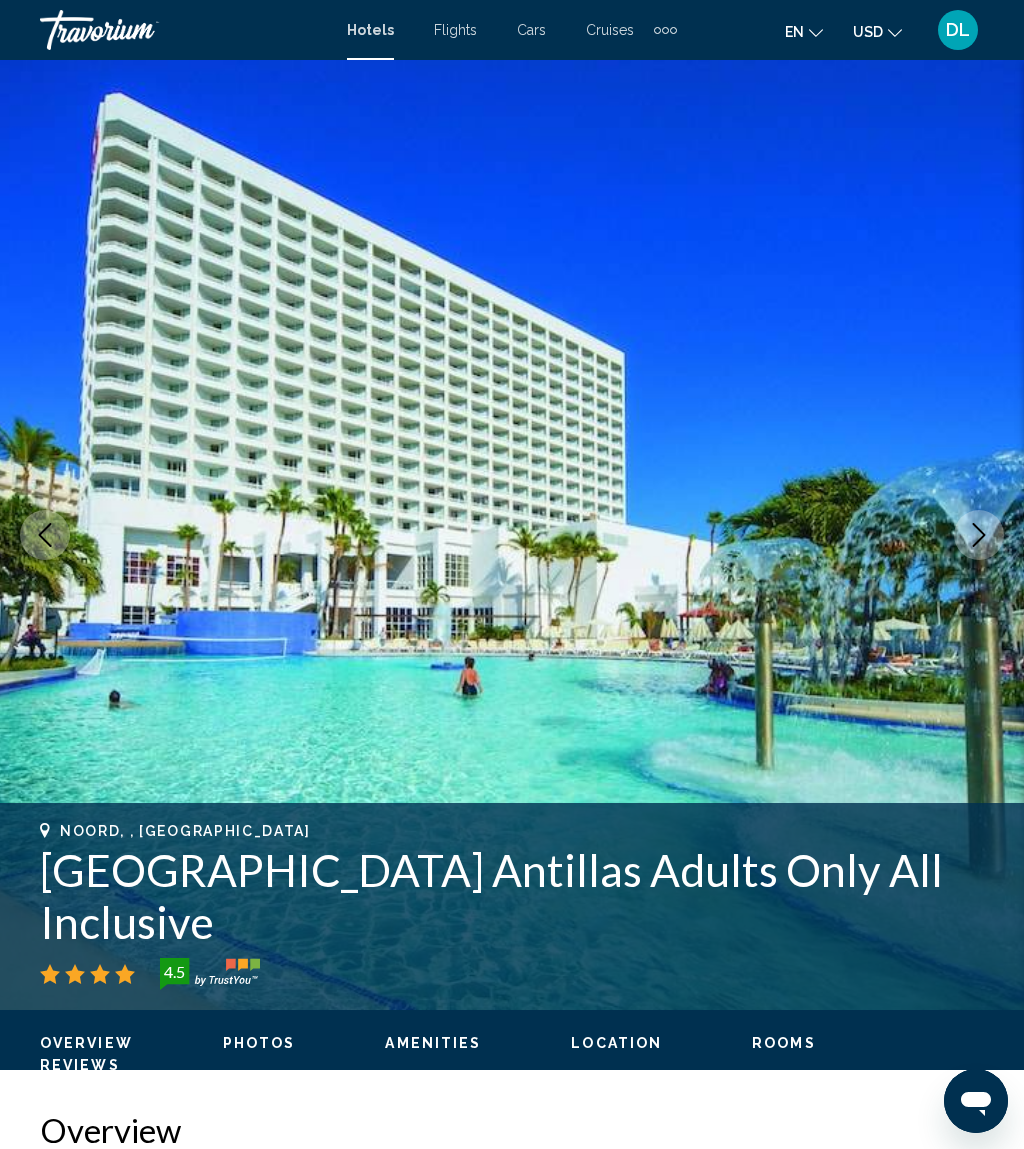 click 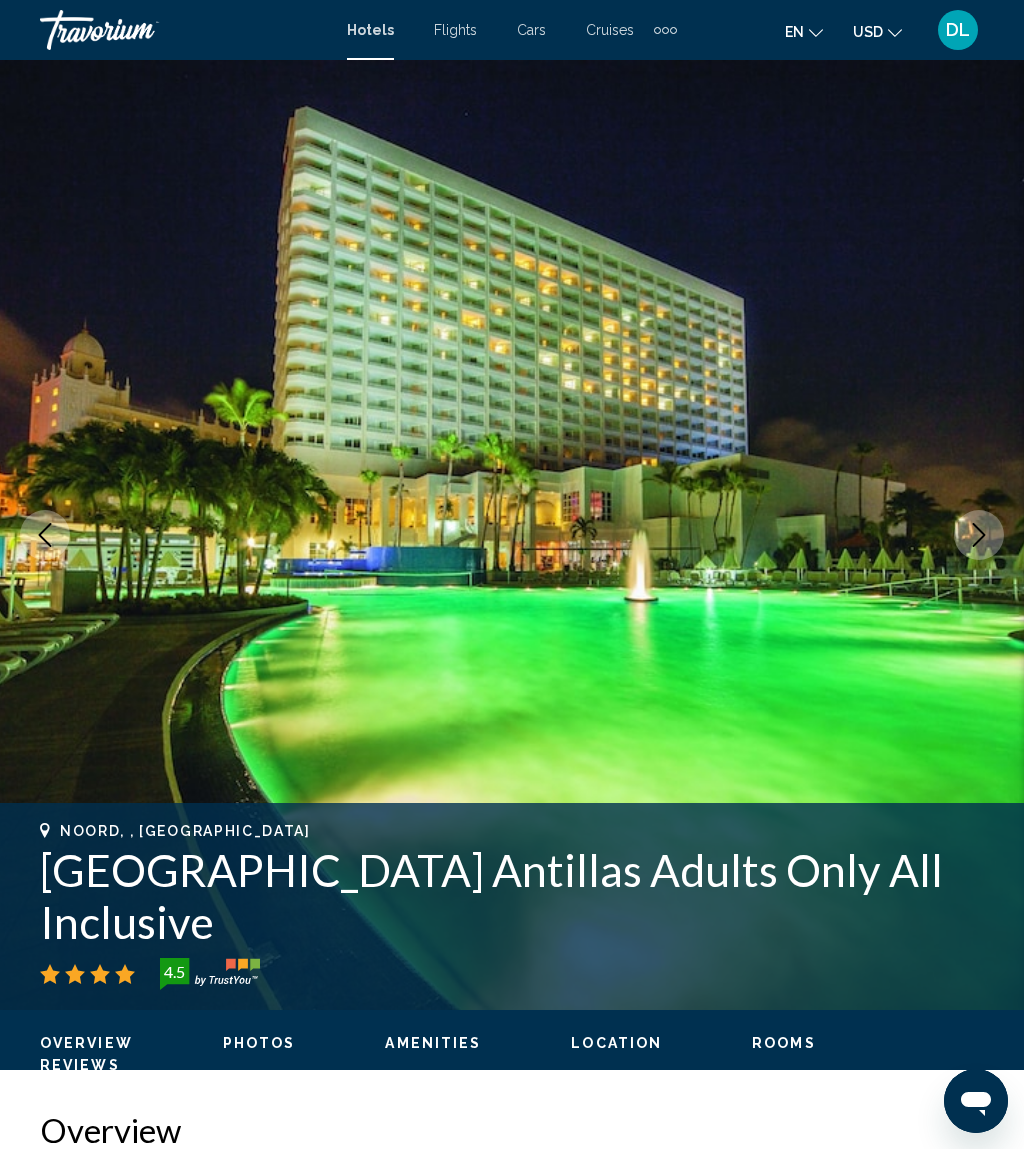 click 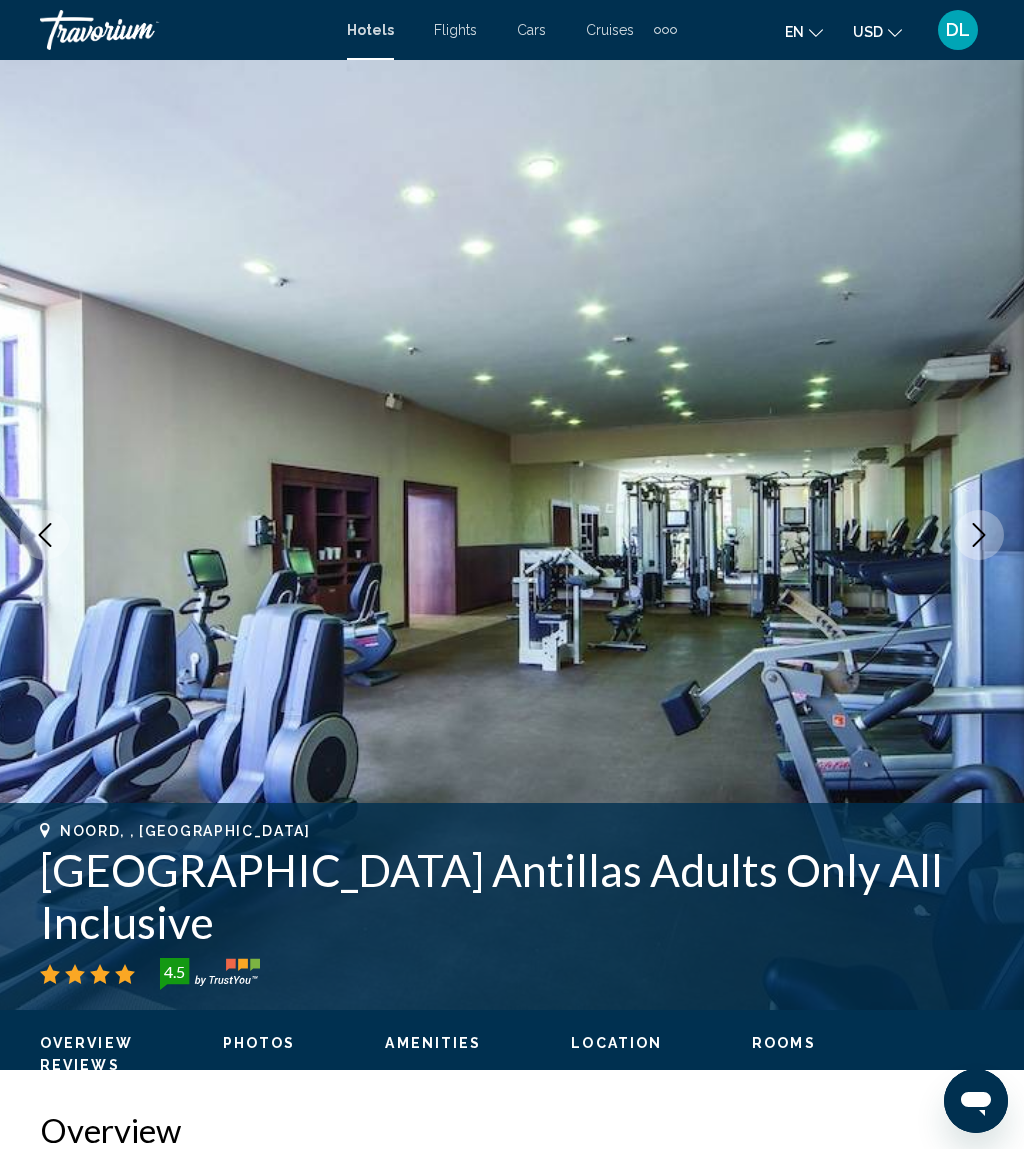 click at bounding box center [979, 535] 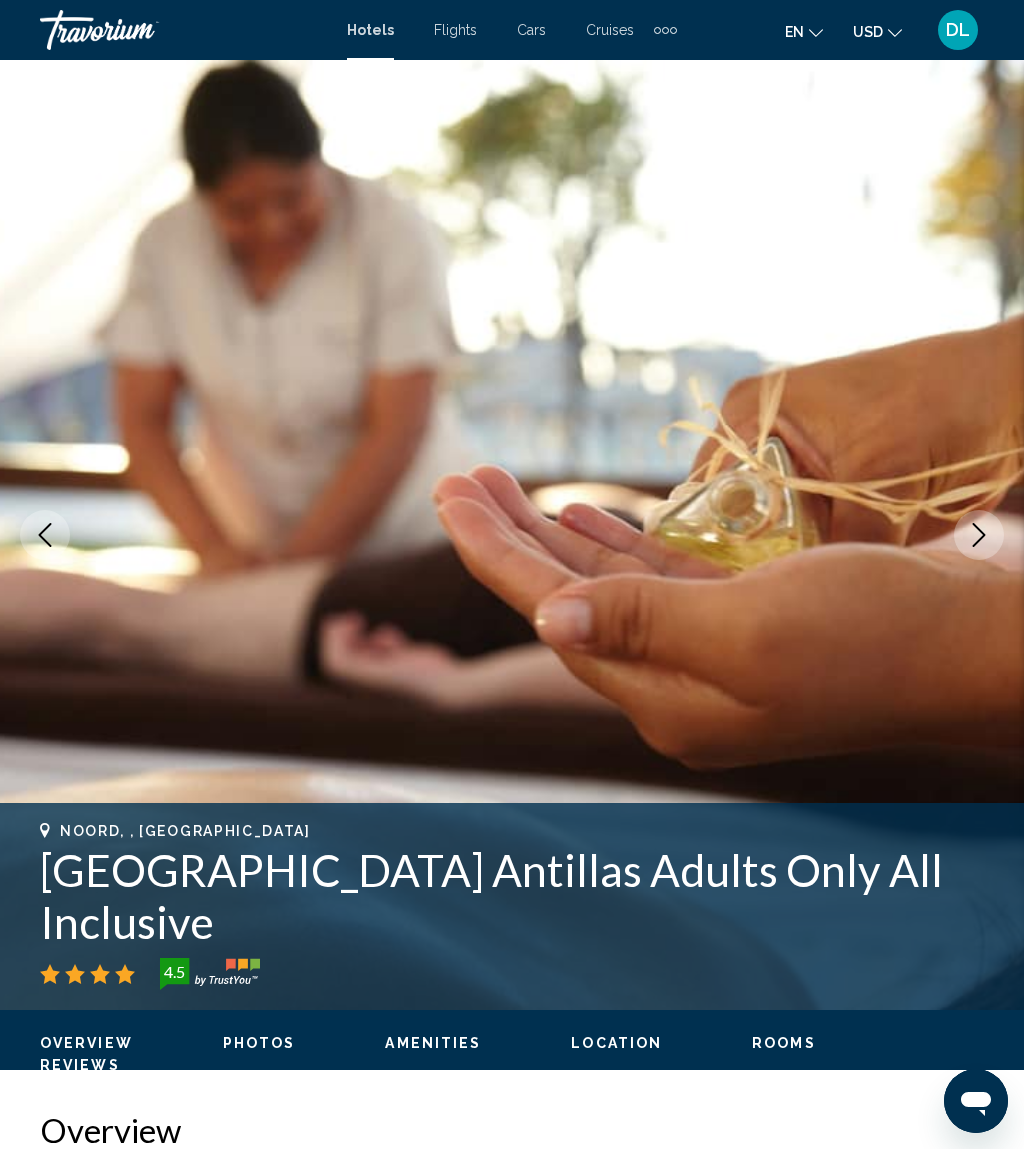 click 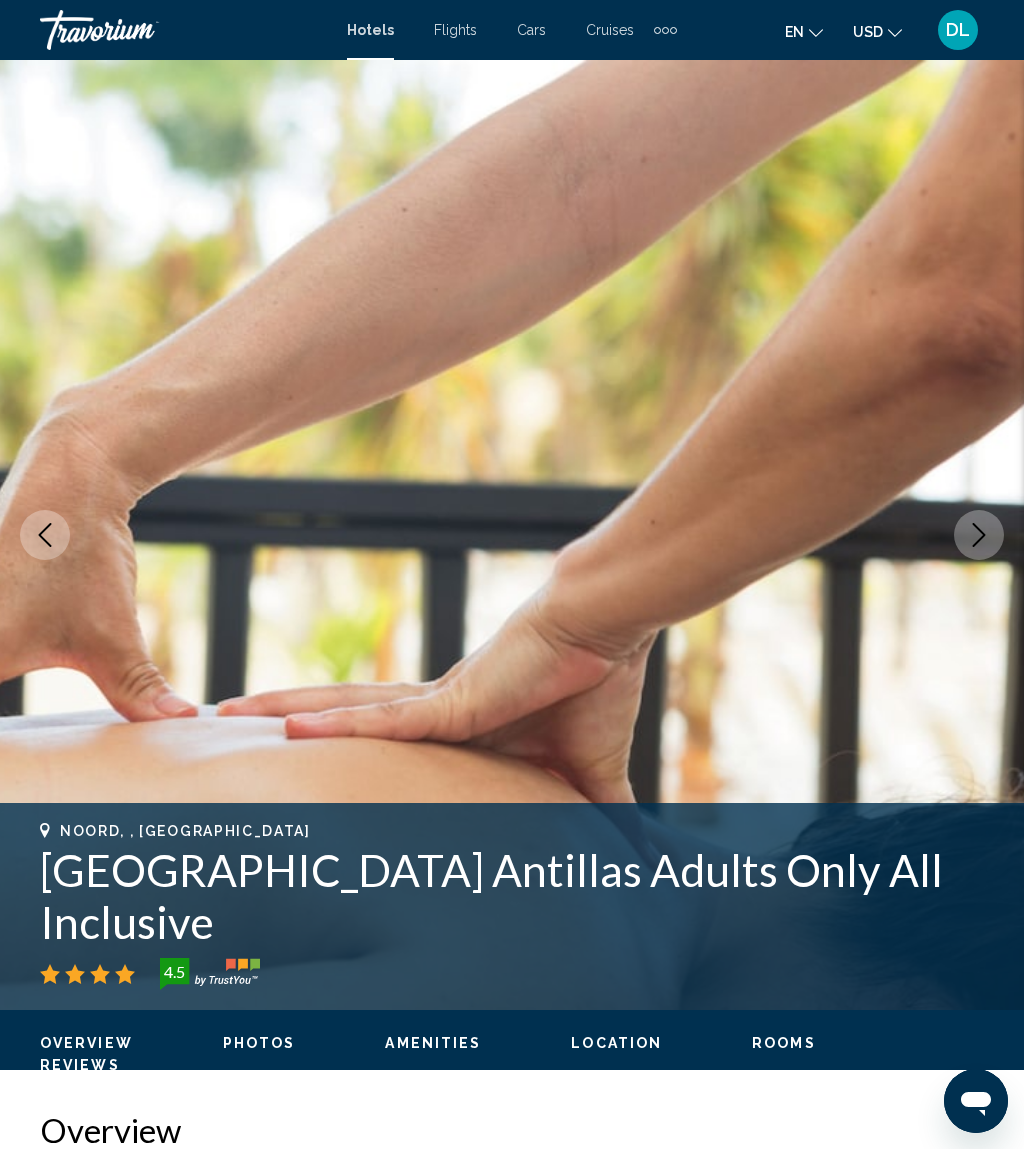 click at bounding box center [979, 535] 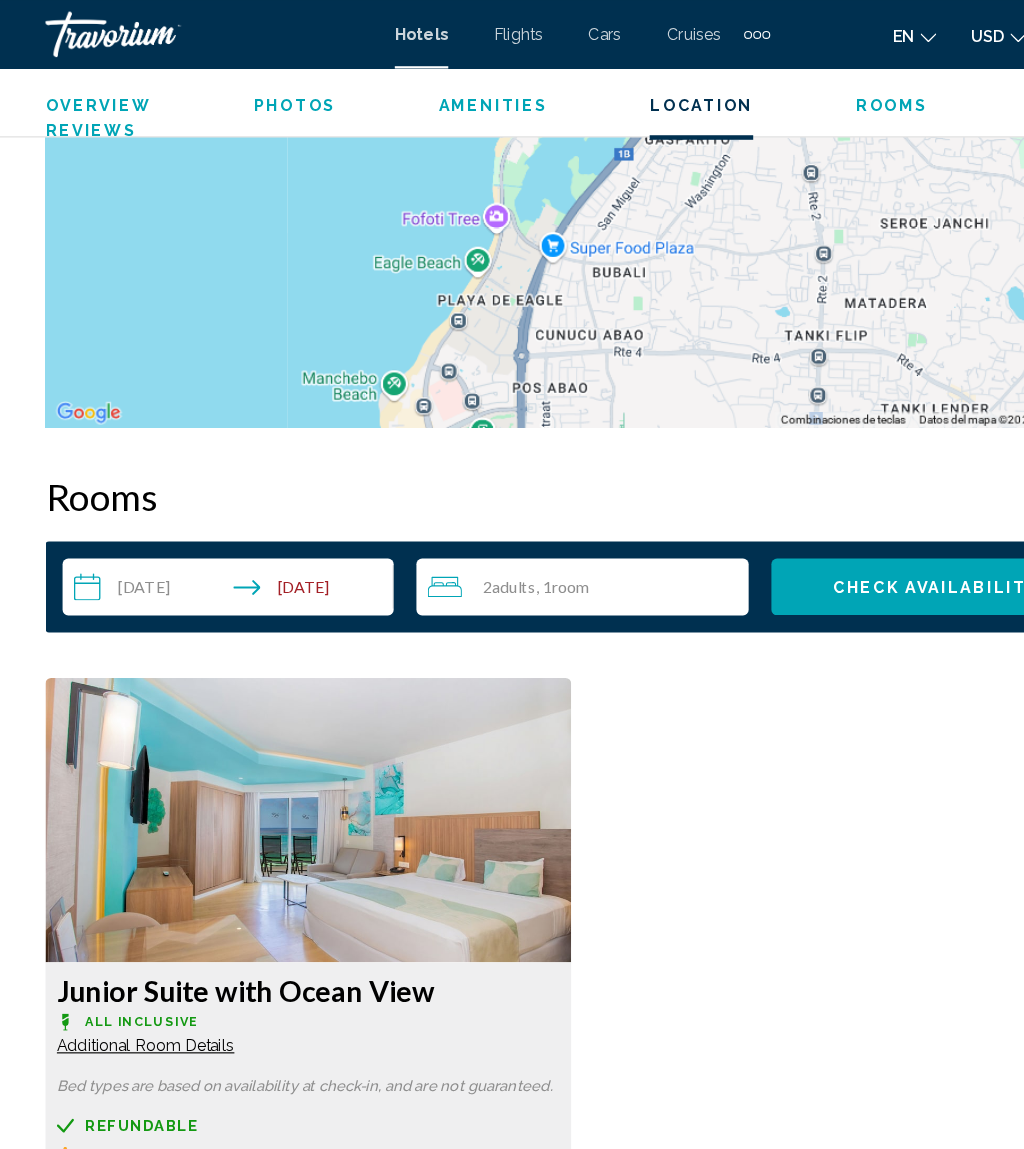 scroll, scrollTop: 2843, scrollLeft: 0, axis: vertical 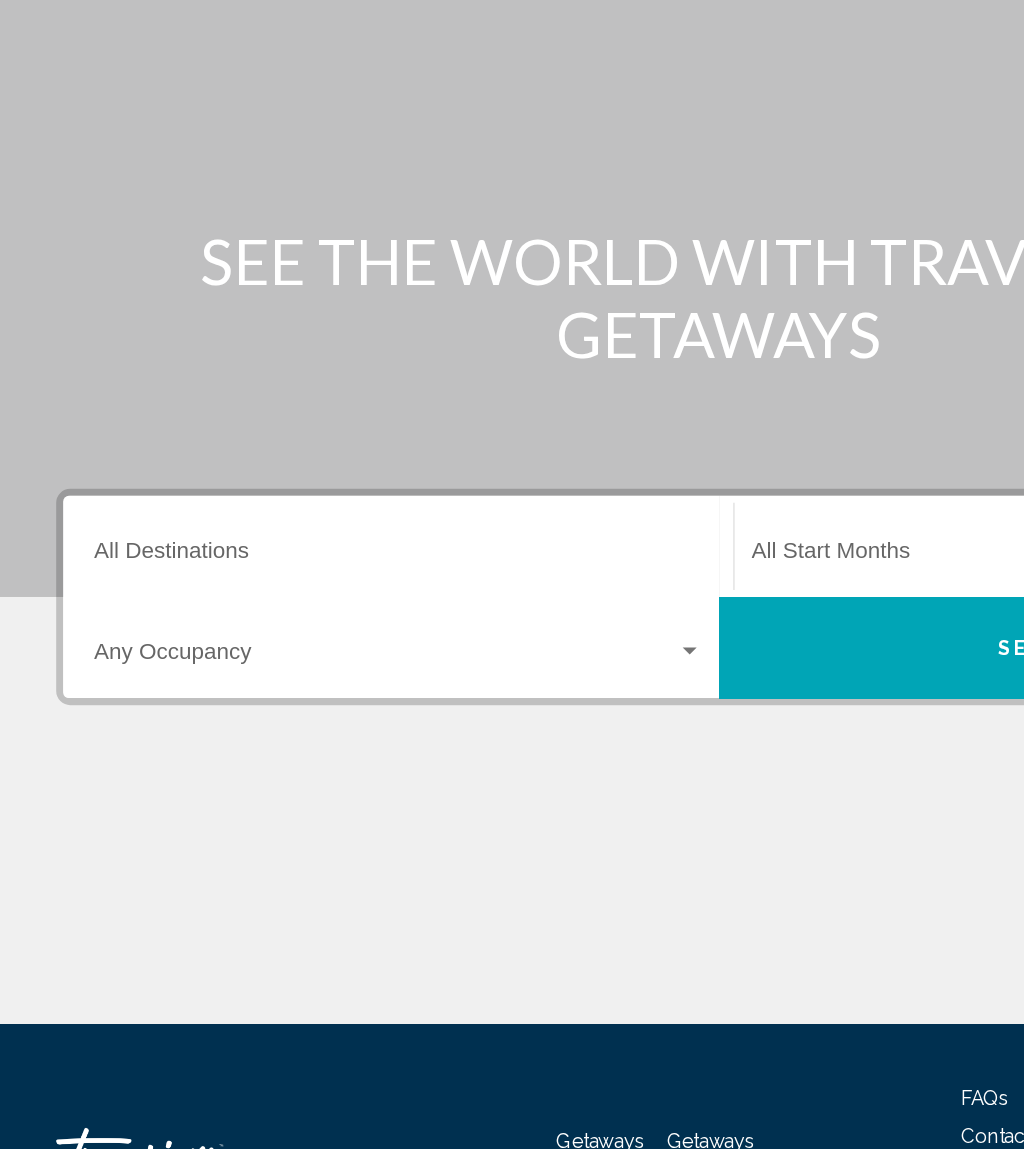 click on "Destination All Destinations" at bounding box center [283, 564] 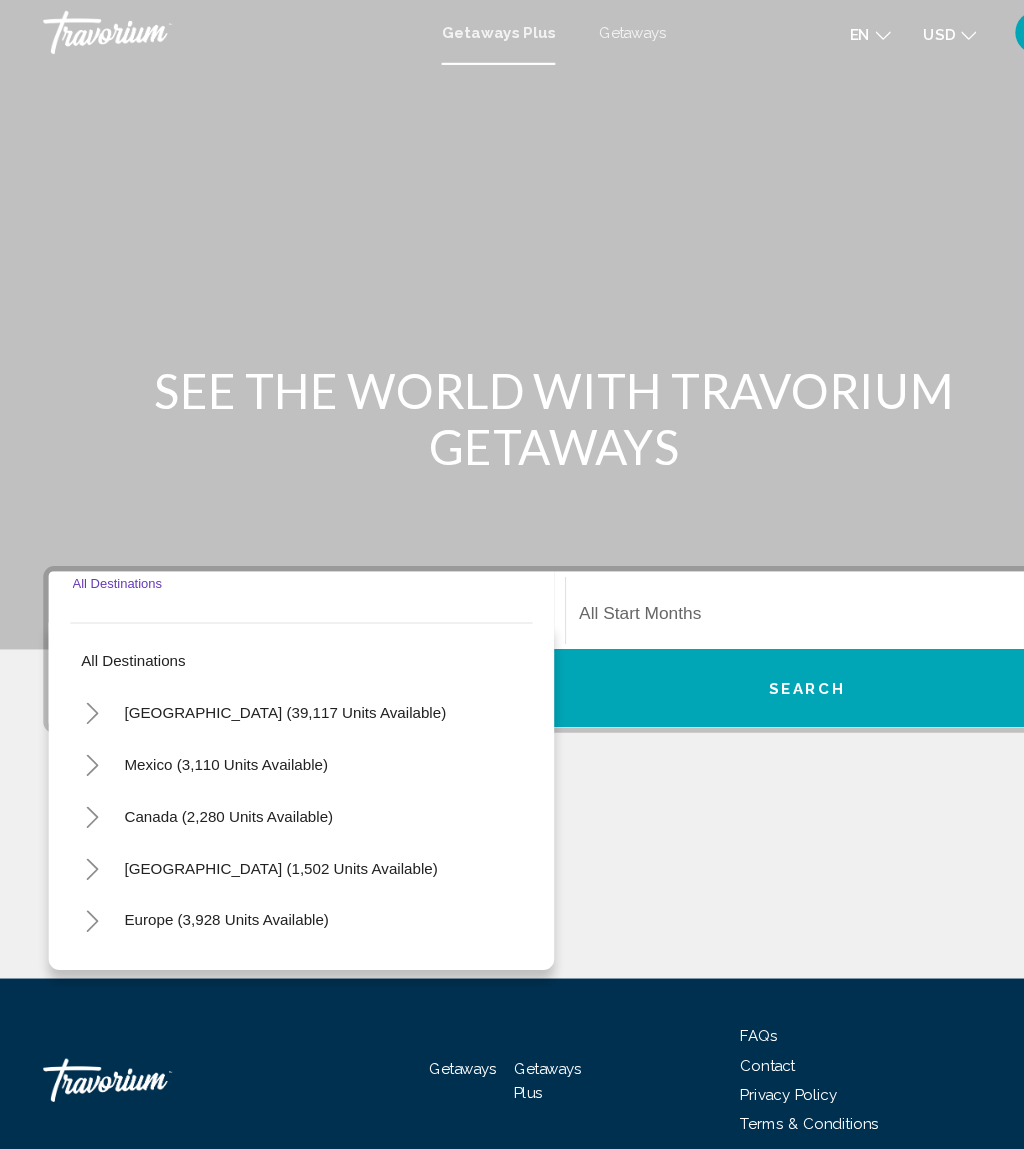 click on "Getaways" at bounding box center [584, 30] 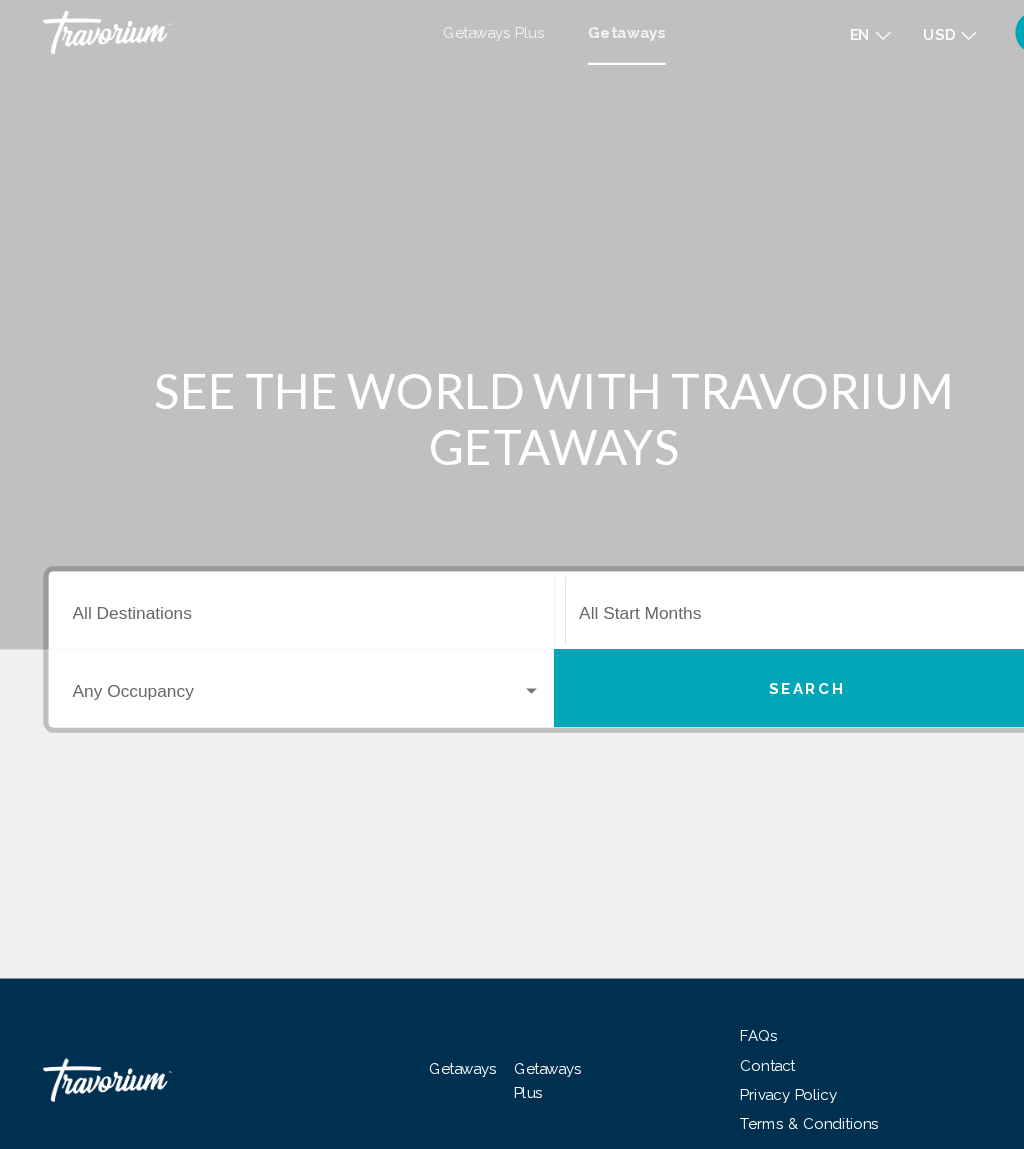 click on "Destination All Destinations" at bounding box center [283, 571] 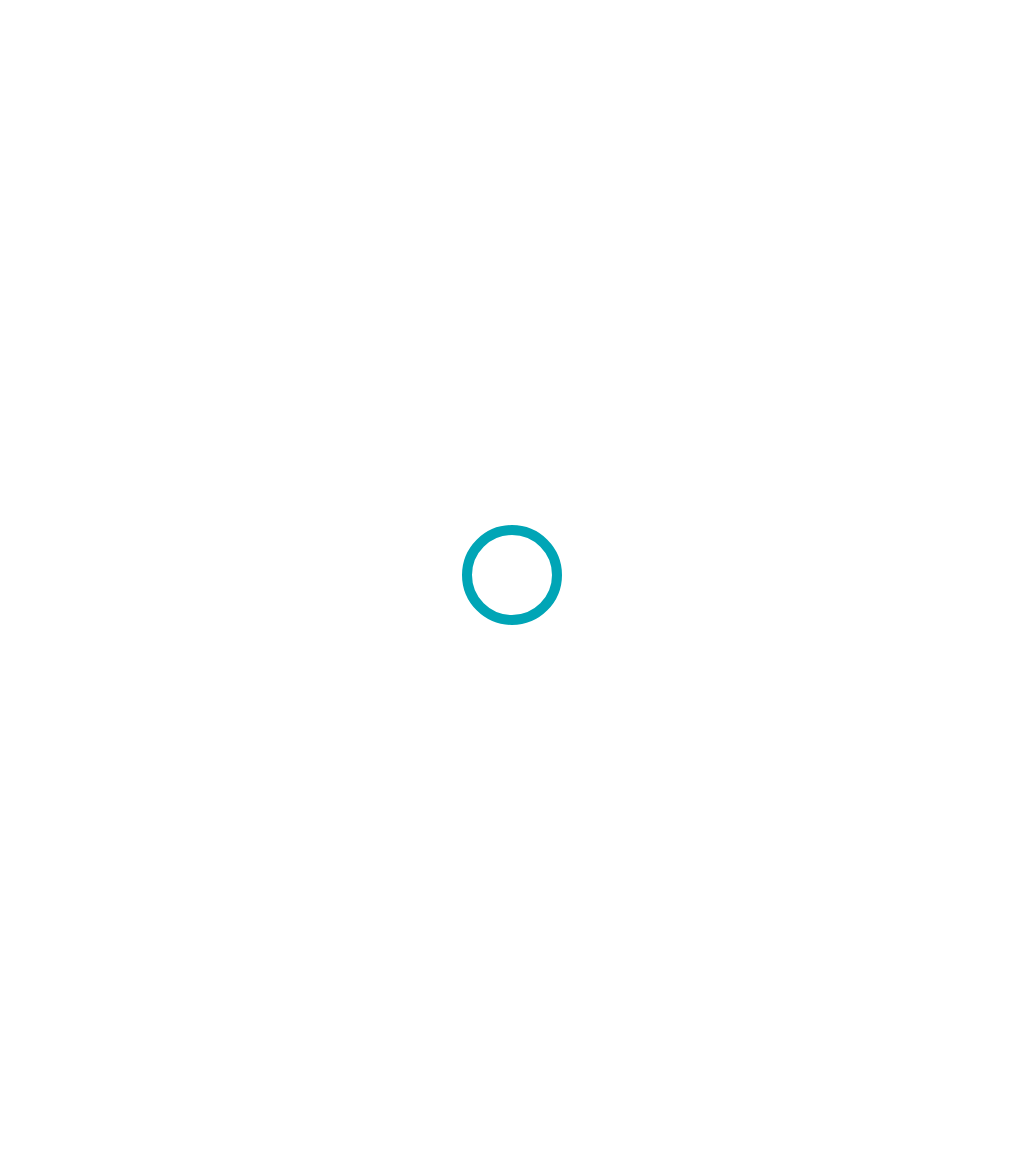 scroll, scrollTop: 0, scrollLeft: 0, axis: both 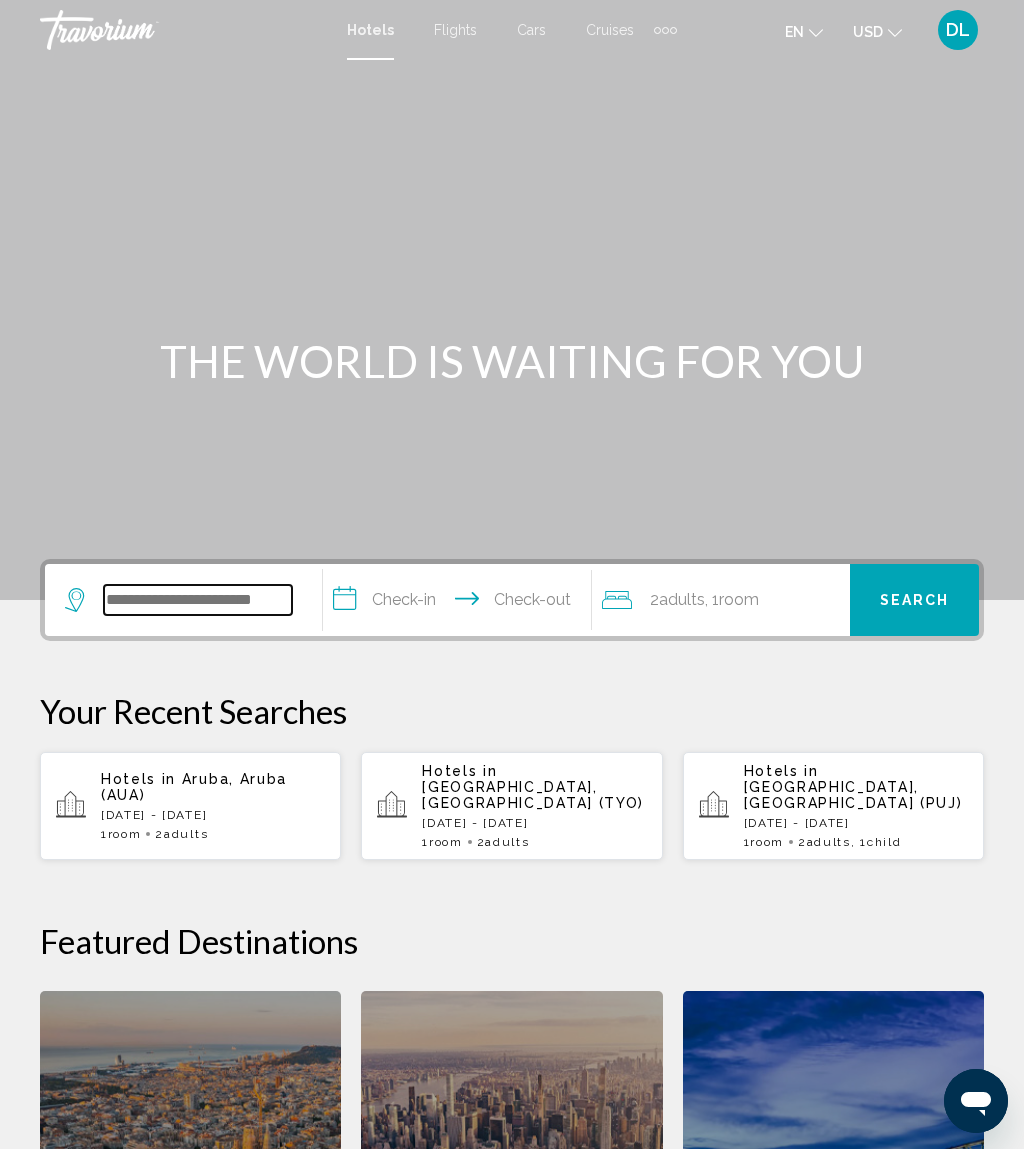 click at bounding box center (198, 600) 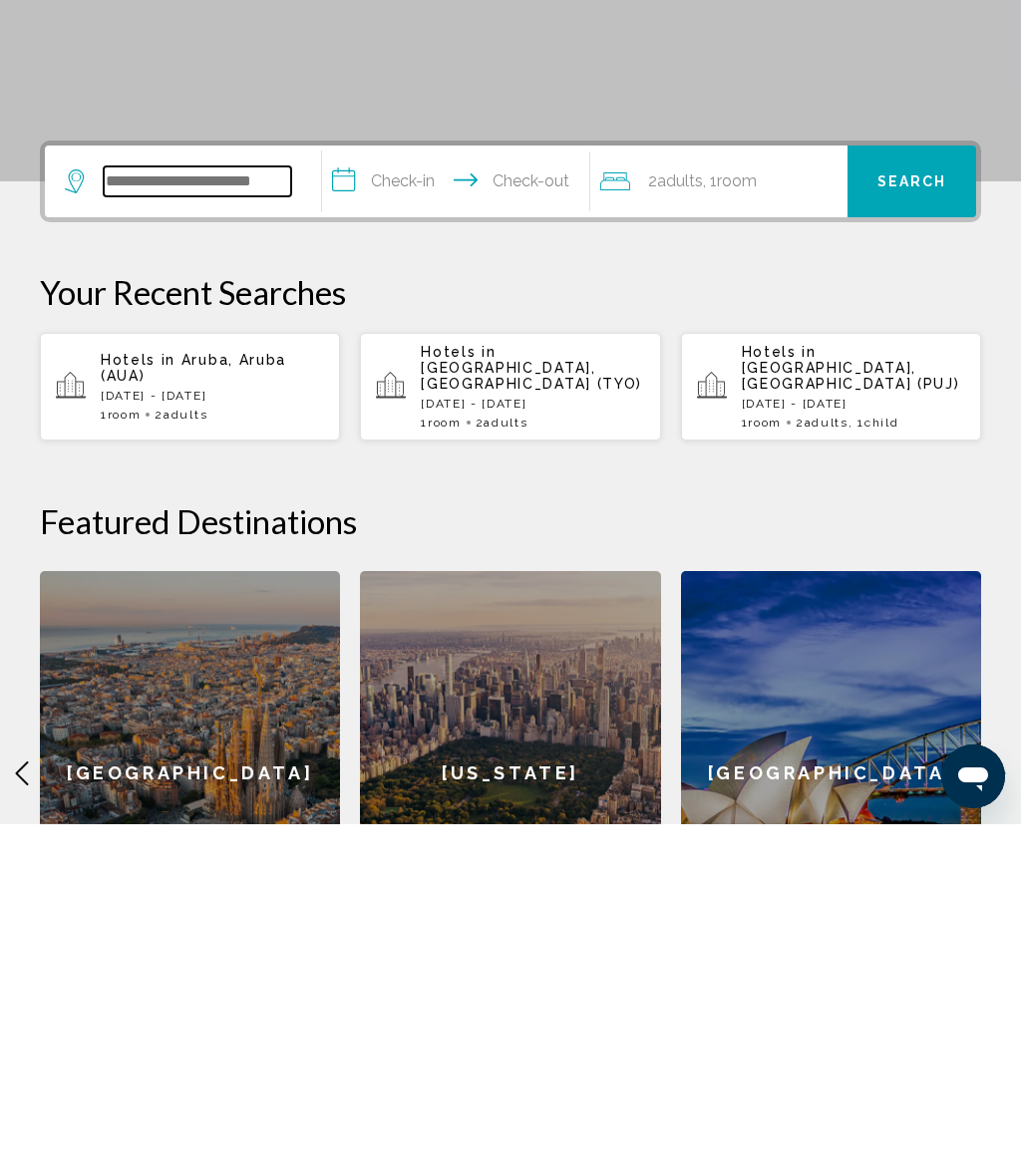 scroll, scrollTop: 141, scrollLeft: 0, axis: vertical 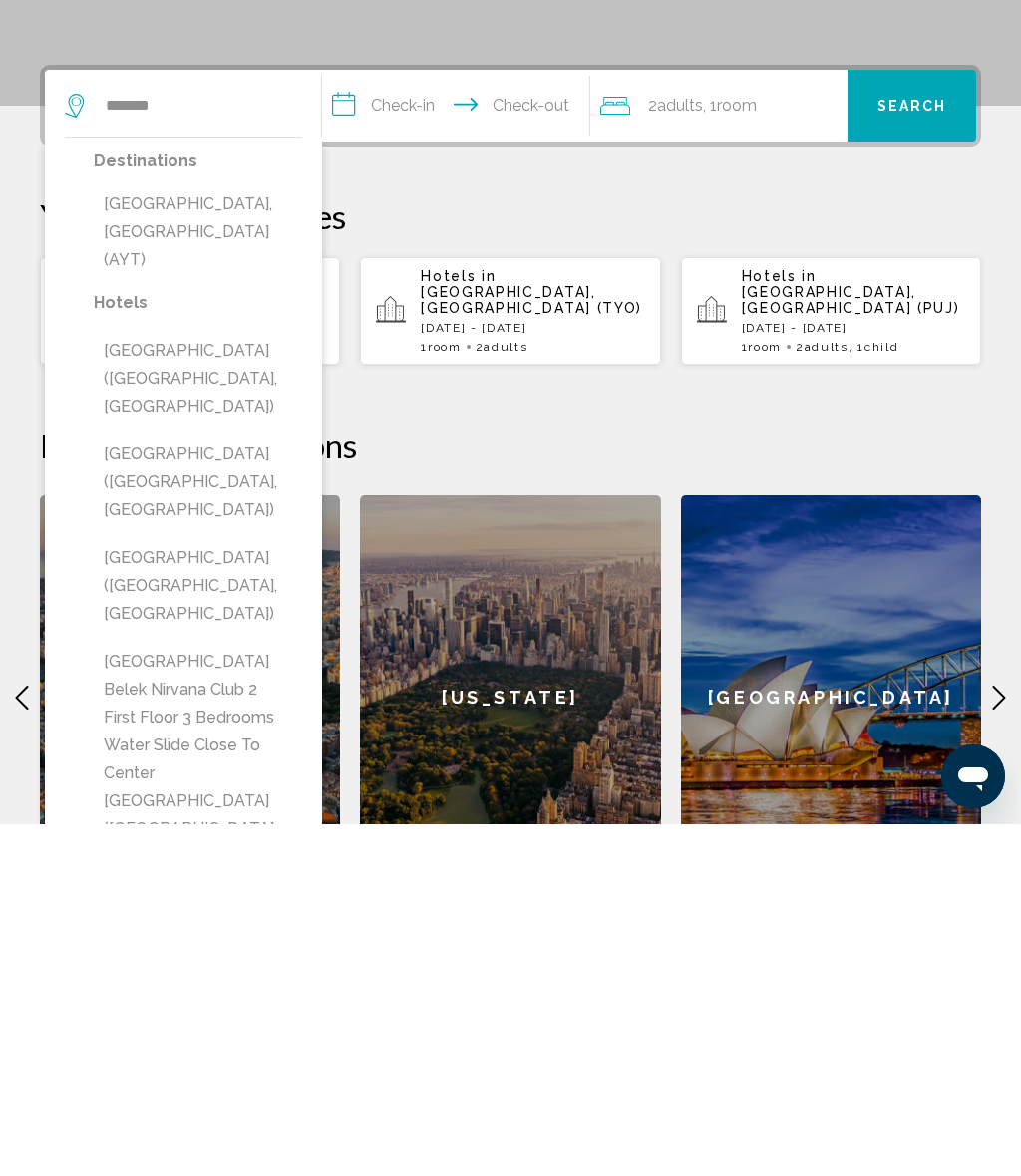 click on "Antalya, Turkey (AYT)" at bounding box center (197, 584) 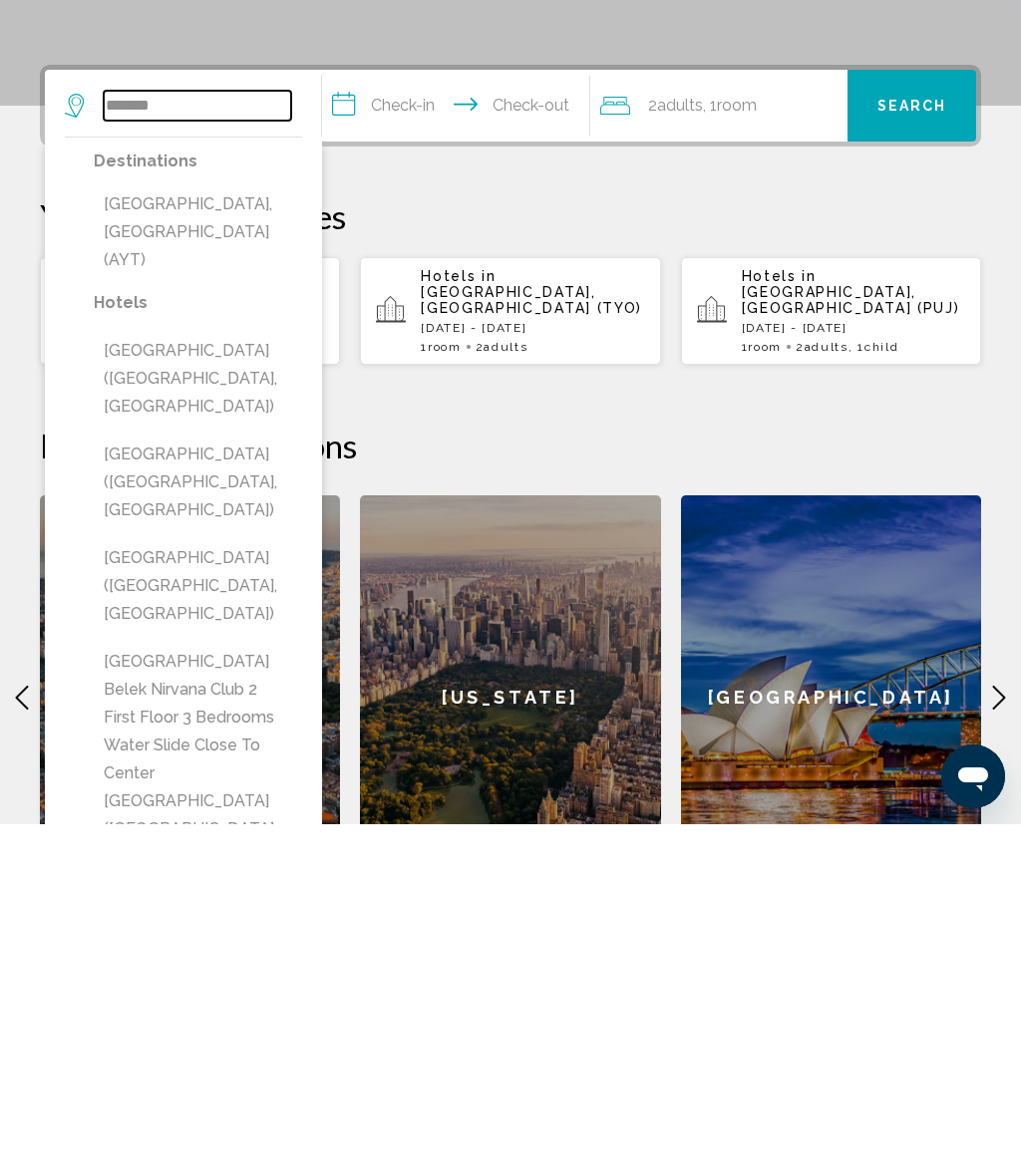 type on "**********" 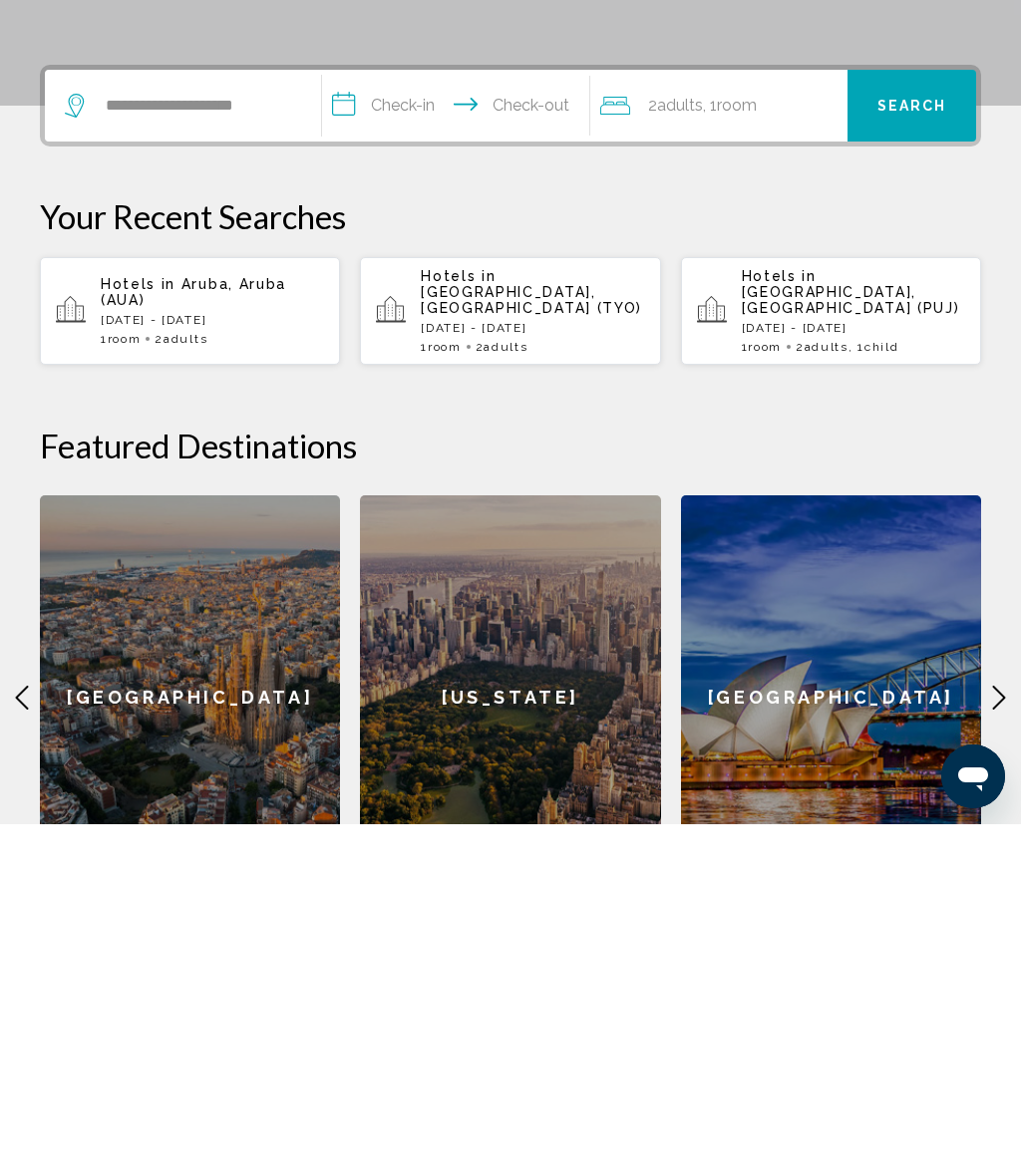 click on "**********" at bounding box center (460, 460) 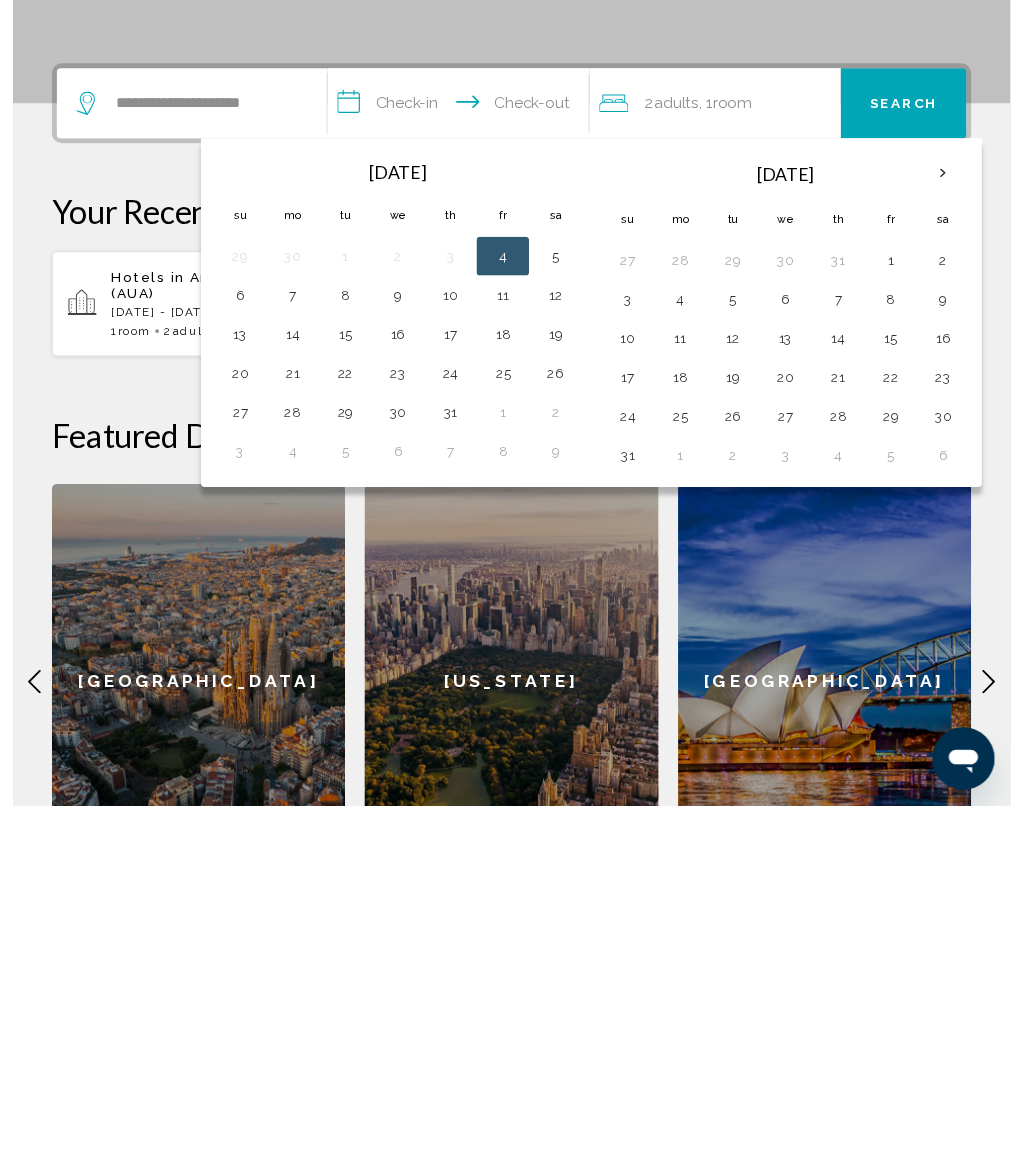 scroll, scrollTop: 494, scrollLeft: 0, axis: vertical 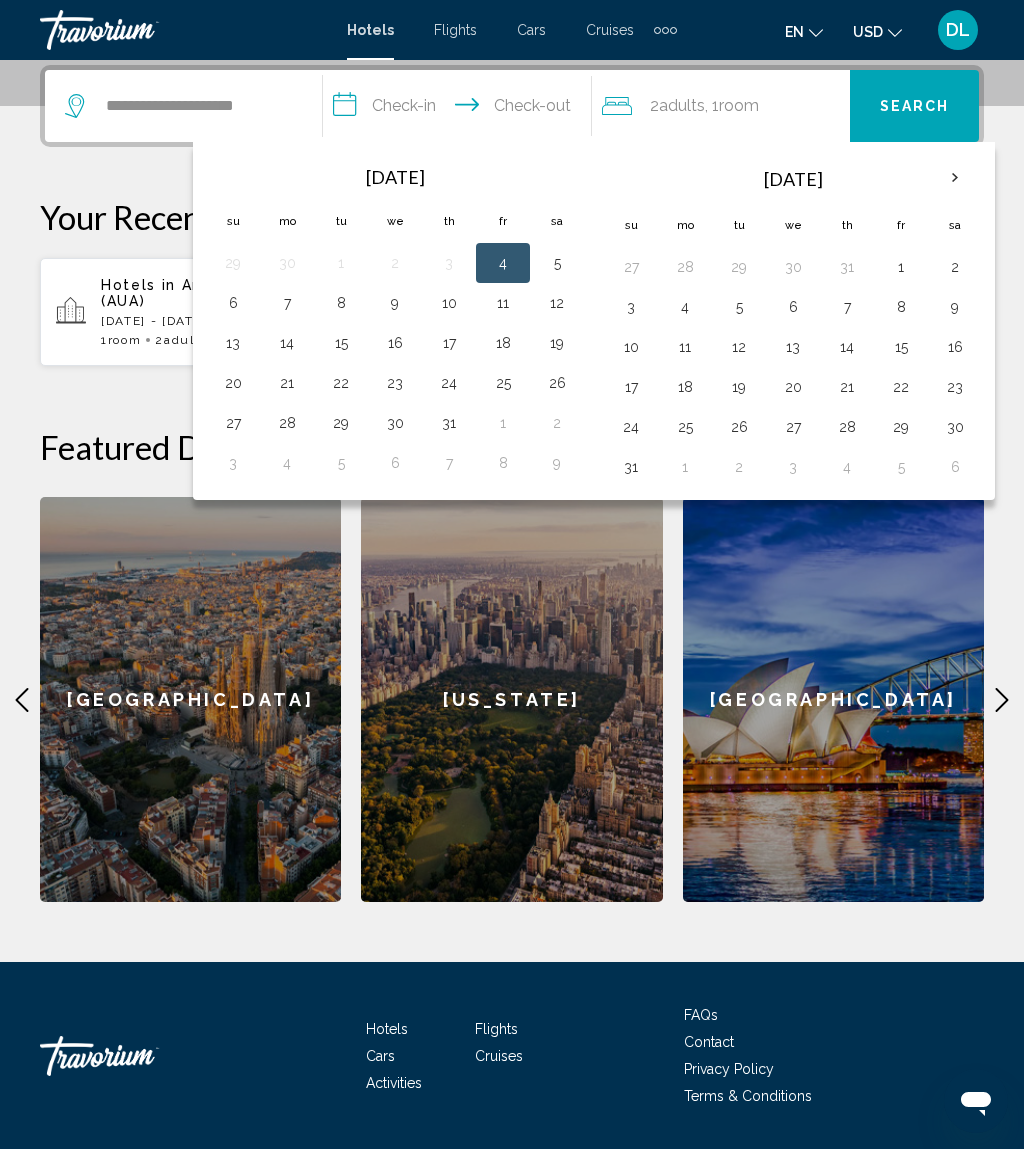 click on "14" at bounding box center (847, 347) 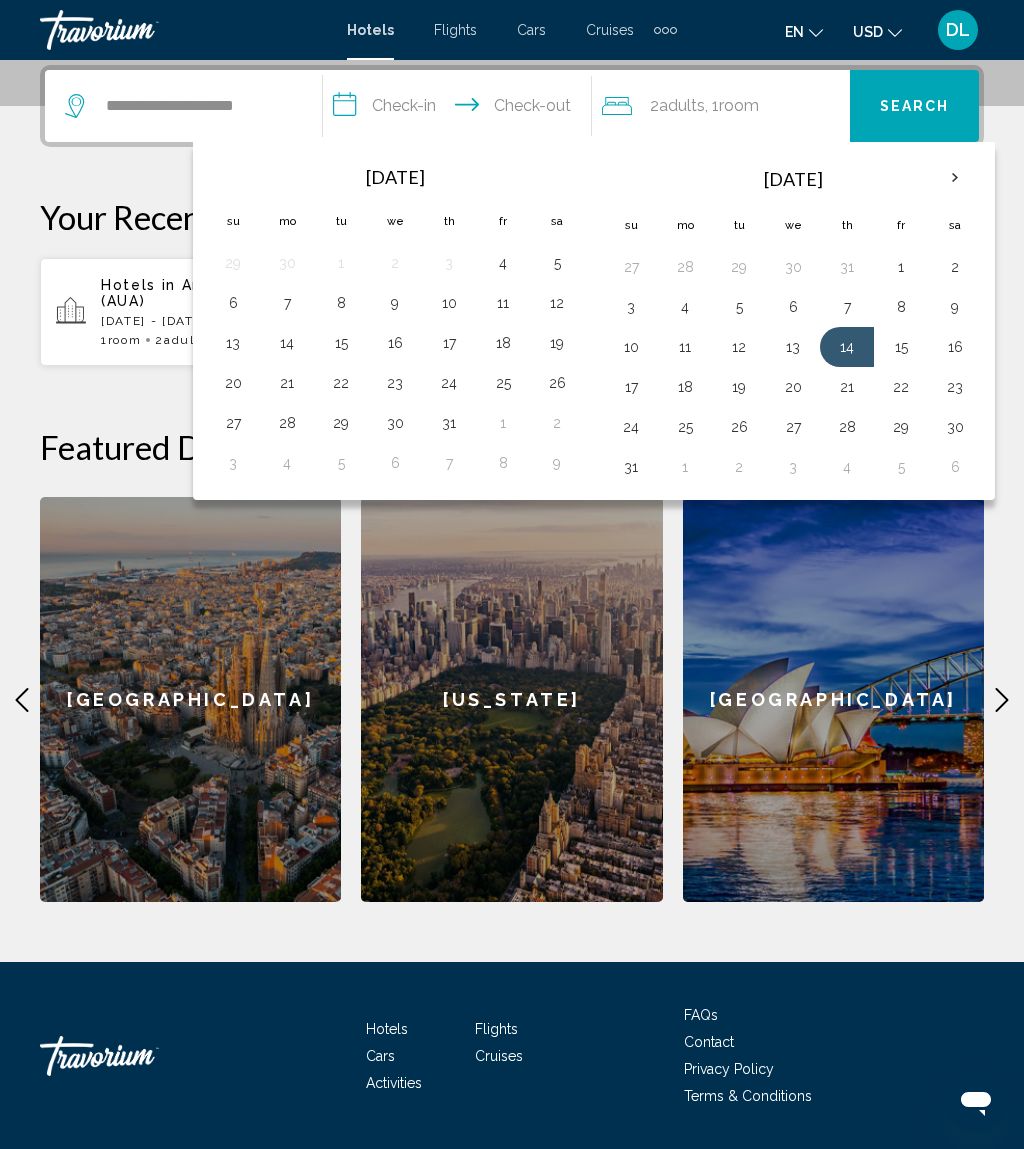 click on "21" at bounding box center (847, 387) 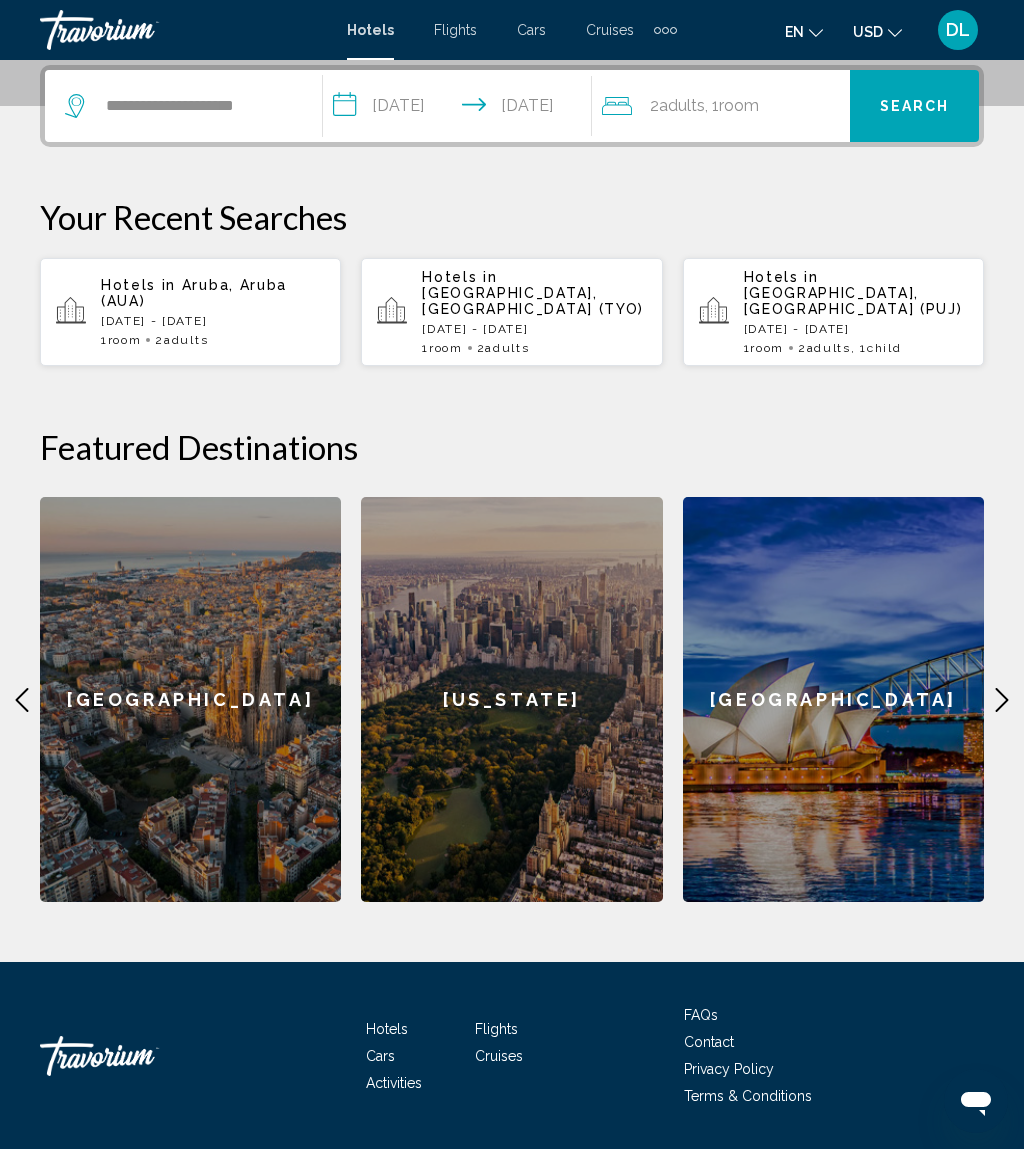 click on "Search" at bounding box center (915, 107) 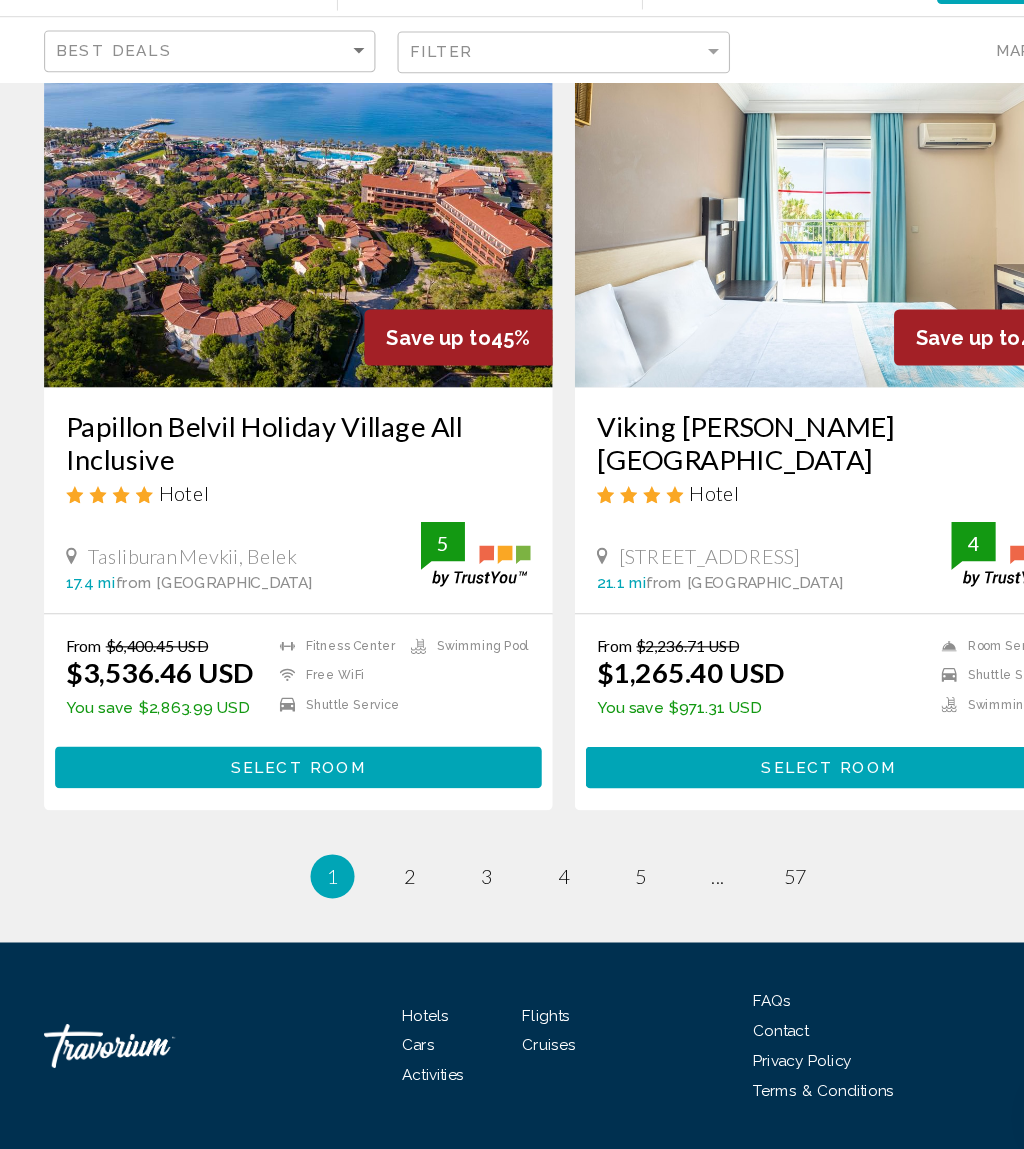 scroll, scrollTop: 3801, scrollLeft: 0, axis: vertical 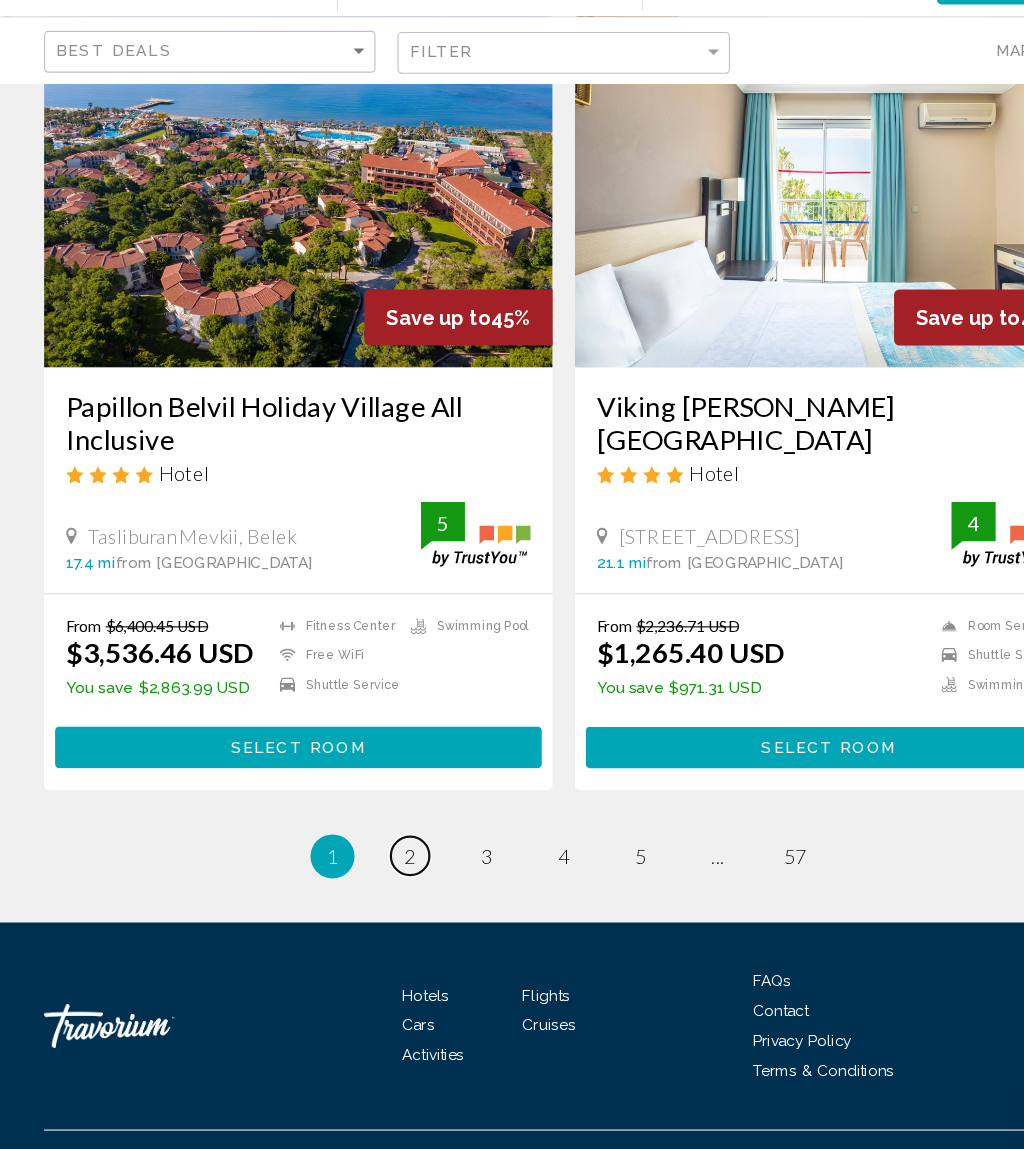 click on "2" at bounding box center [372, 883] 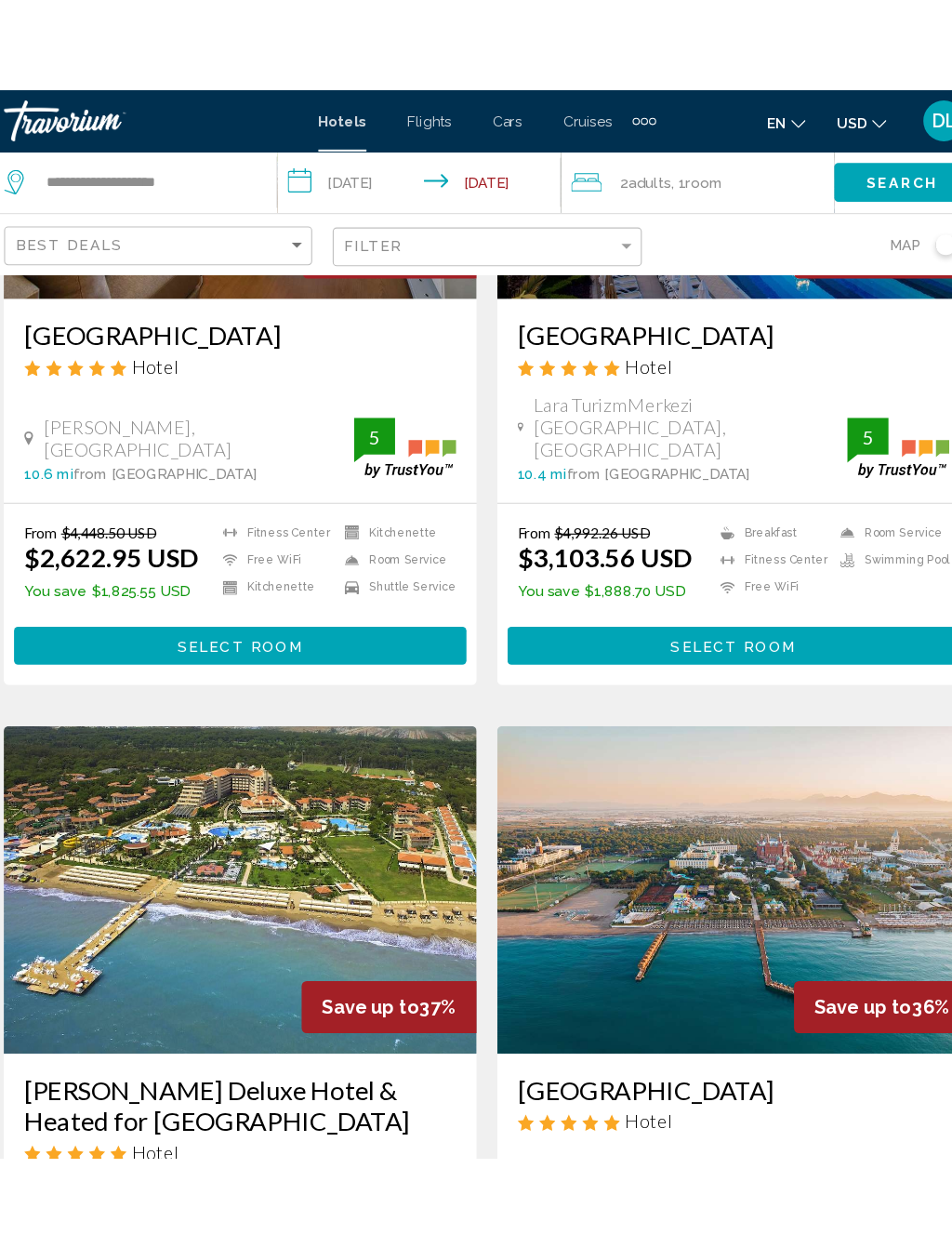scroll, scrollTop: 0, scrollLeft: 0, axis: both 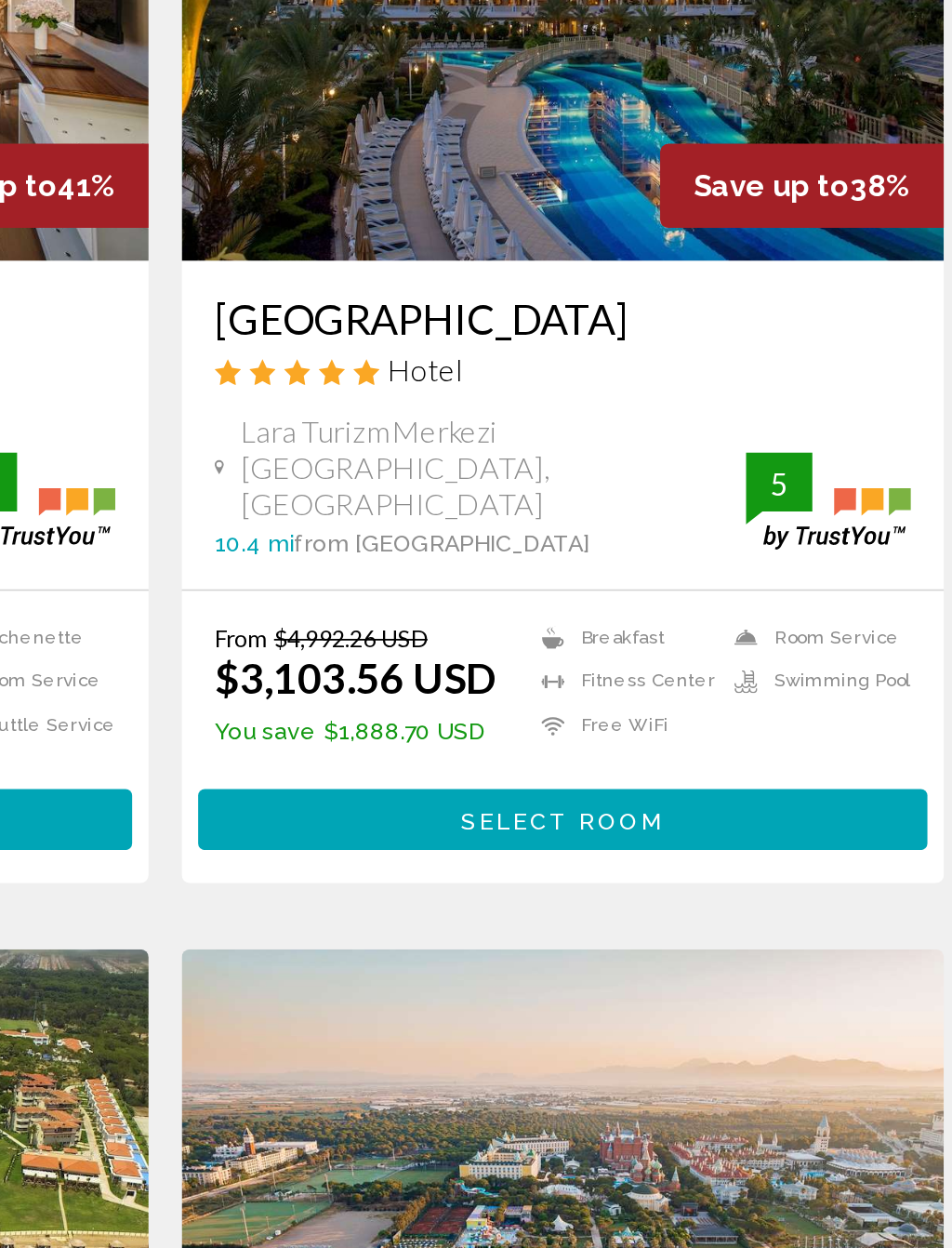 click on "Select Room" at bounding box center [699, 845] 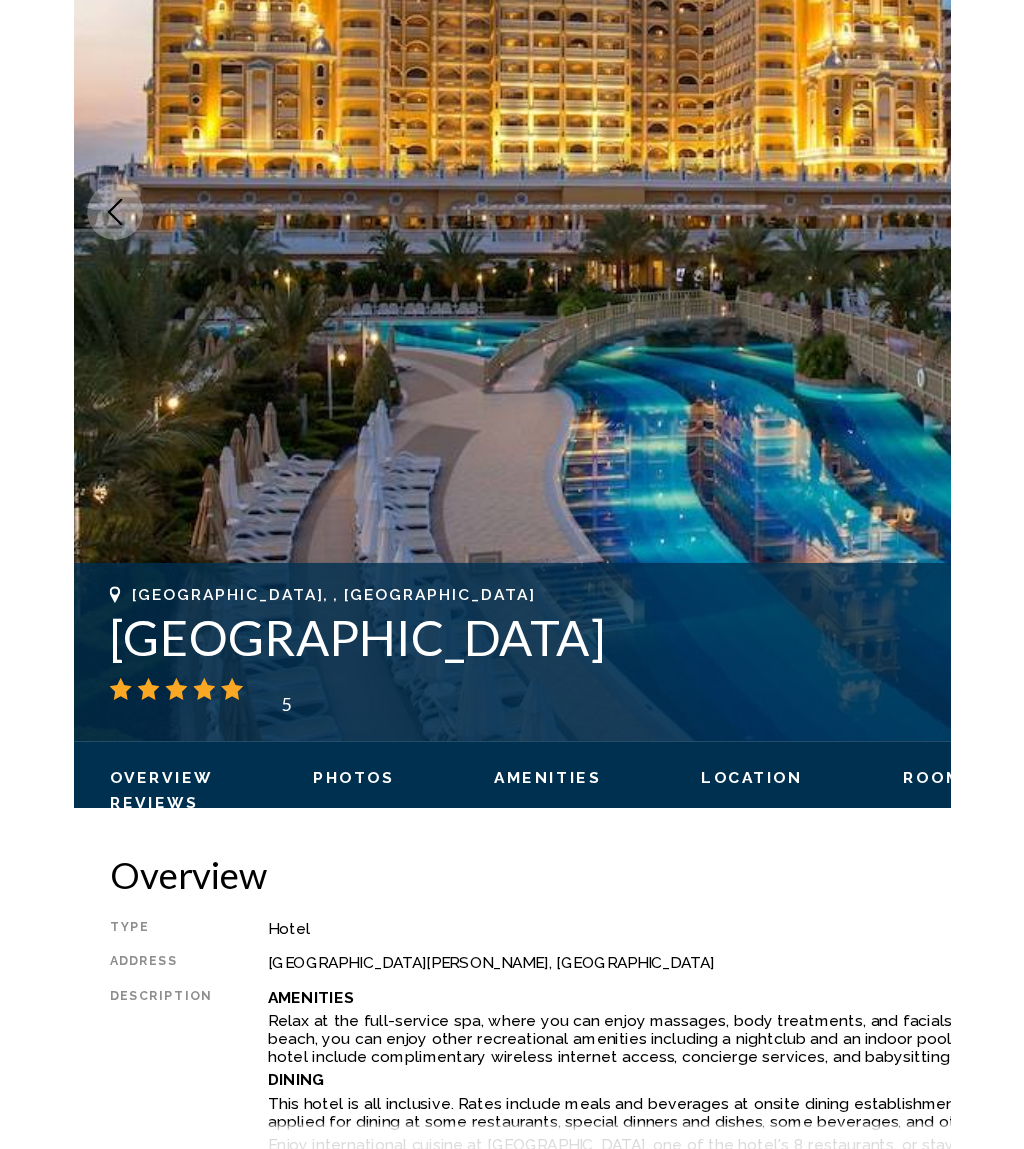 scroll, scrollTop: 146, scrollLeft: 0, axis: vertical 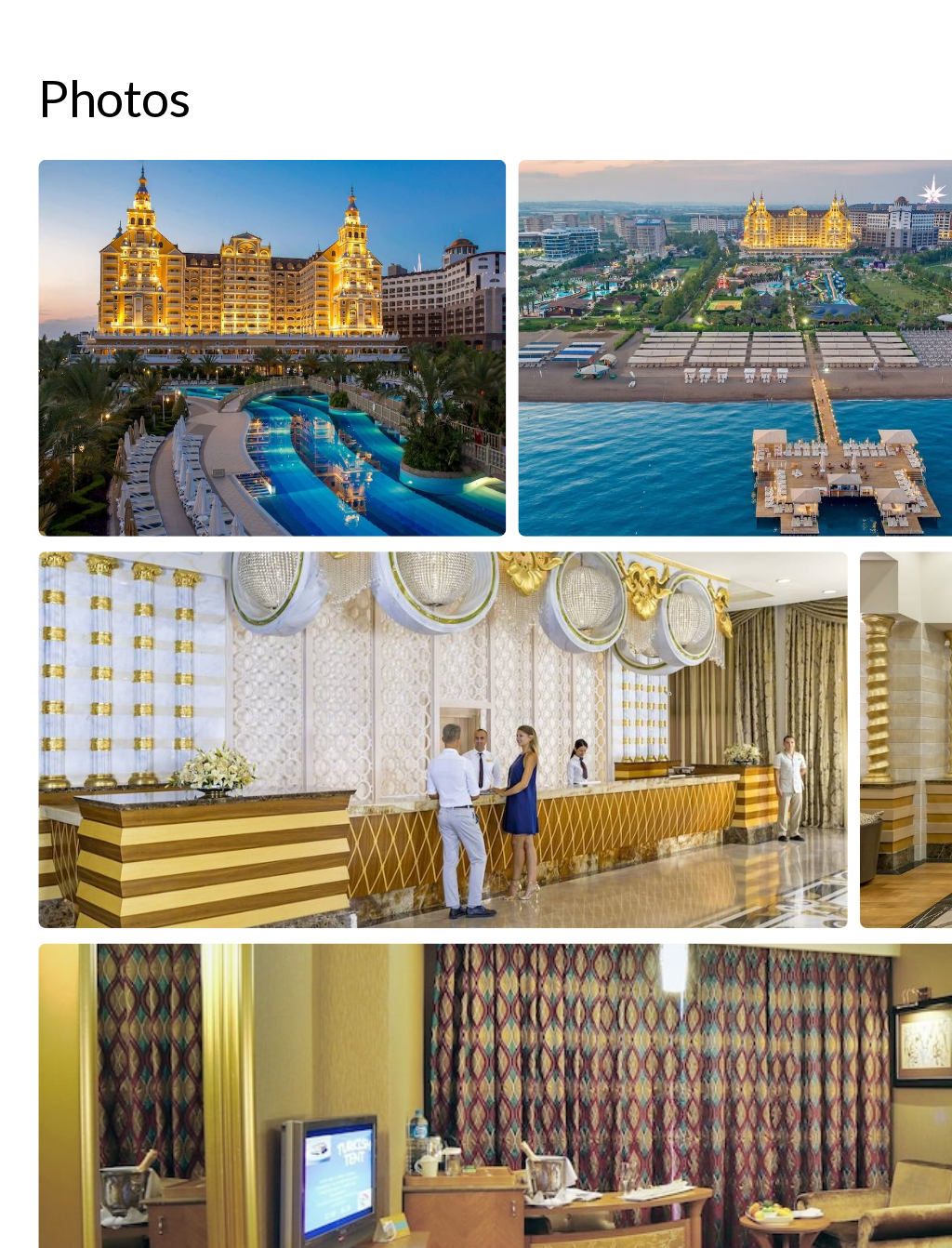 click at bounding box center (180, 329) 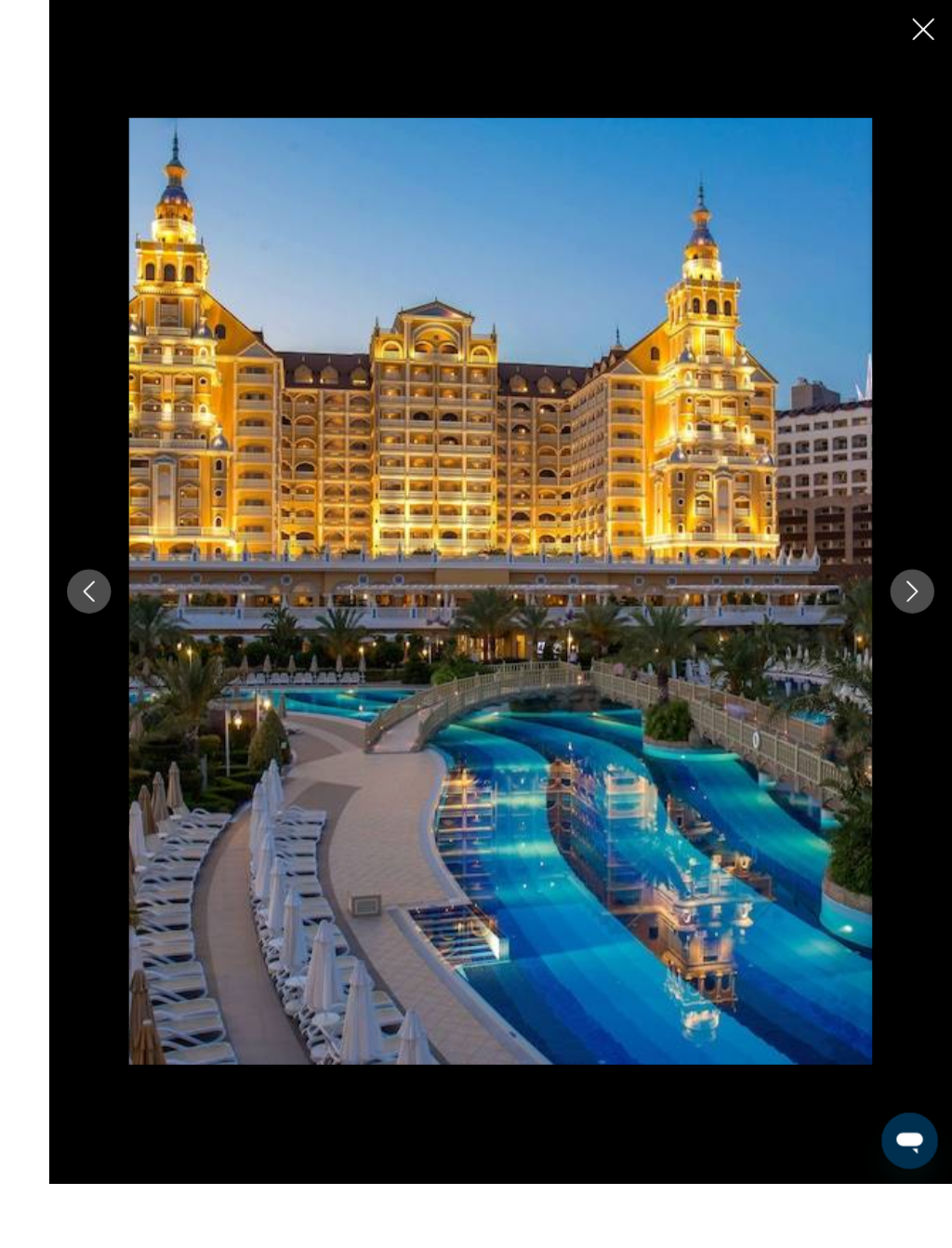 scroll, scrollTop: 1033, scrollLeft: 0, axis: vertical 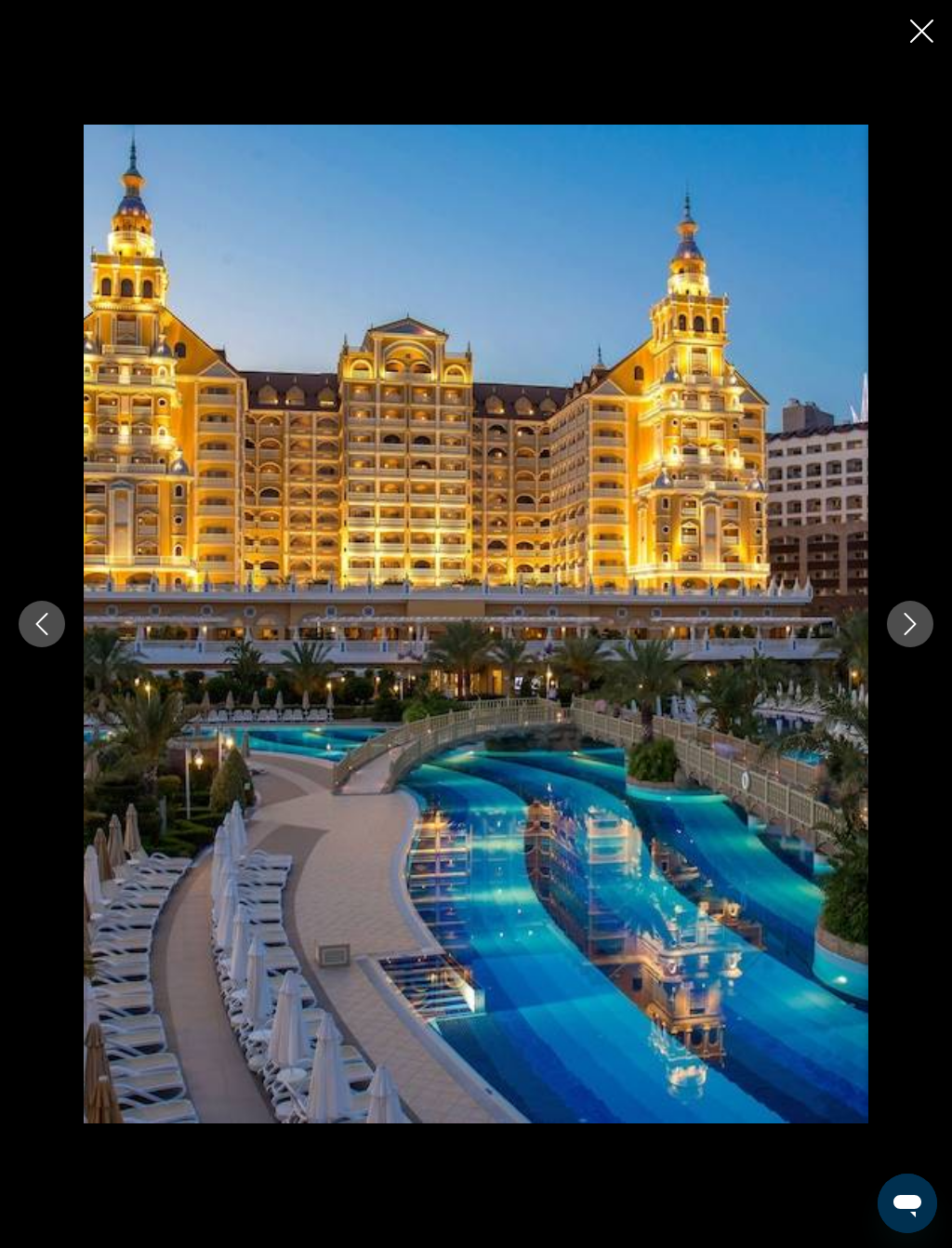 click at bounding box center (910, 624) 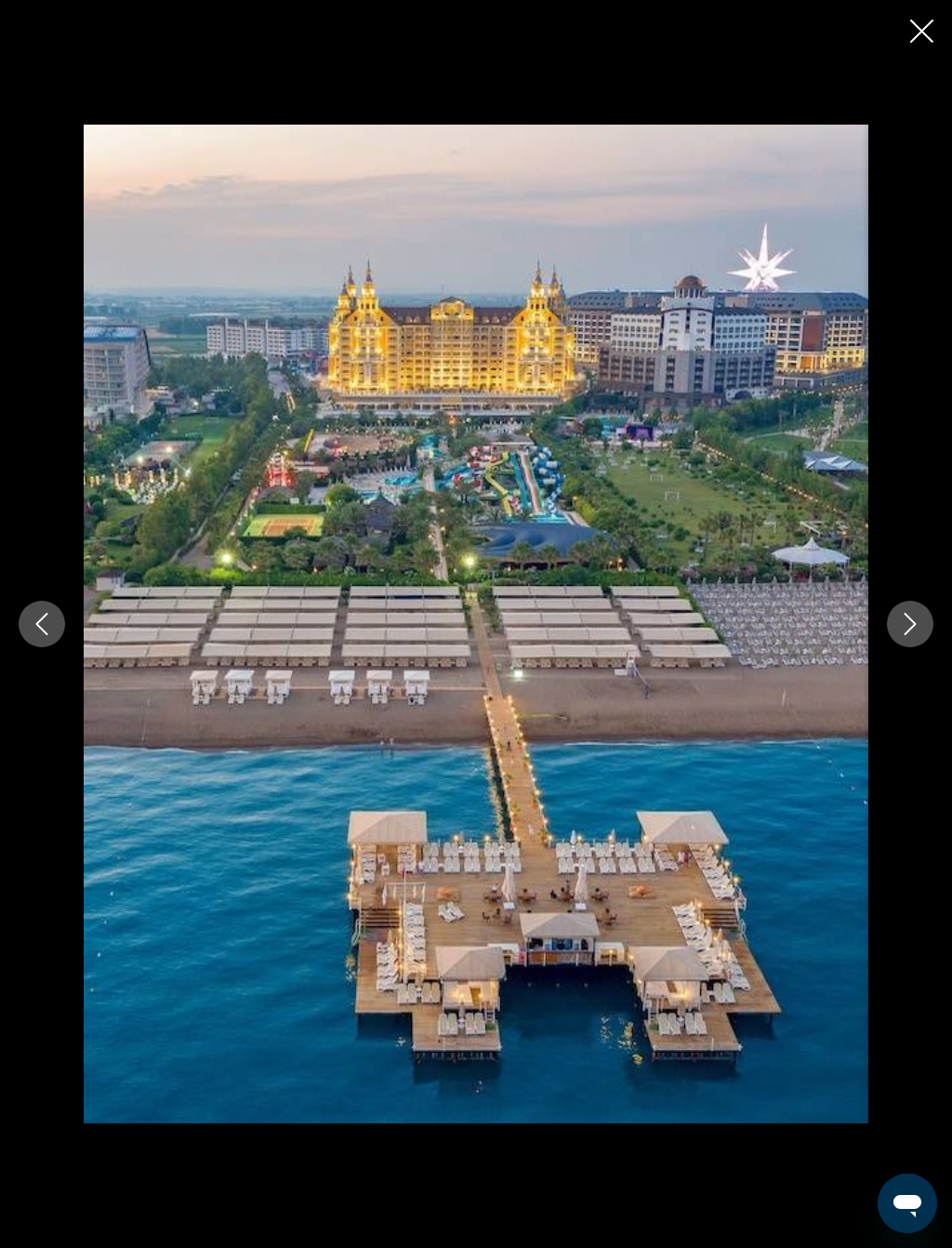 click 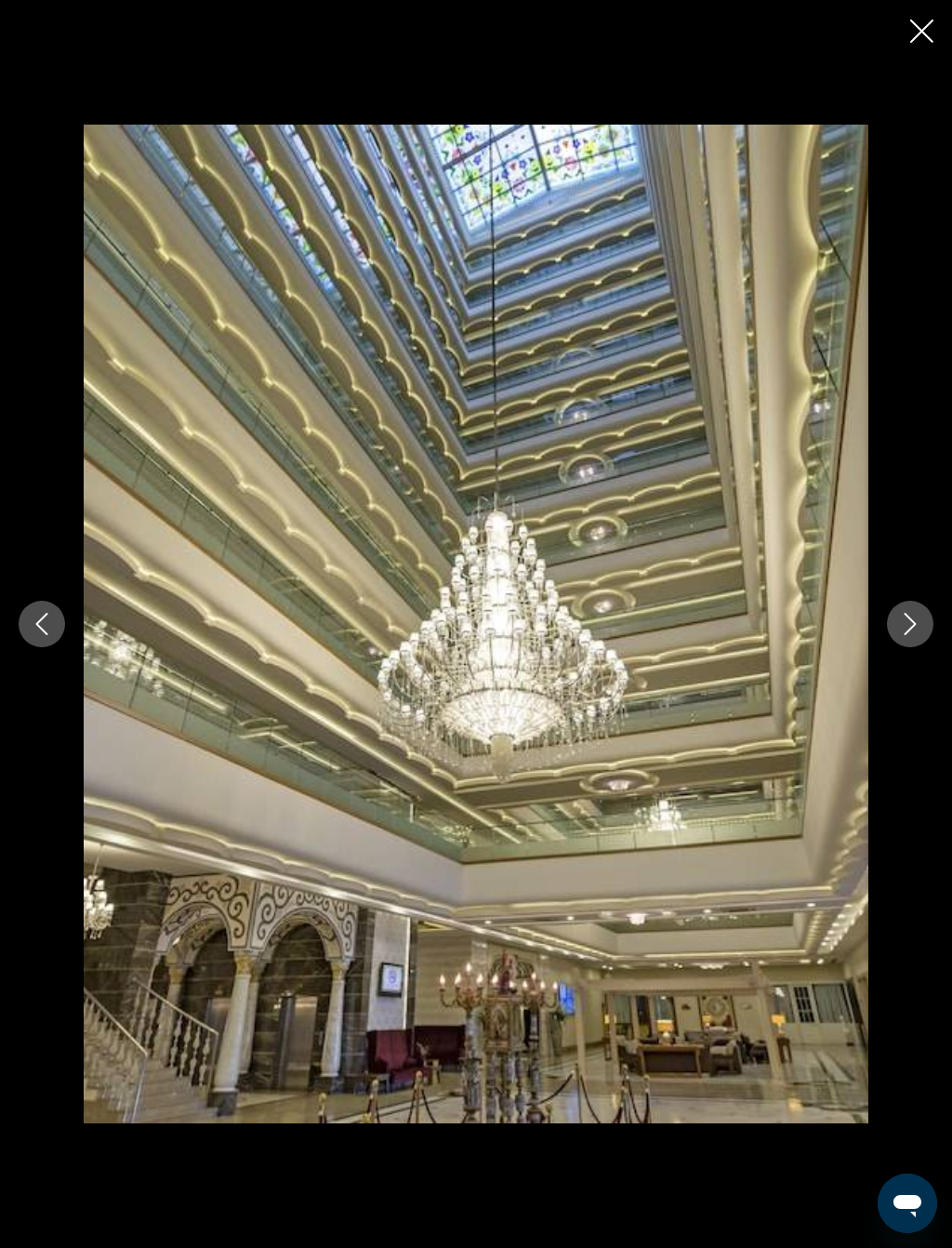 click at bounding box center (910, 624) 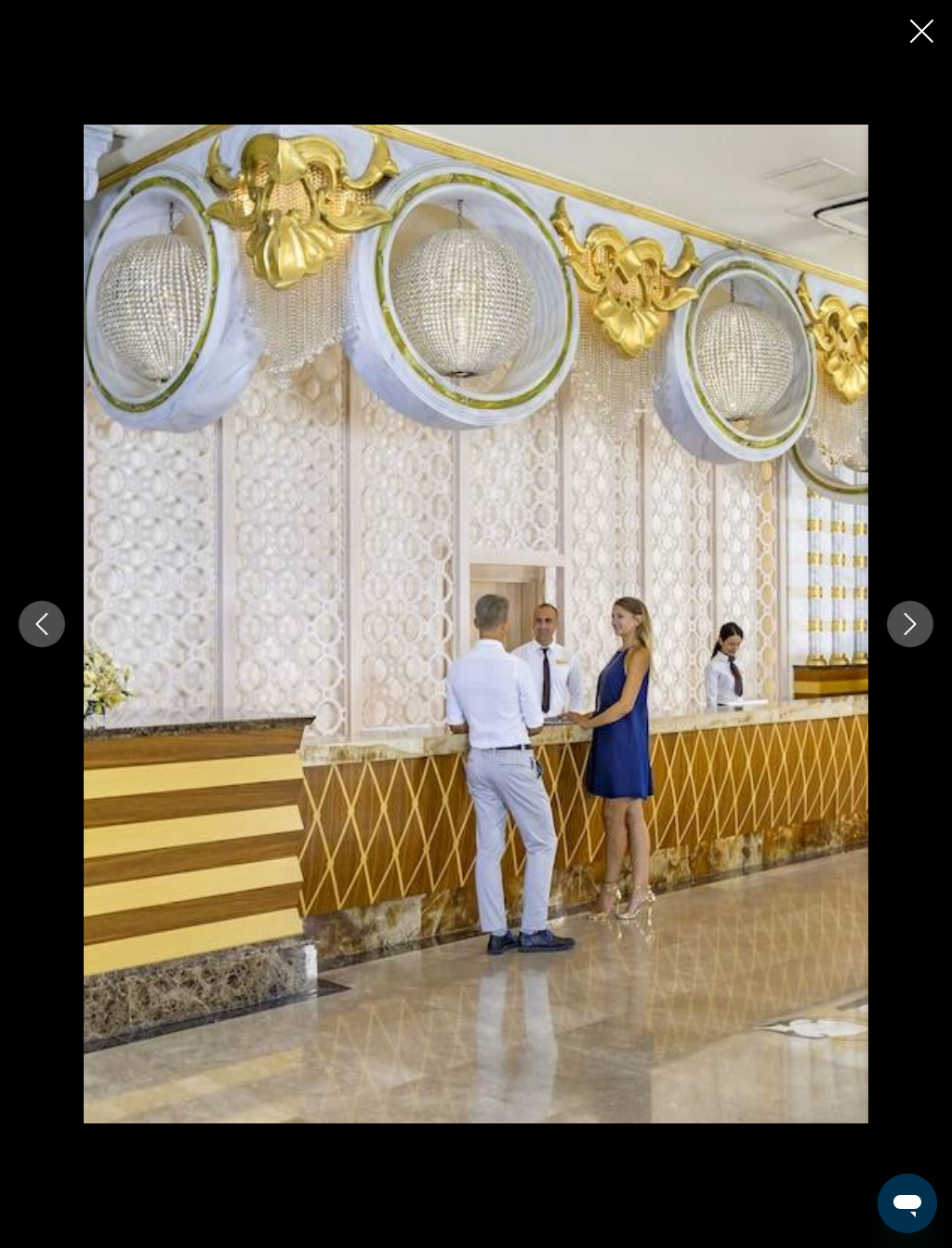 click 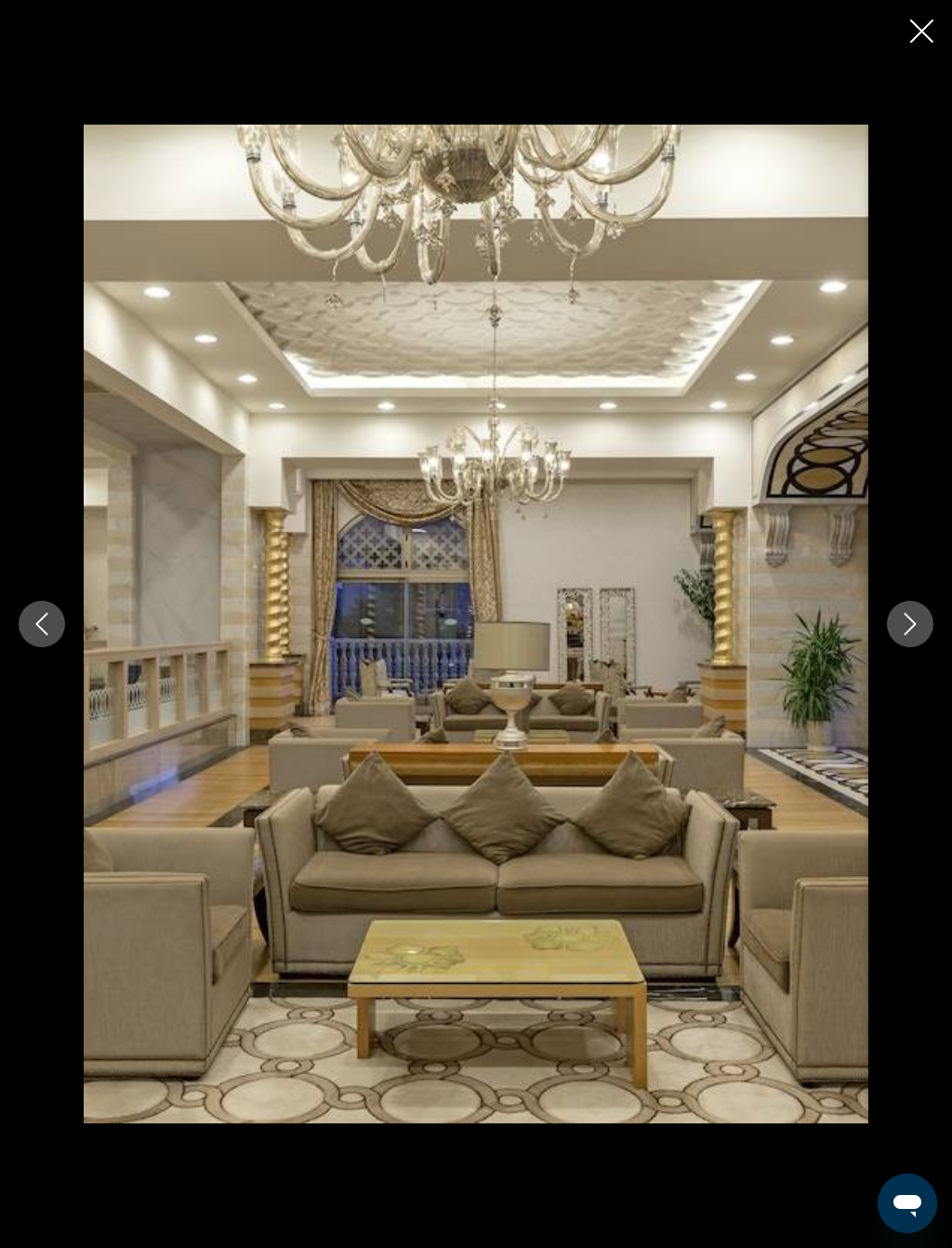 click 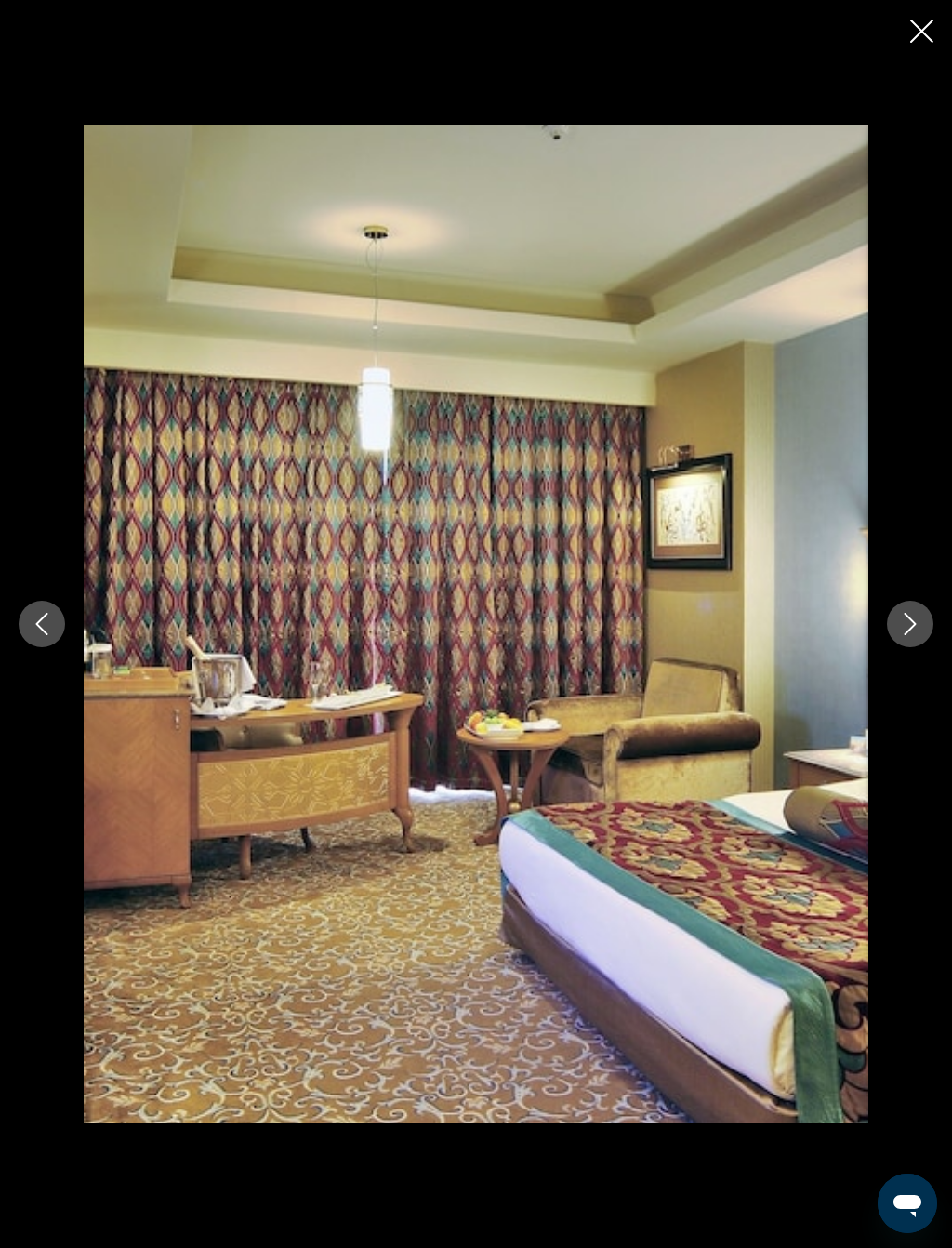 click at bounding box center (910, 624) 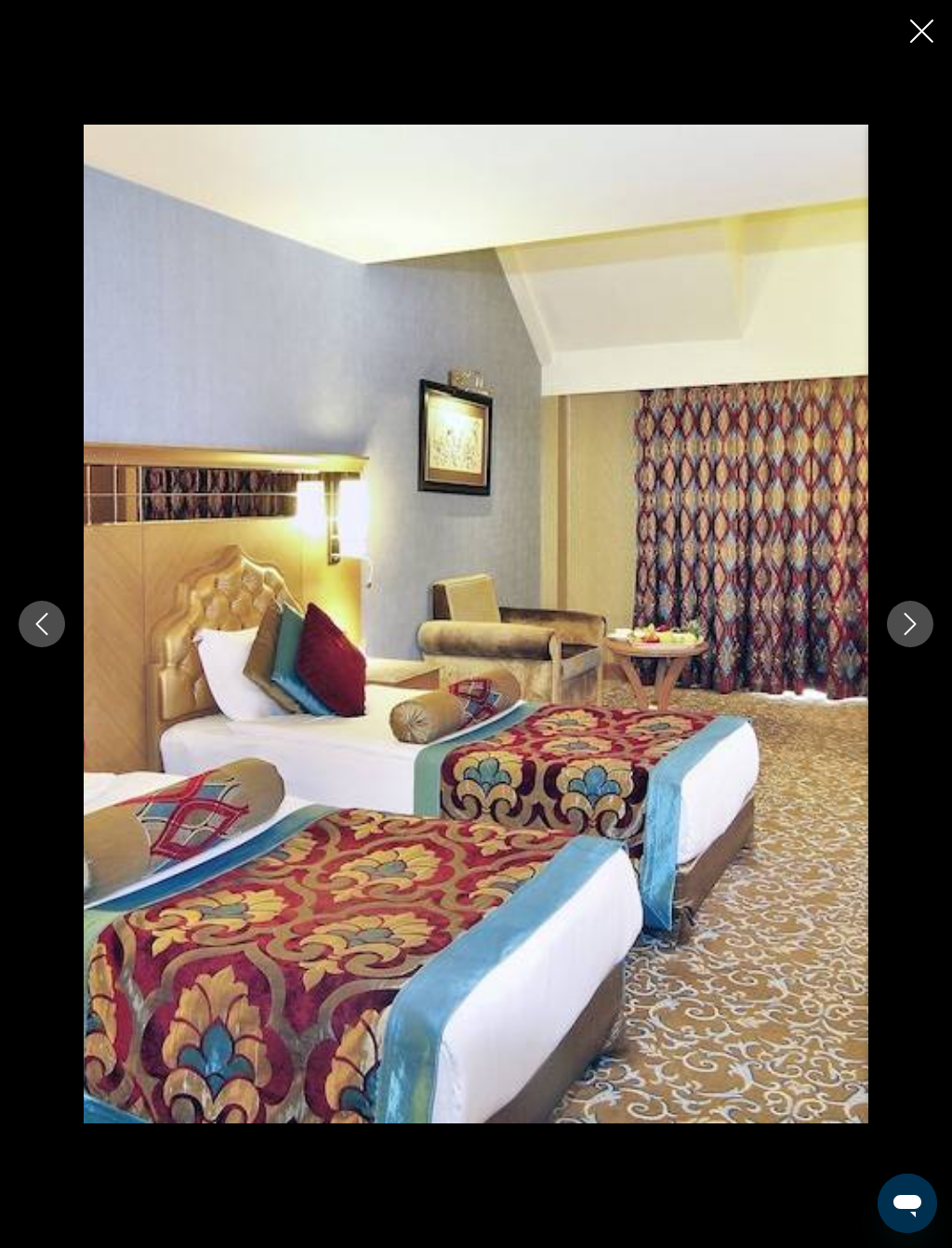click at bounding box center (910, 624) 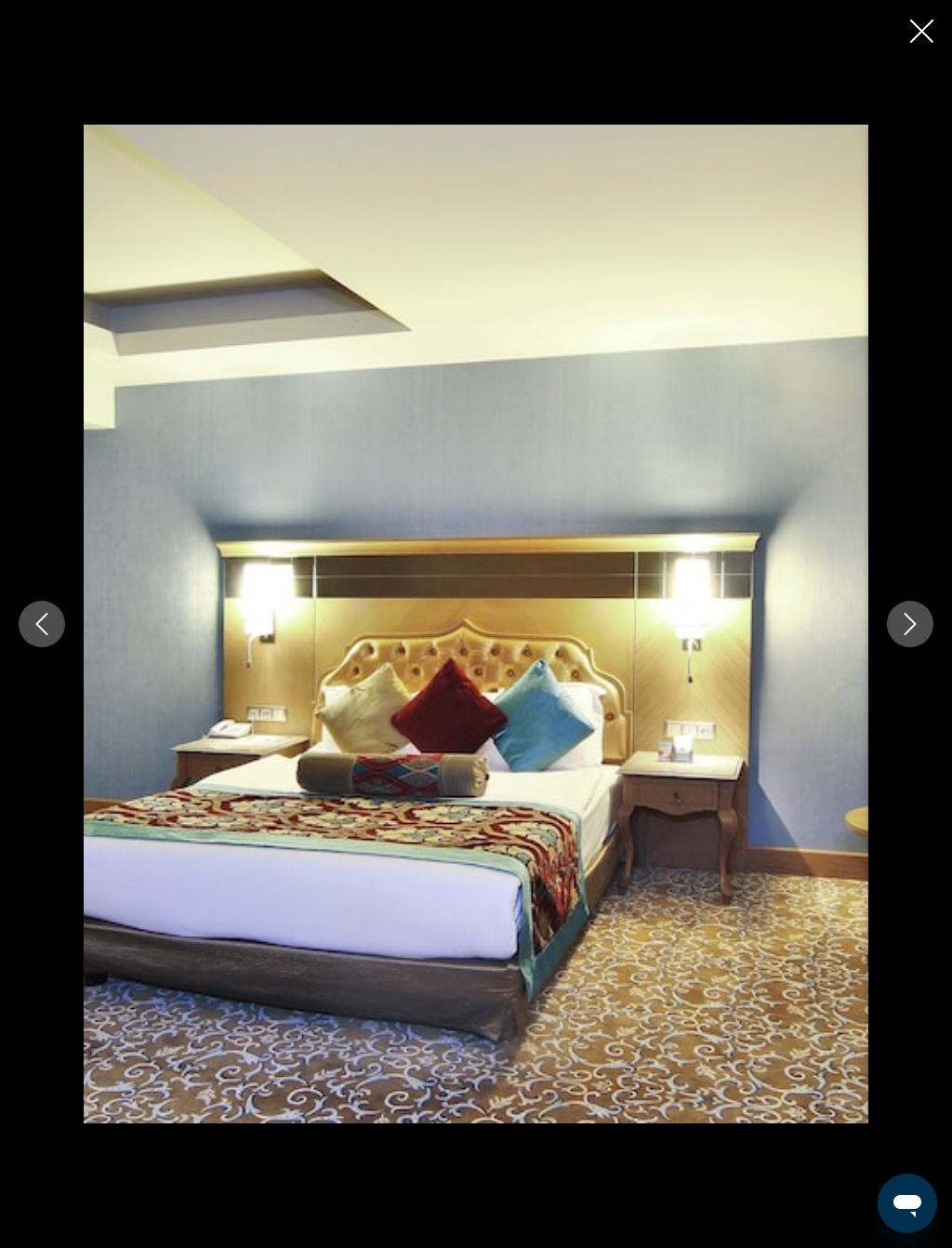 click at bounding box center [910, 624] 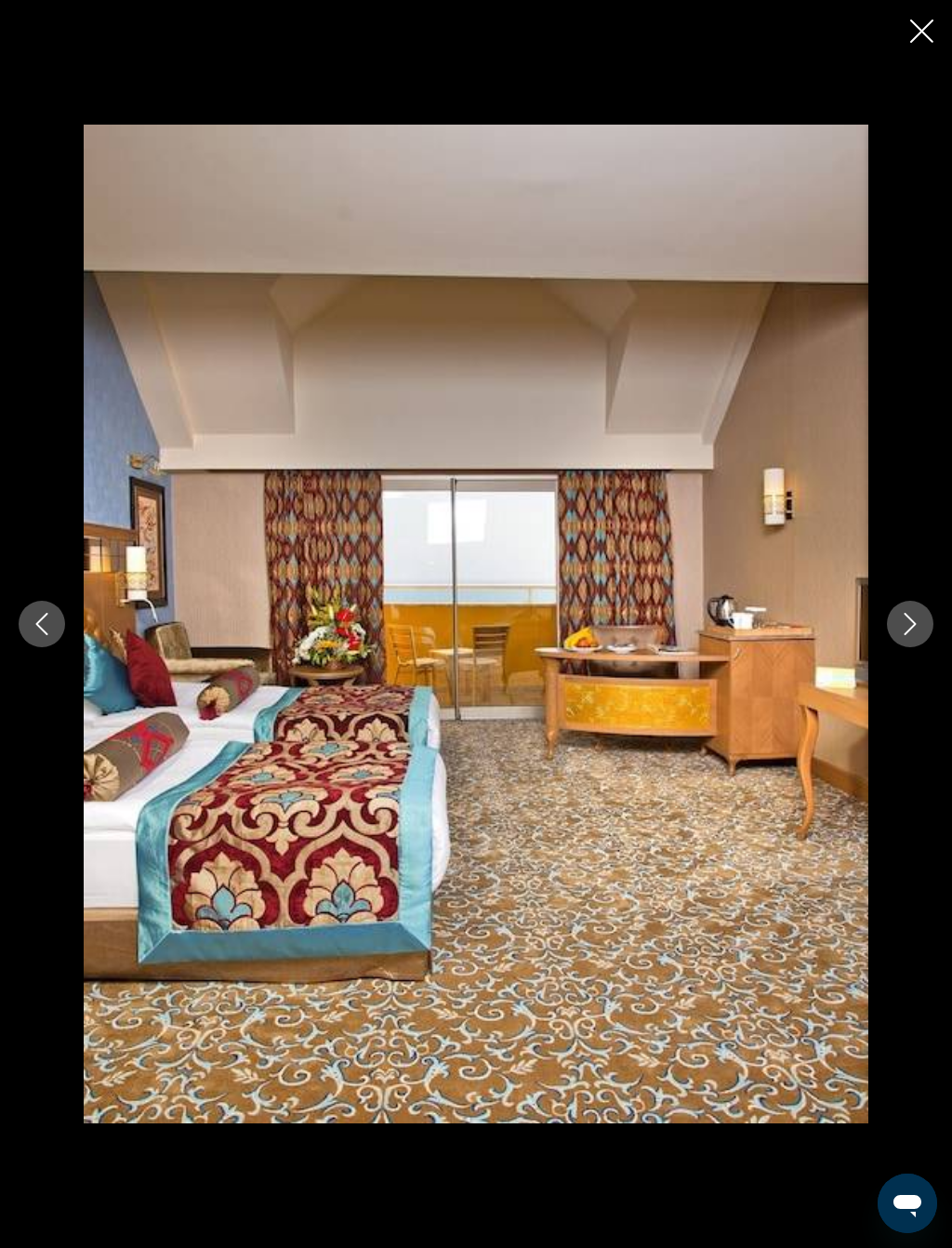 click at bounding box center (476, 624) 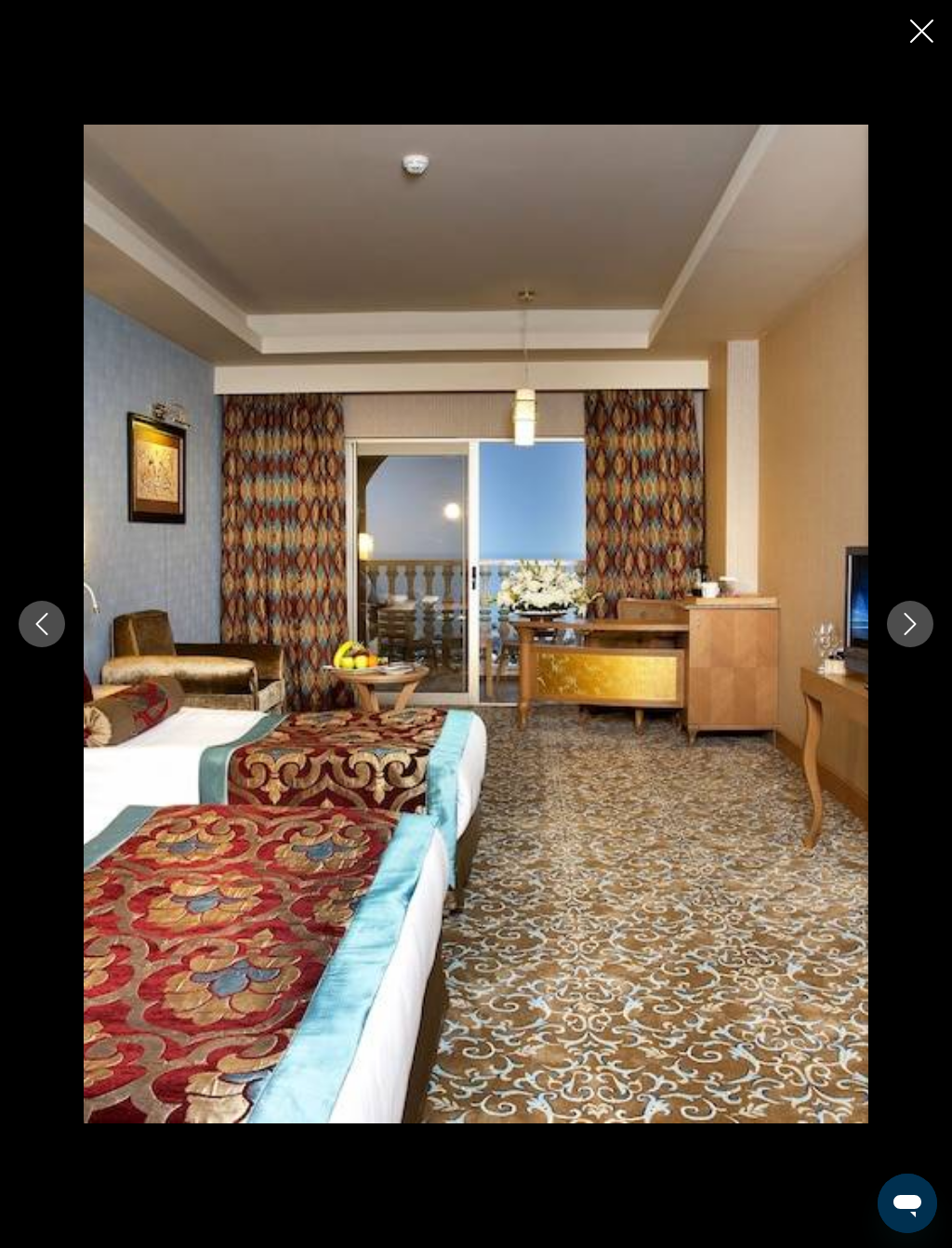 click at bounding box center (910, 624) 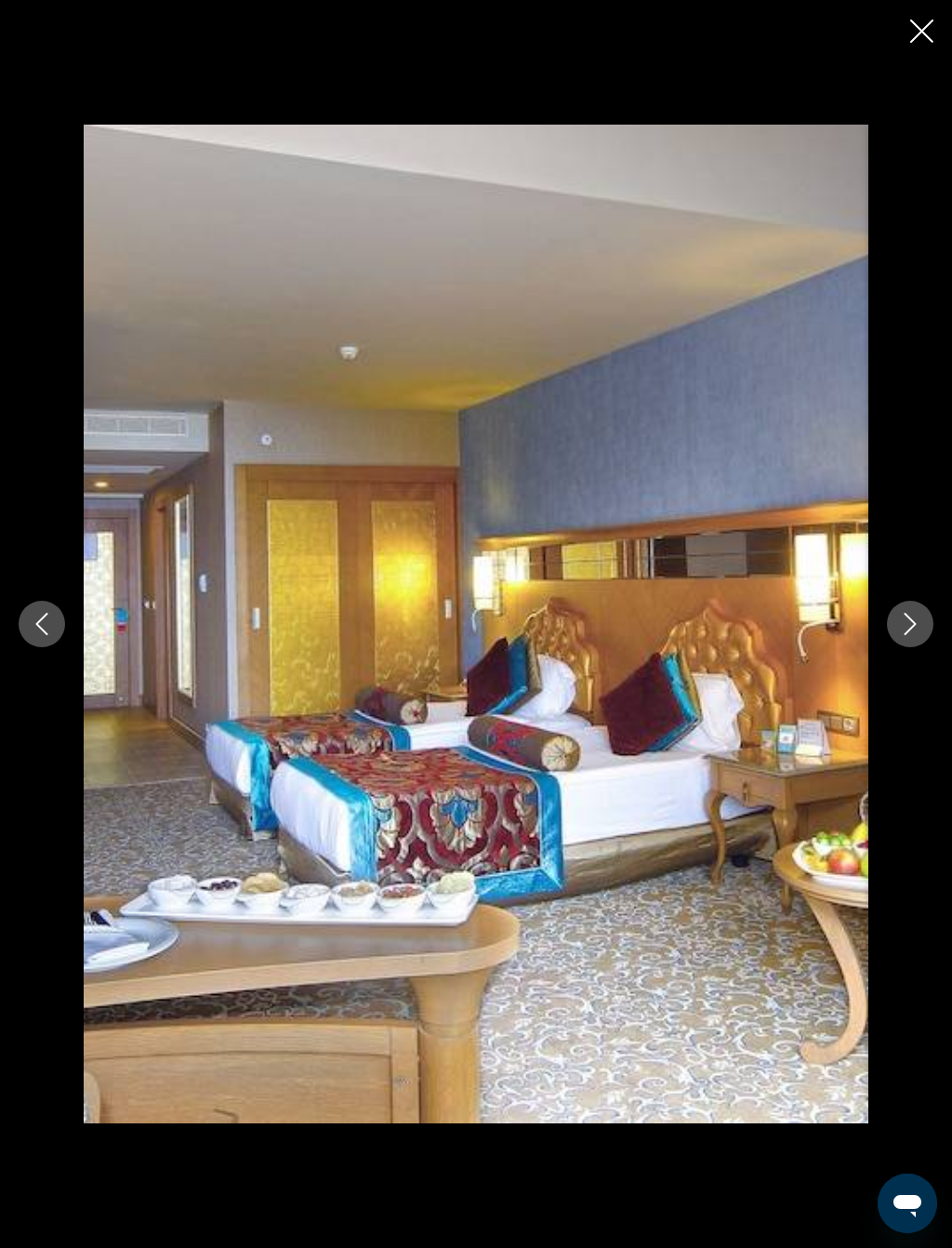 click 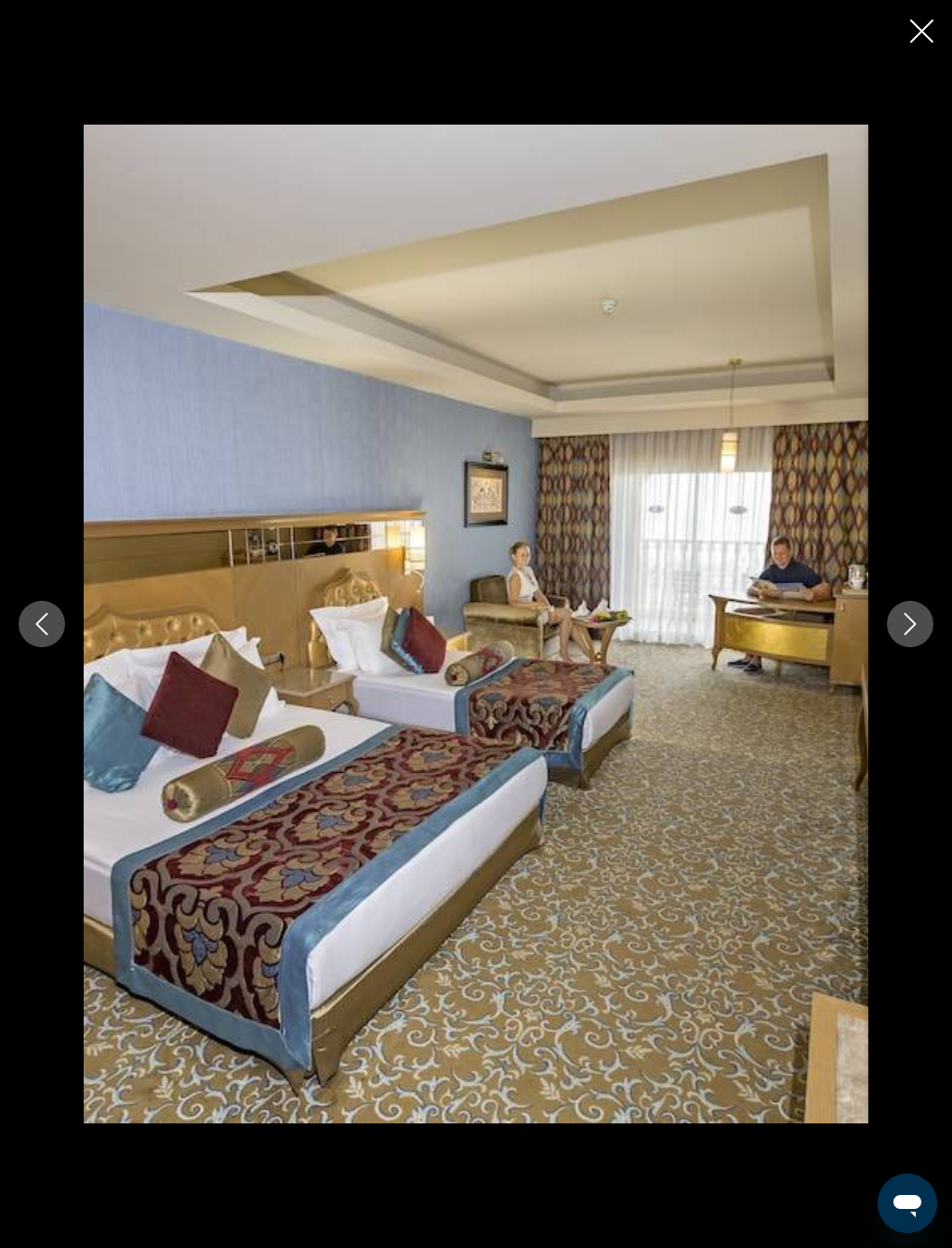 click 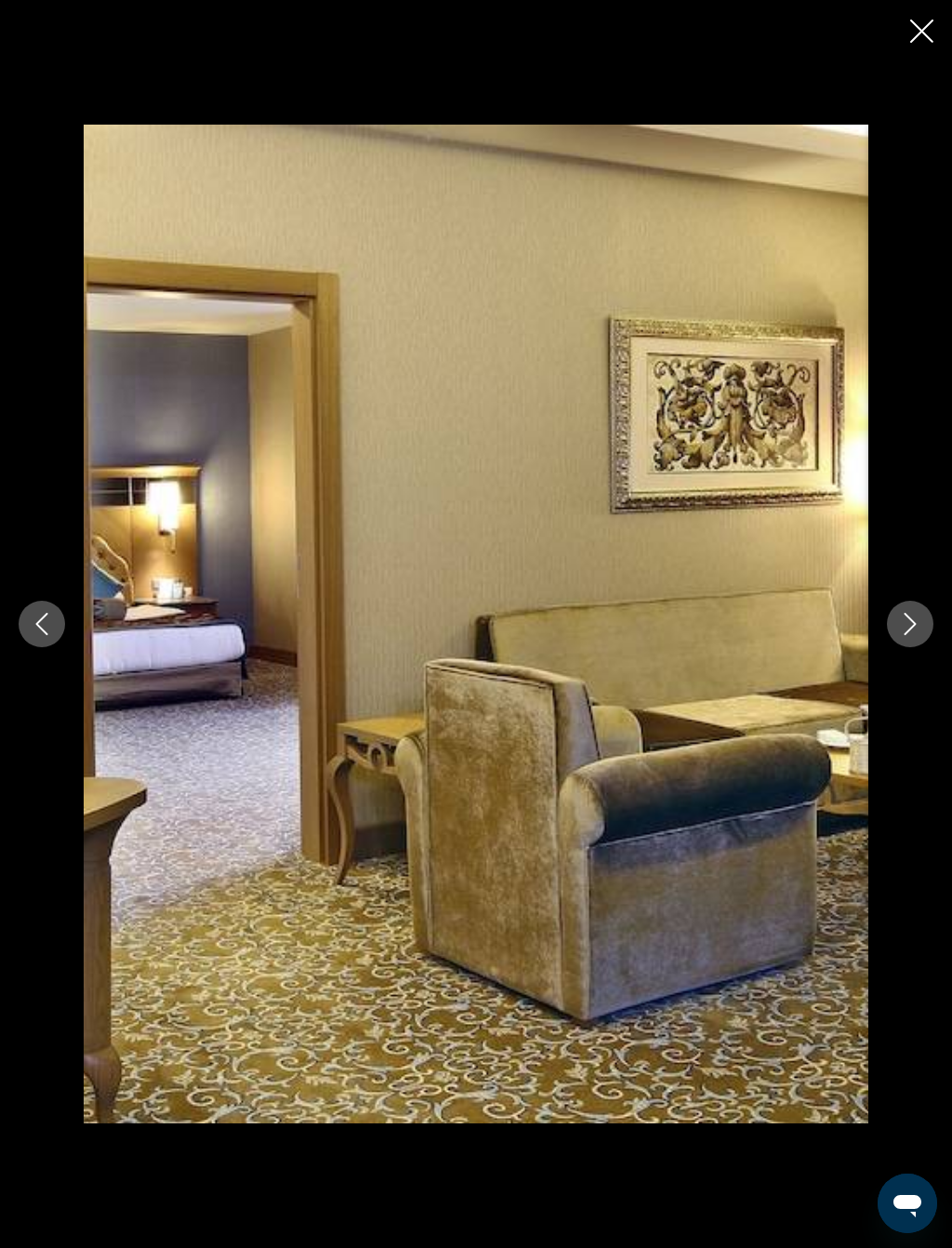 click 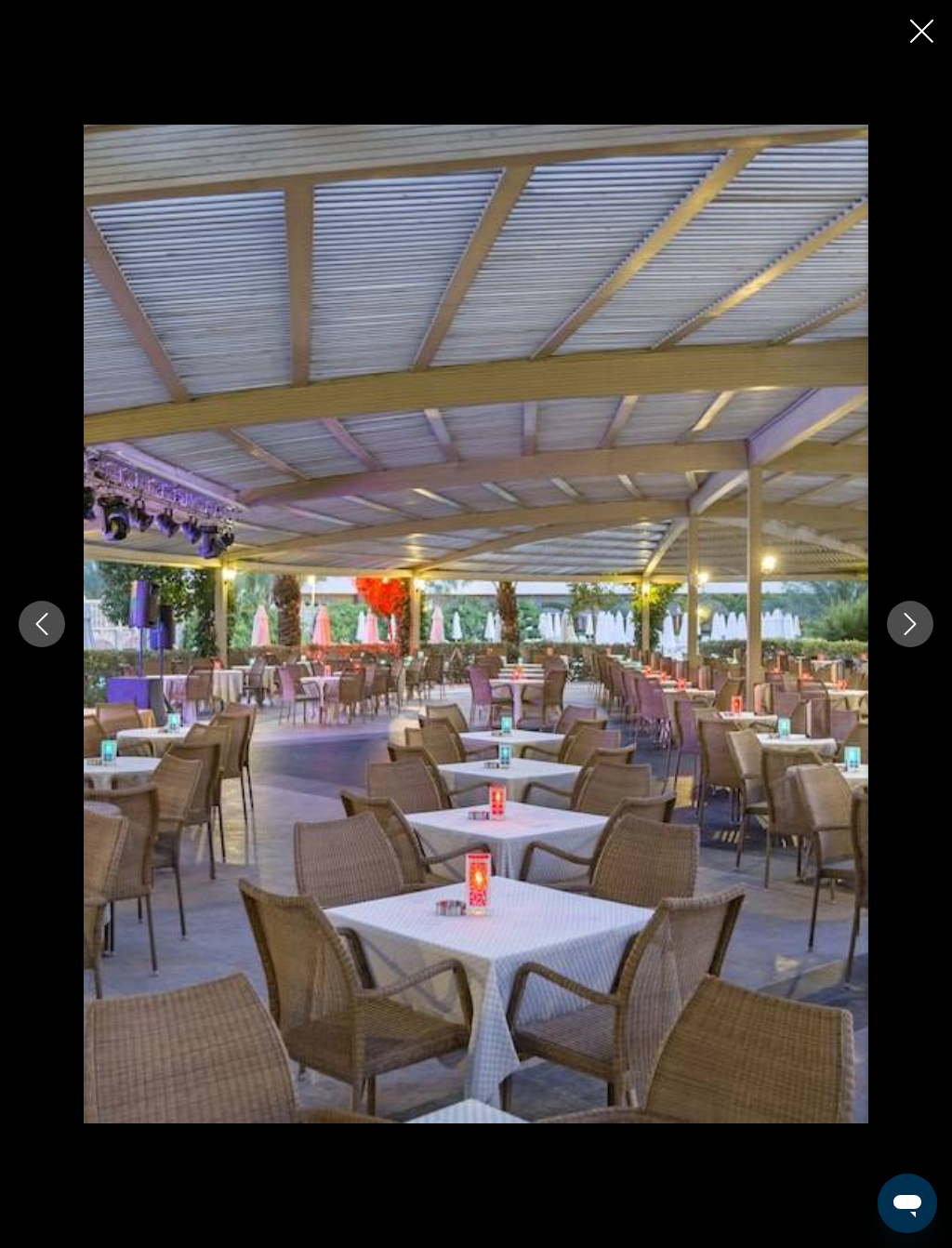 click 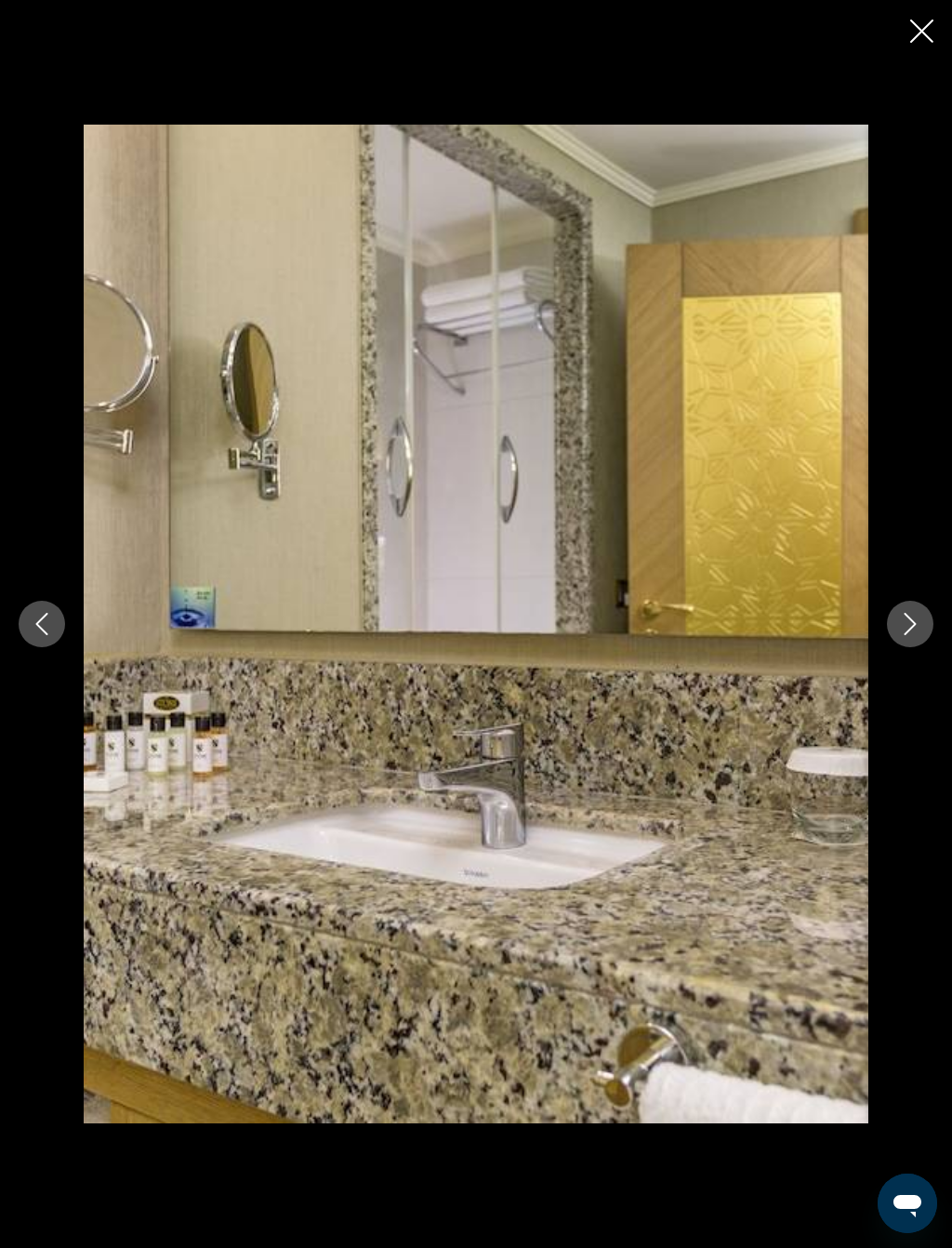 click 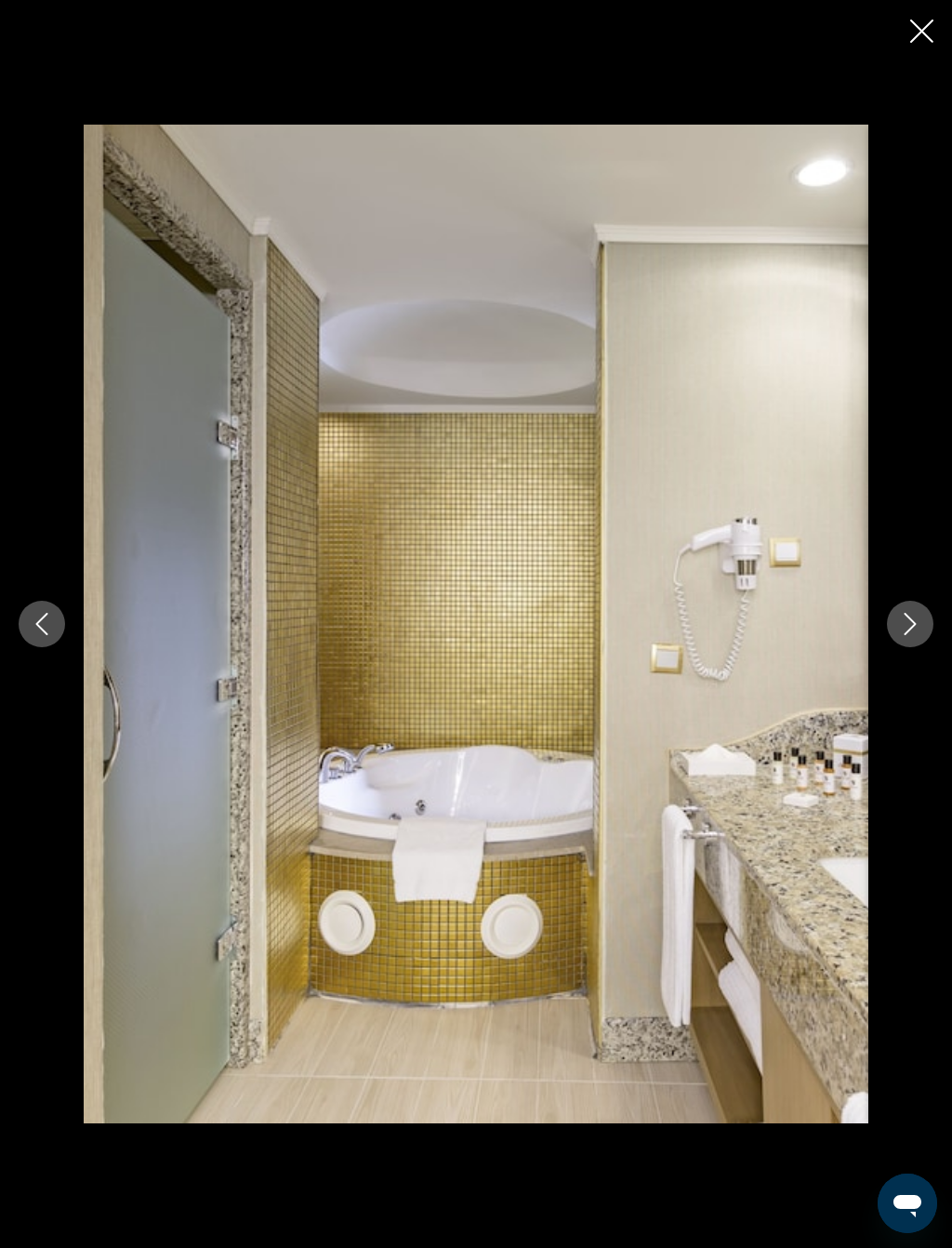 click 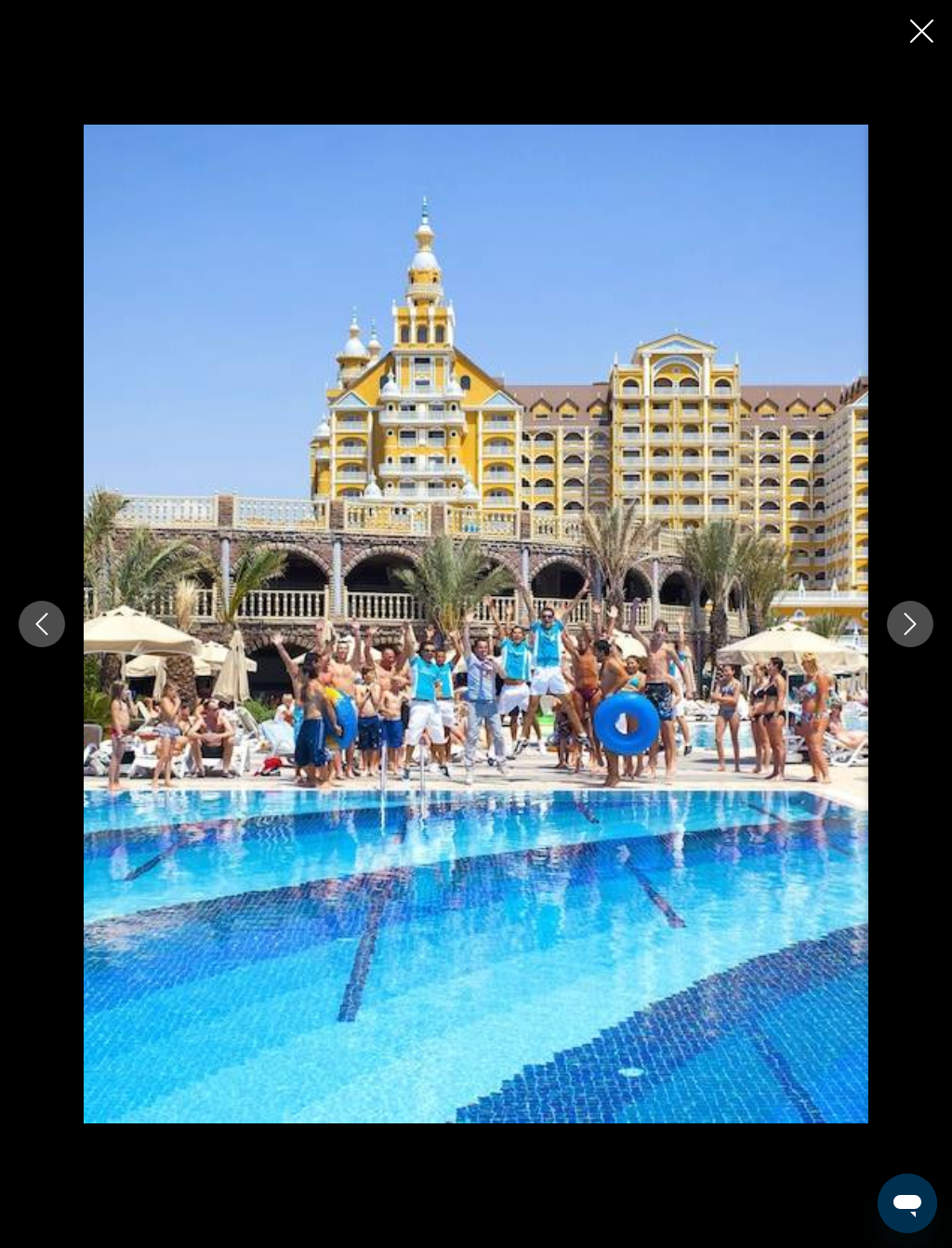 click 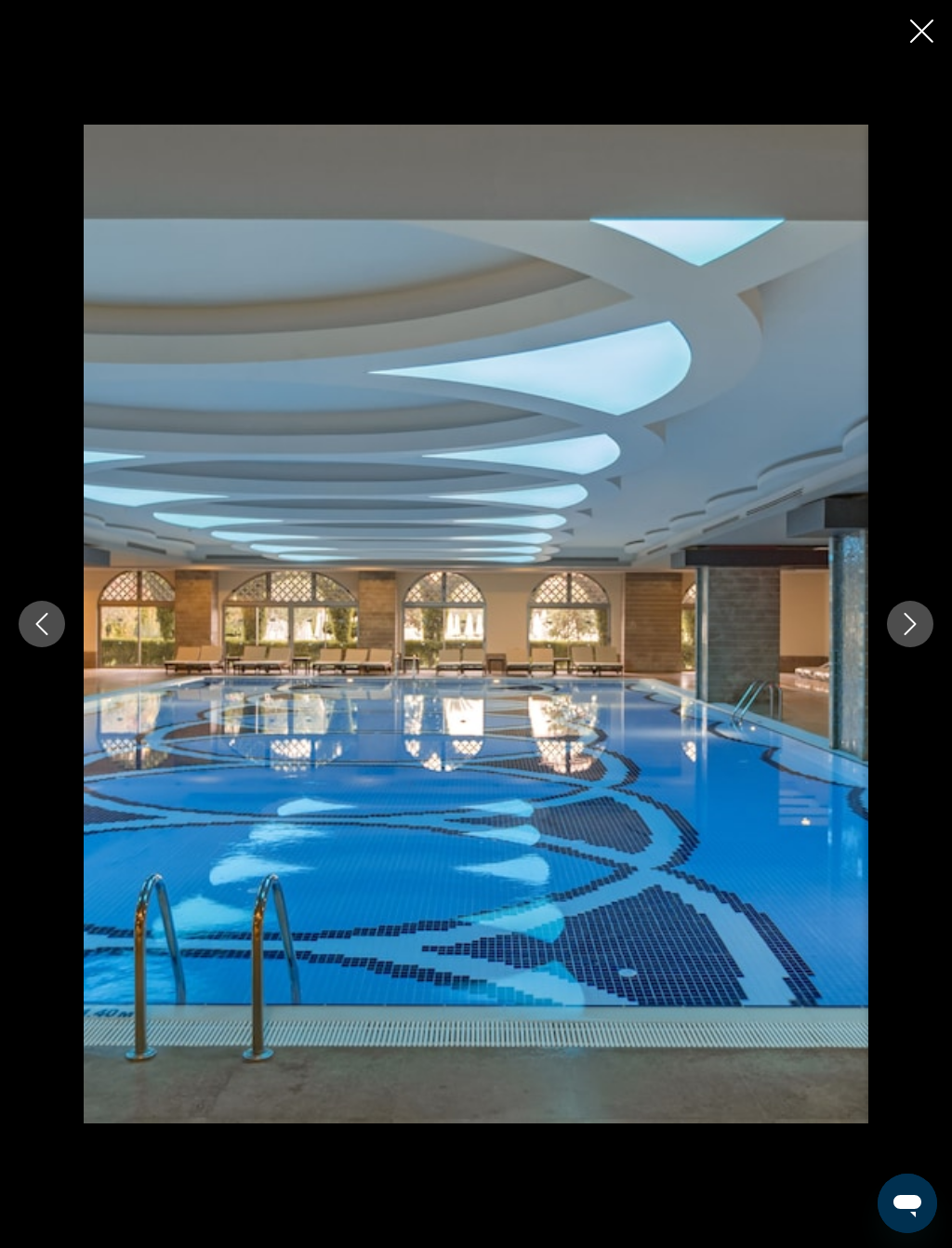 click 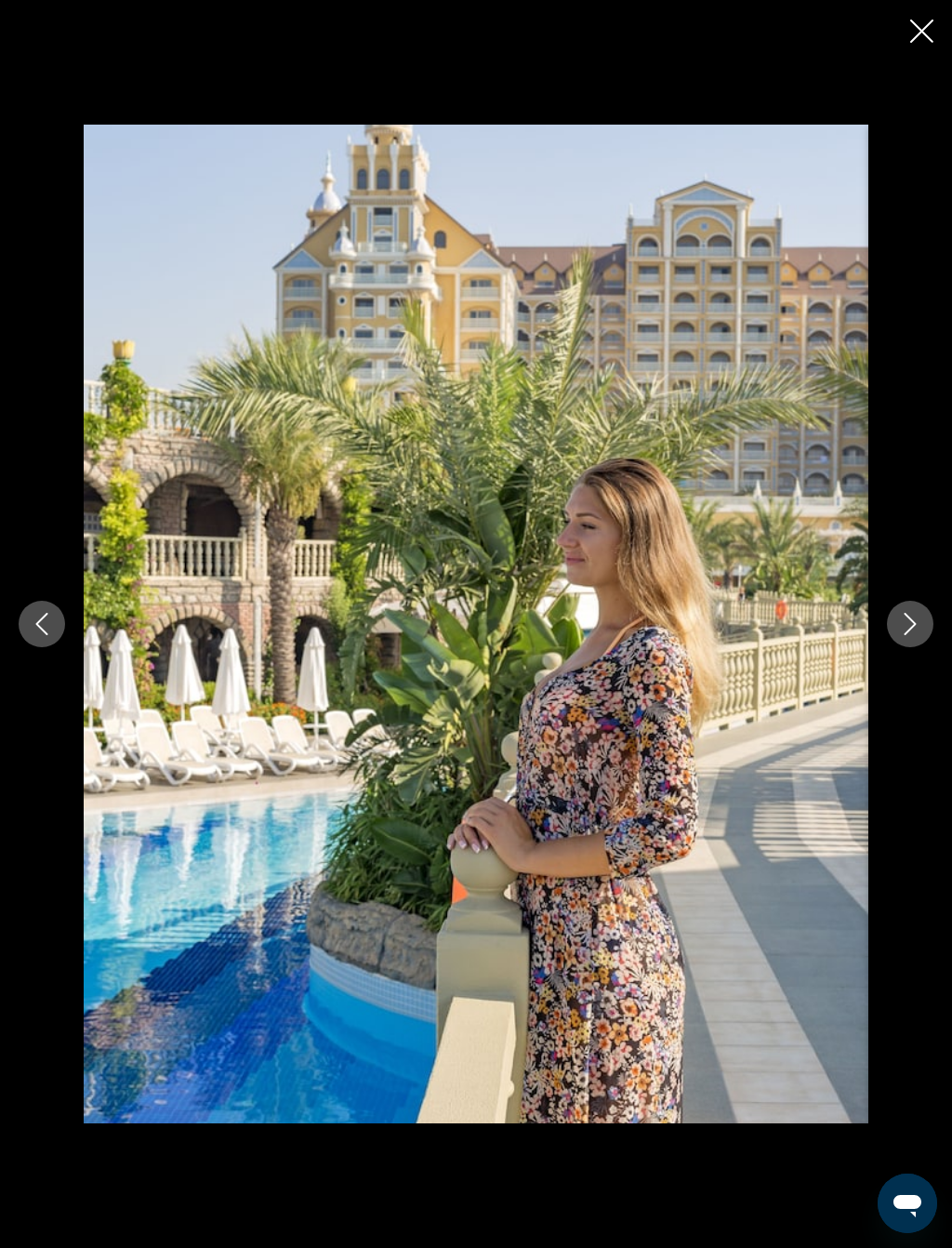 click 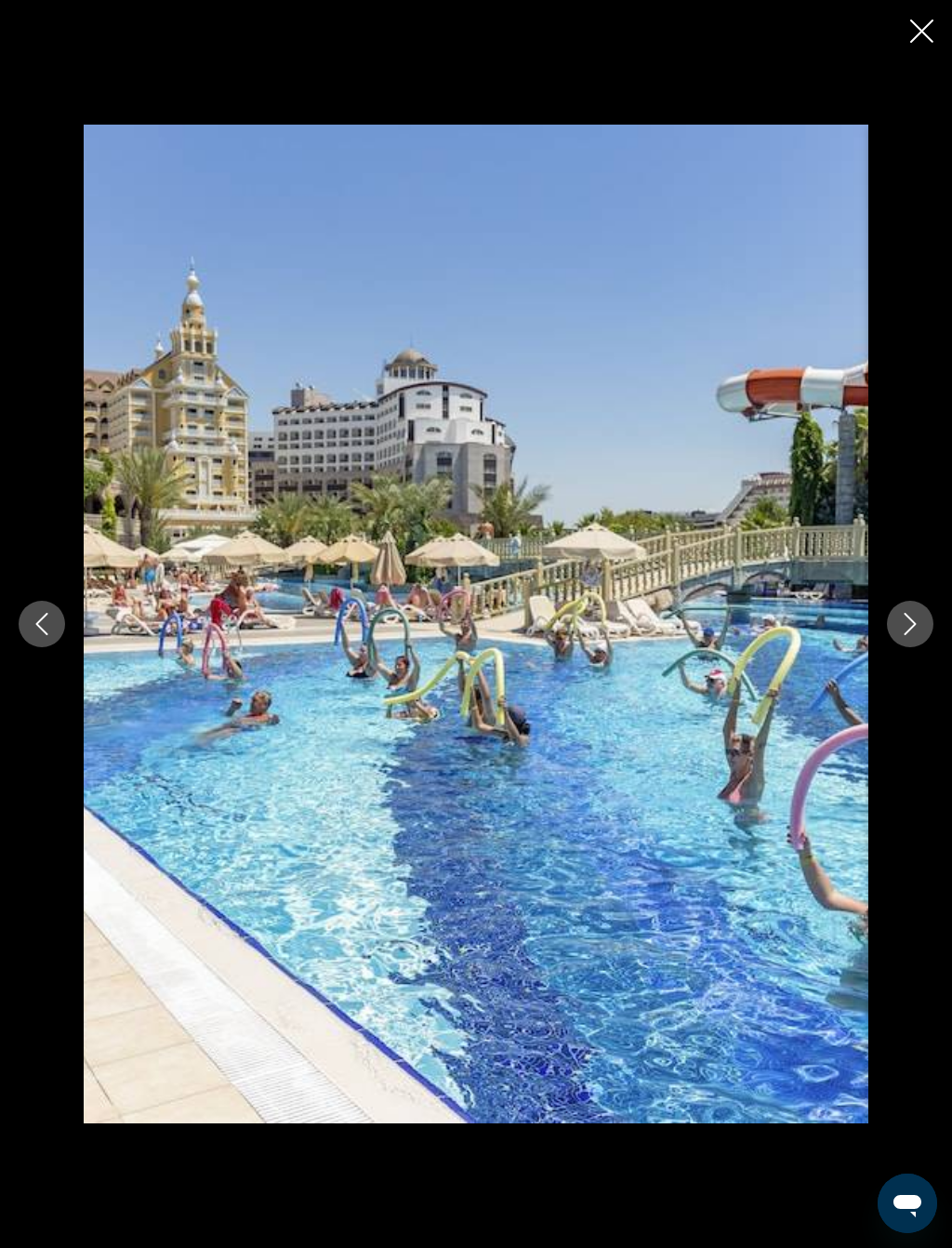 click 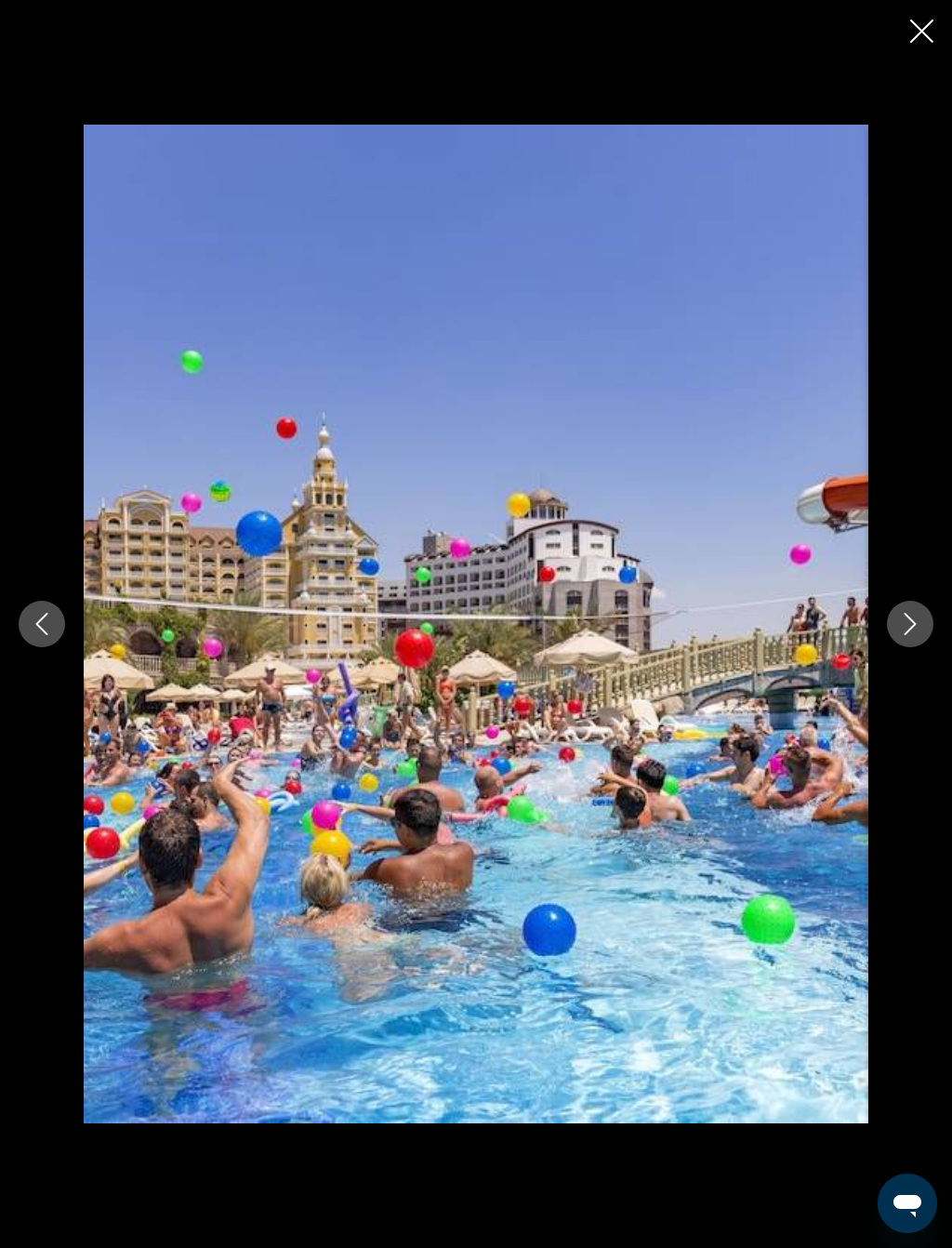 click at bounding box center (910, 624) 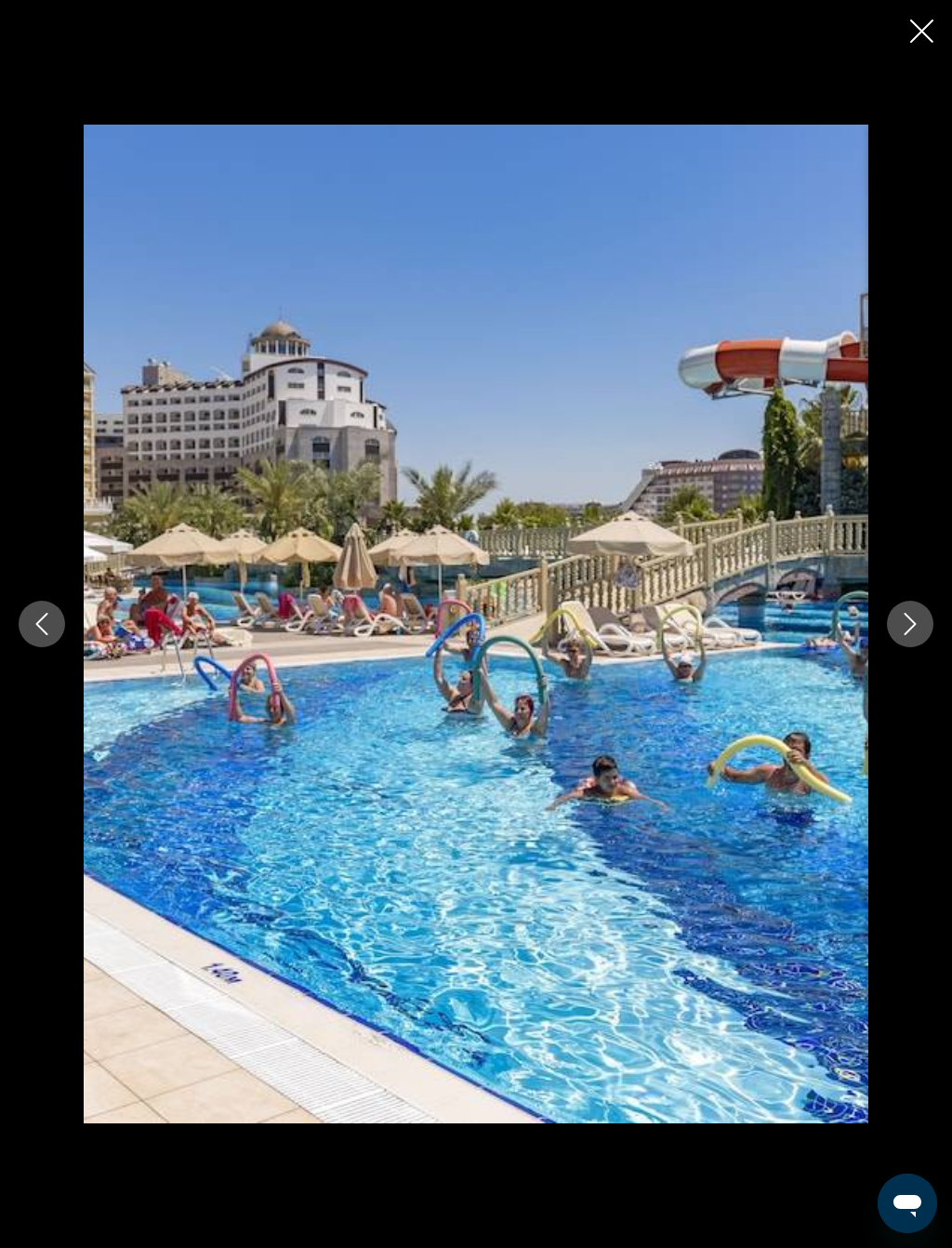 click 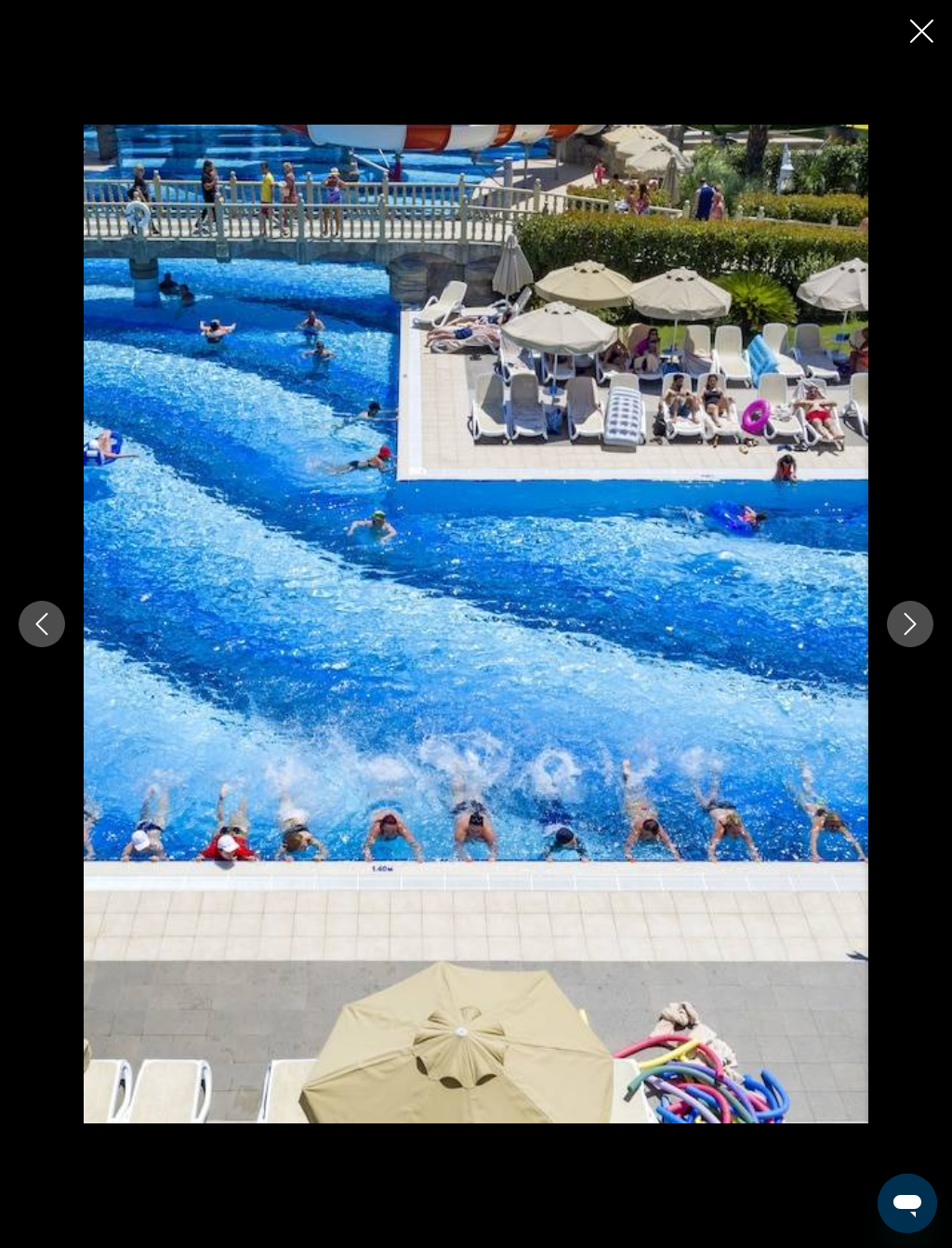 click 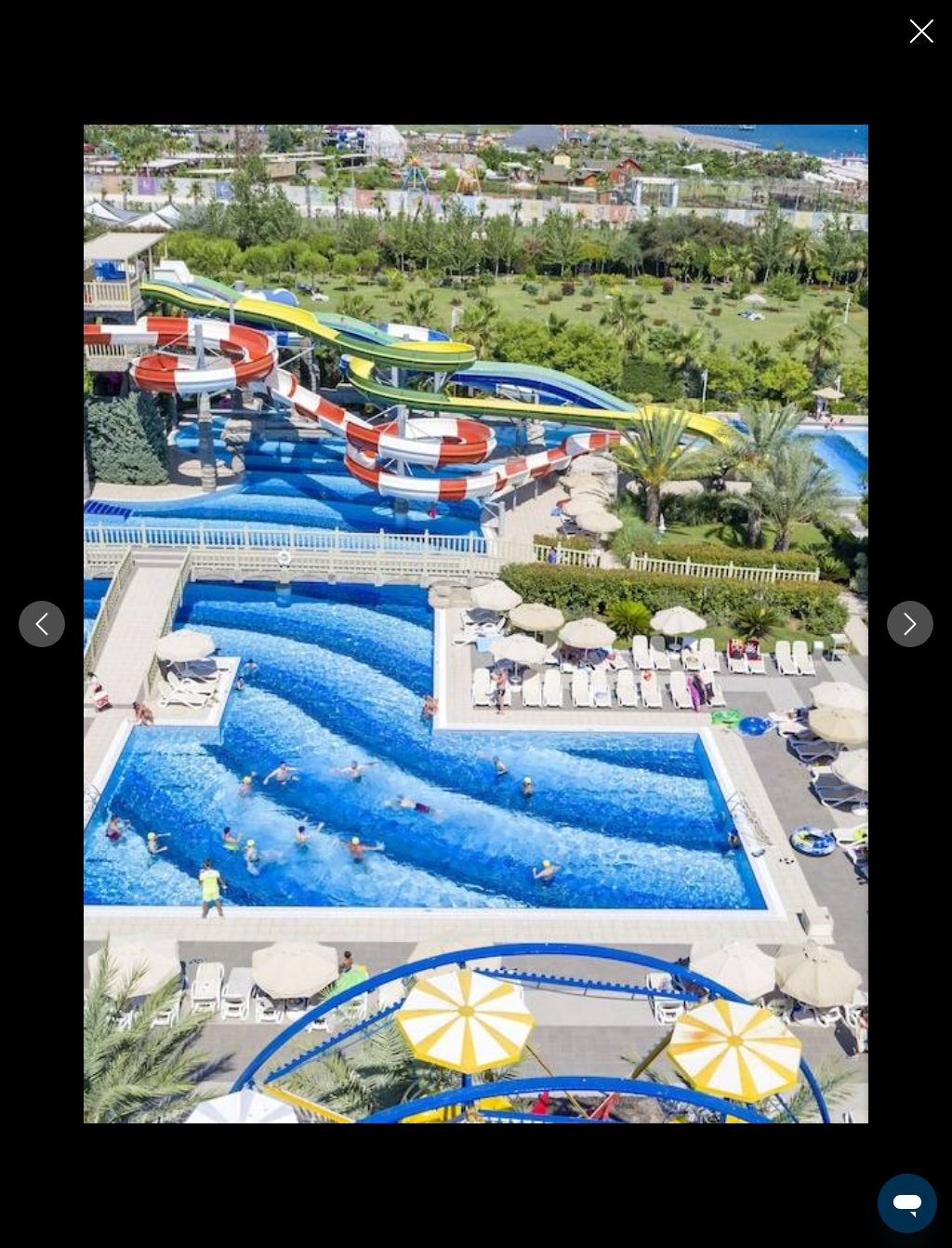 click 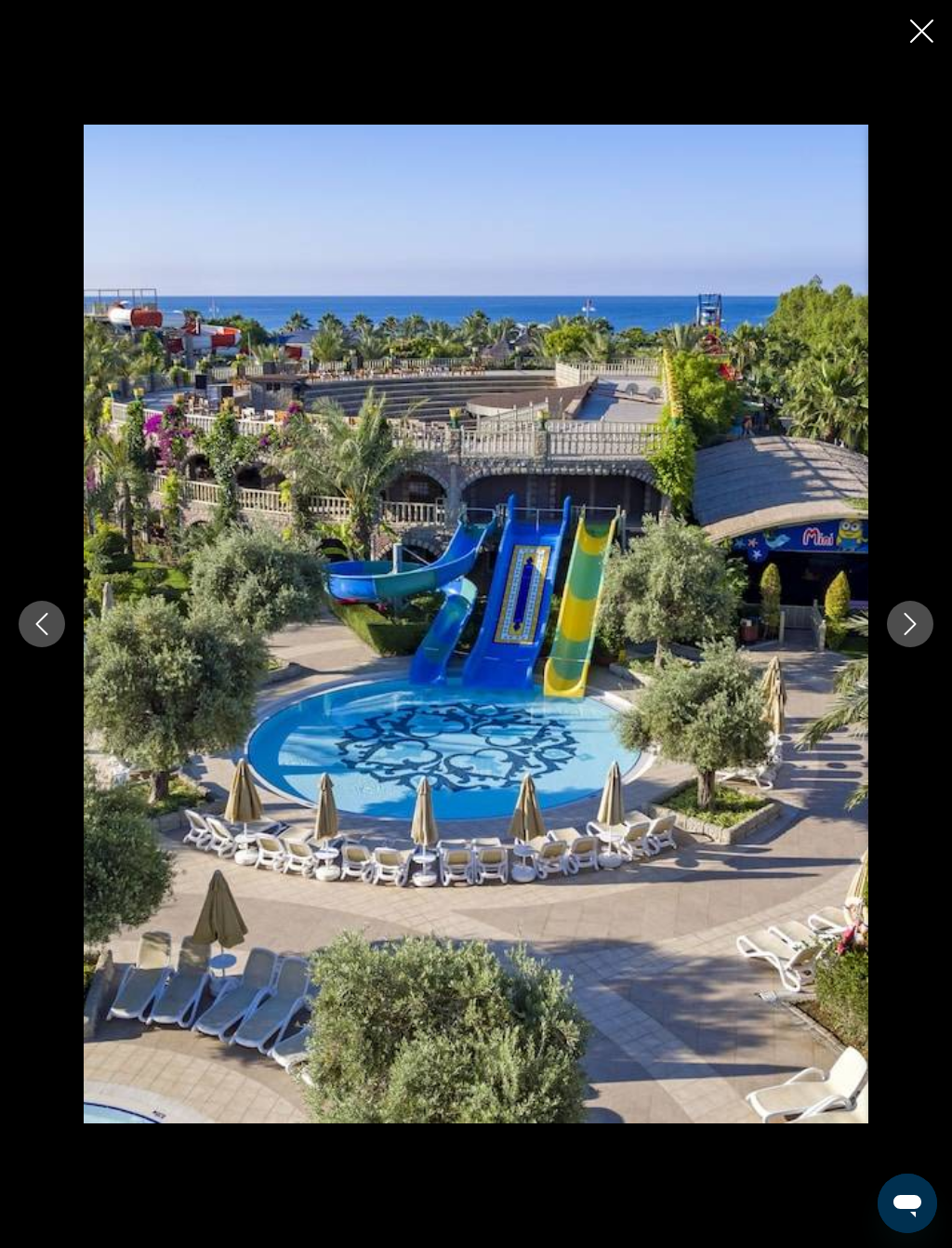 click 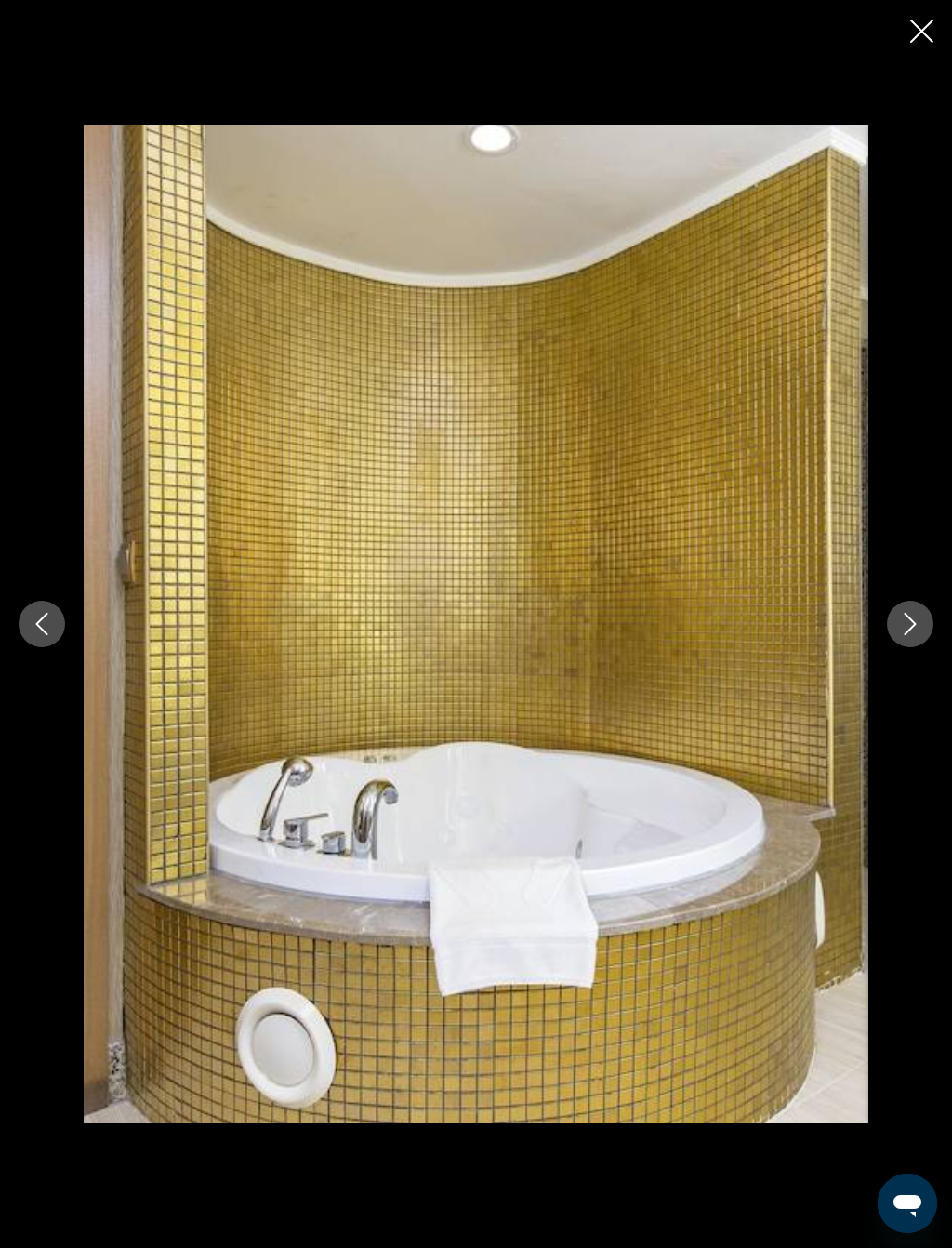 click 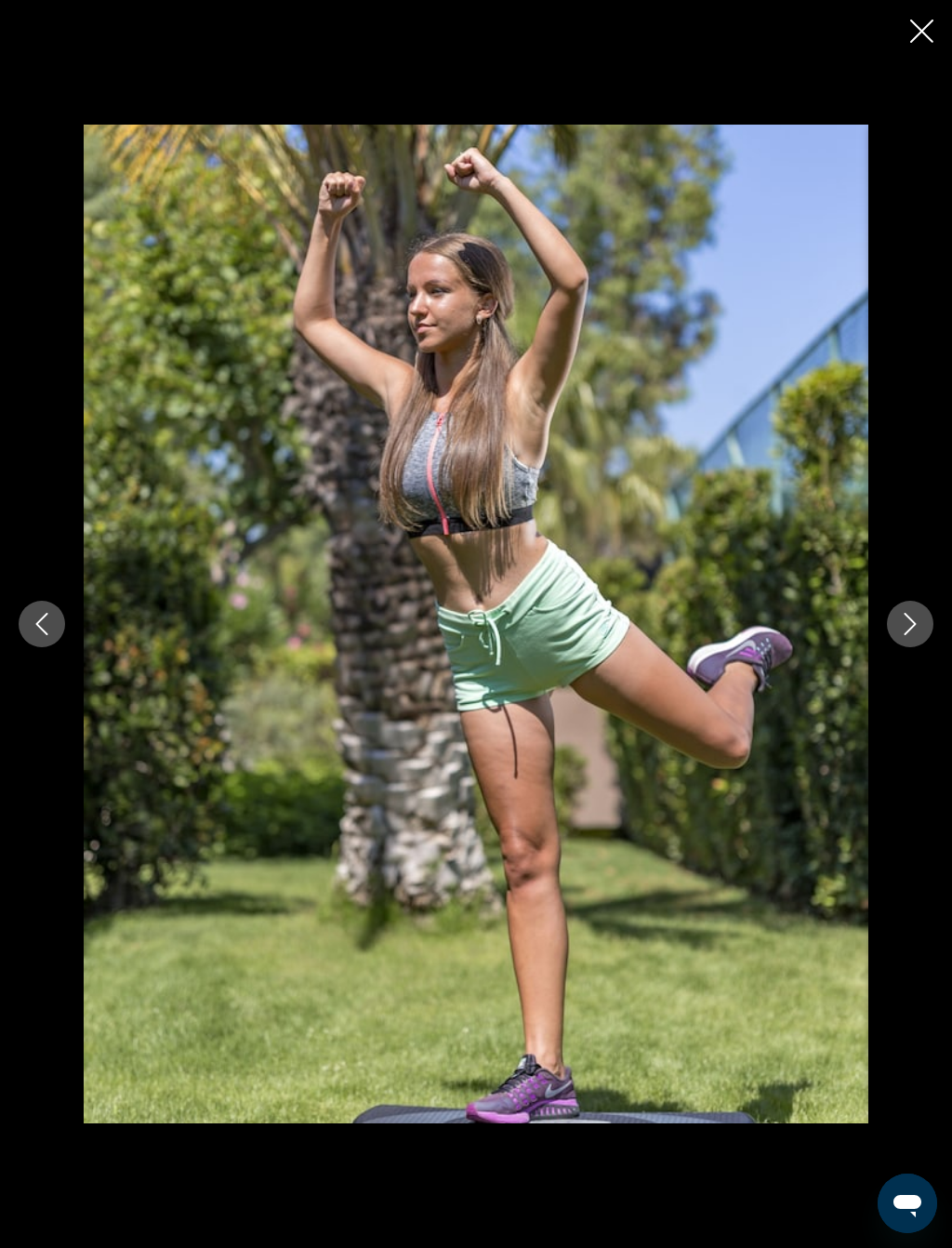 click 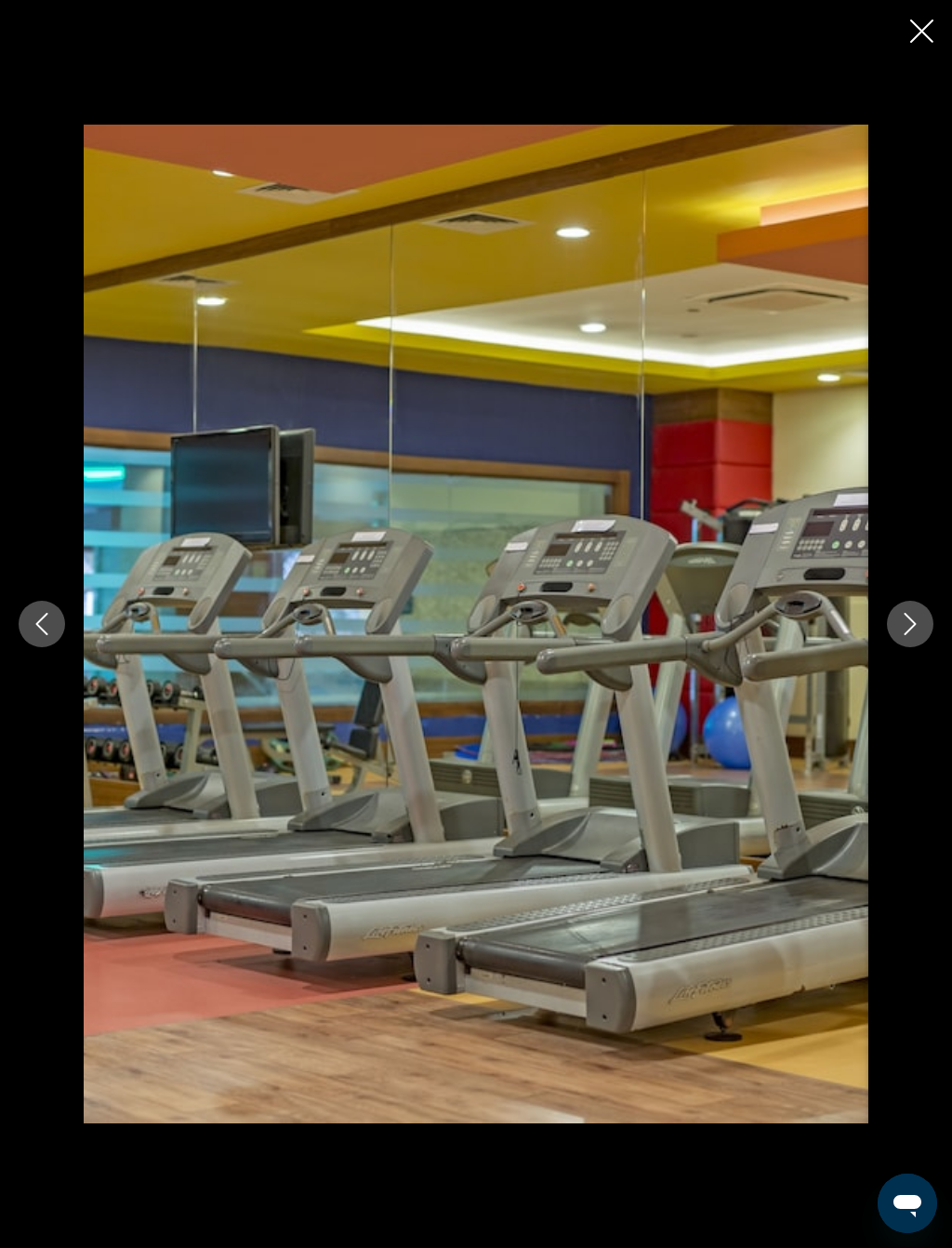 click 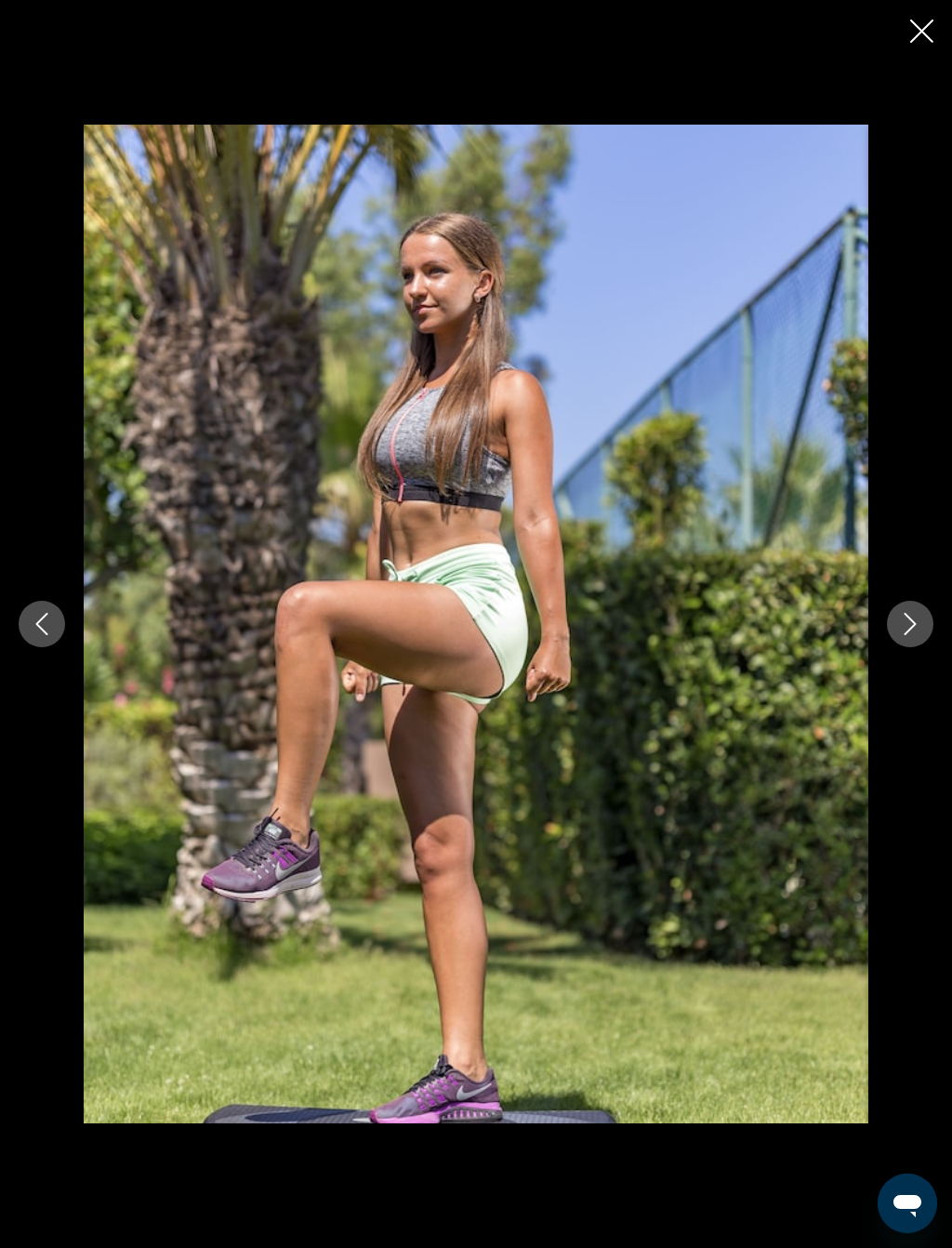 click 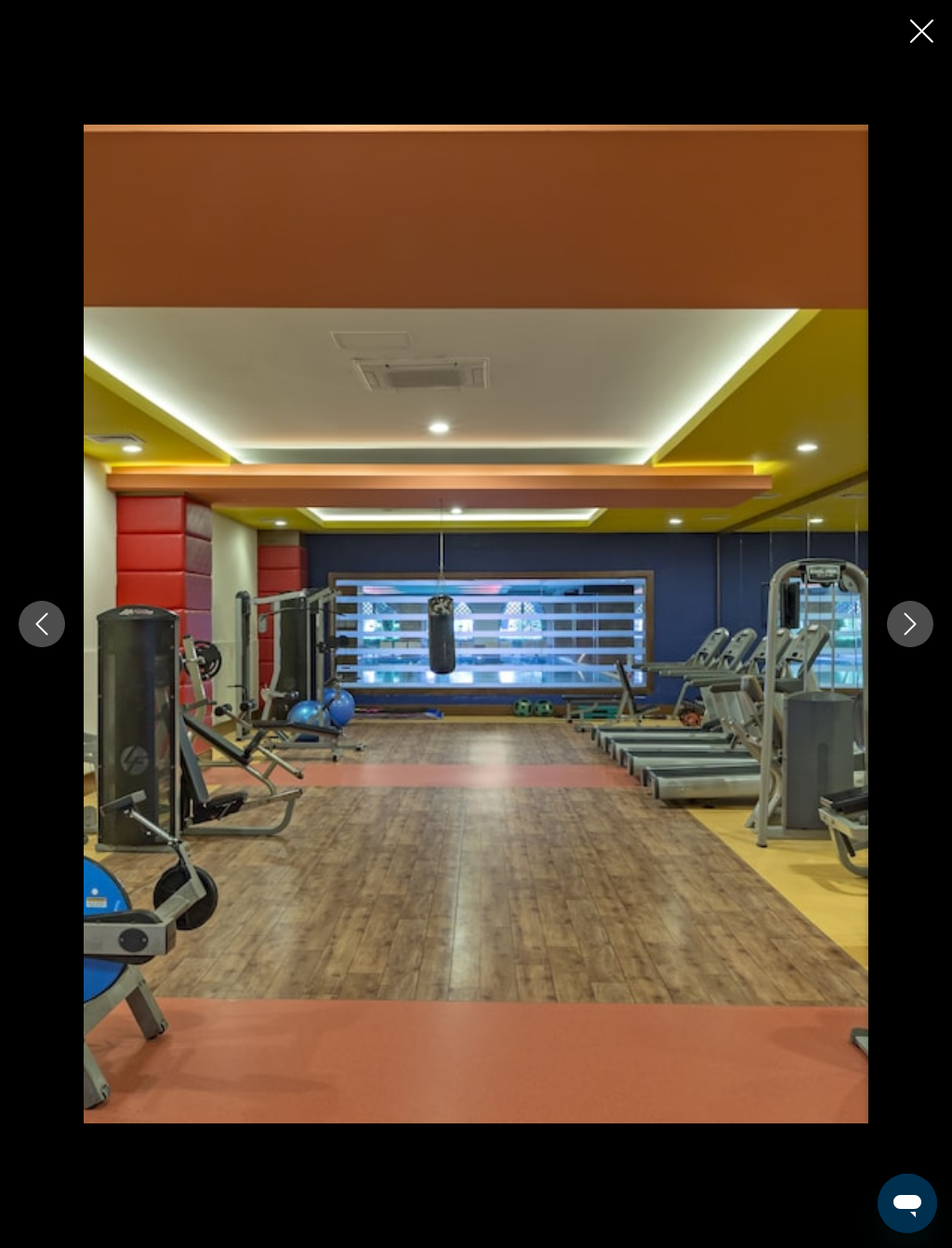 click 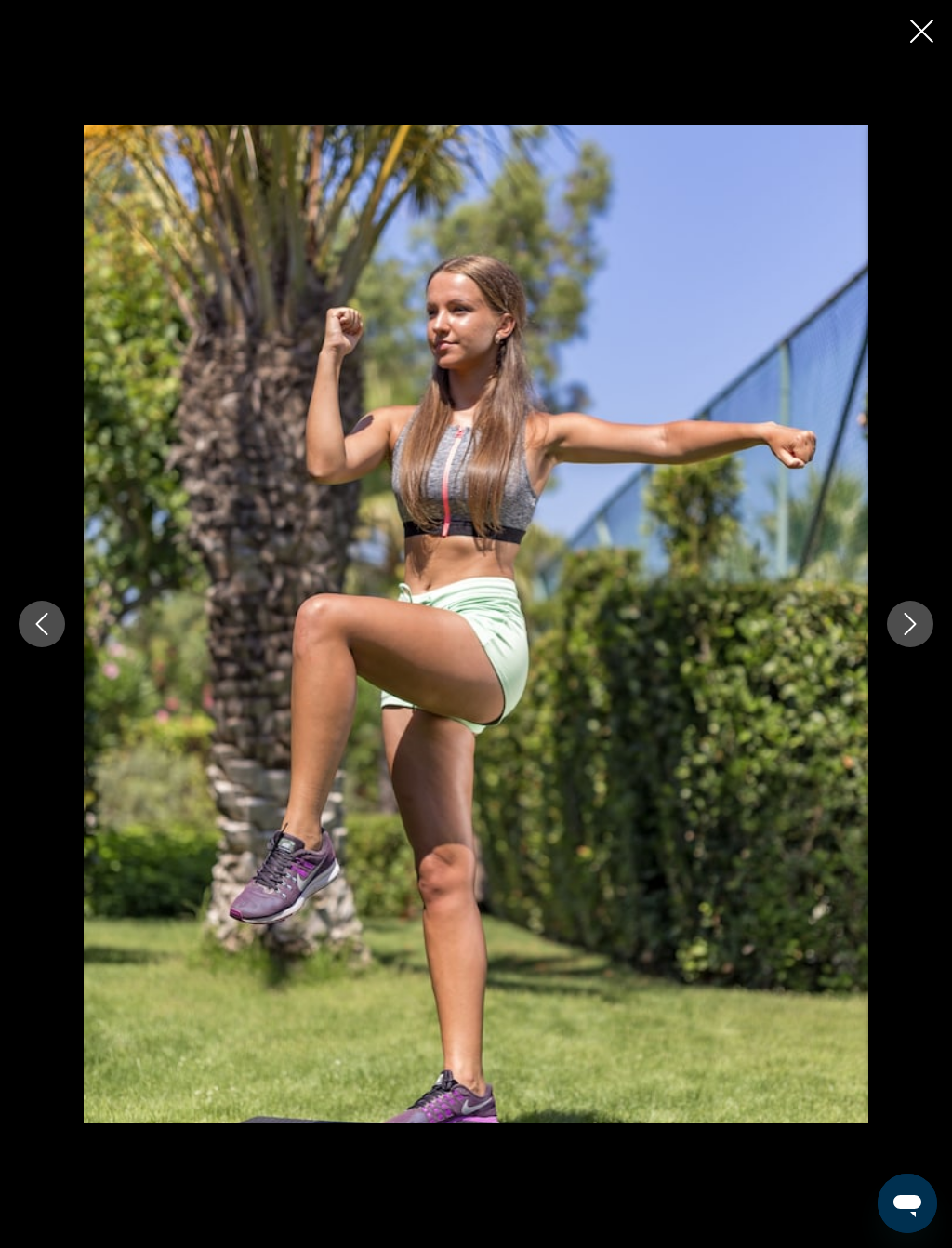 click 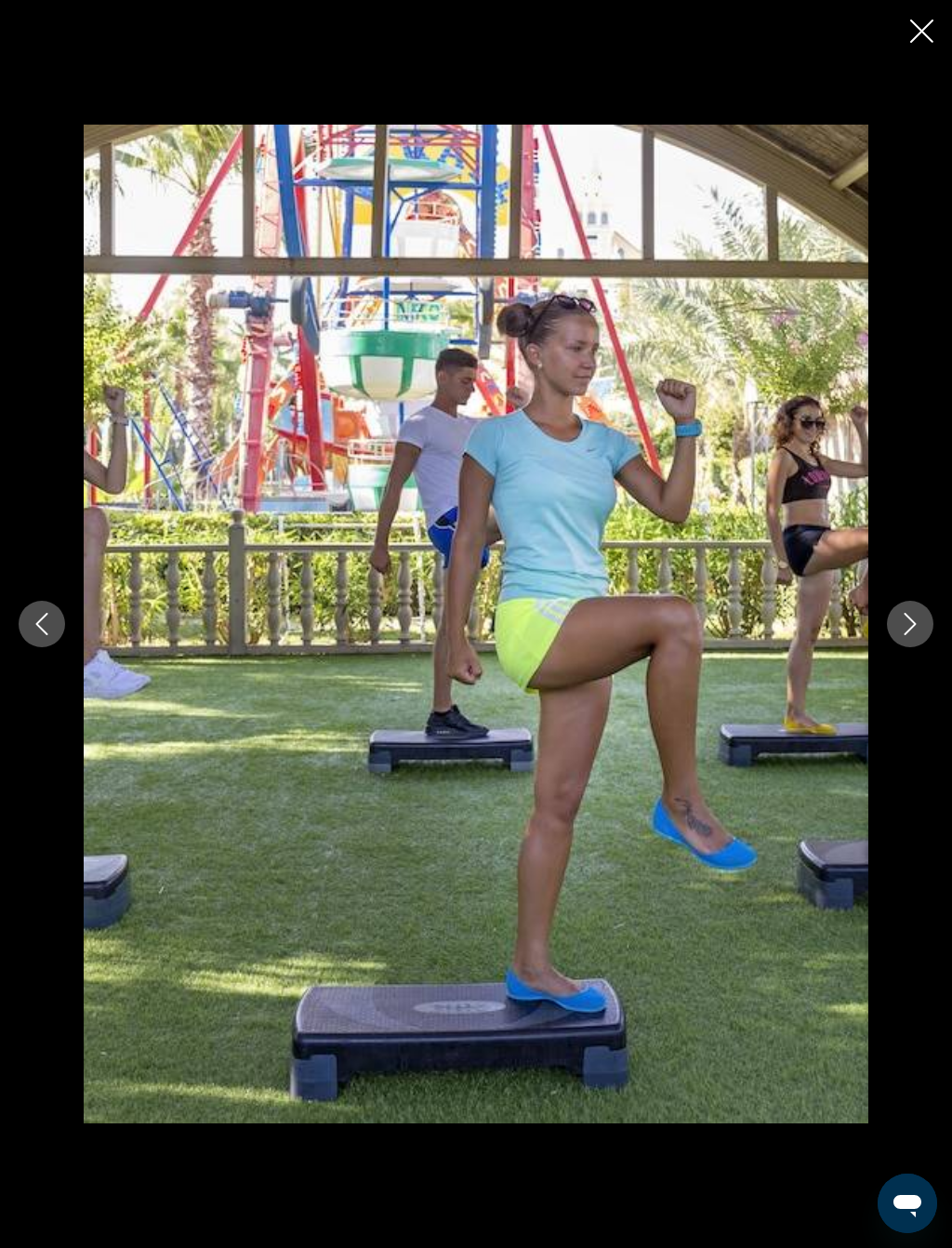 click 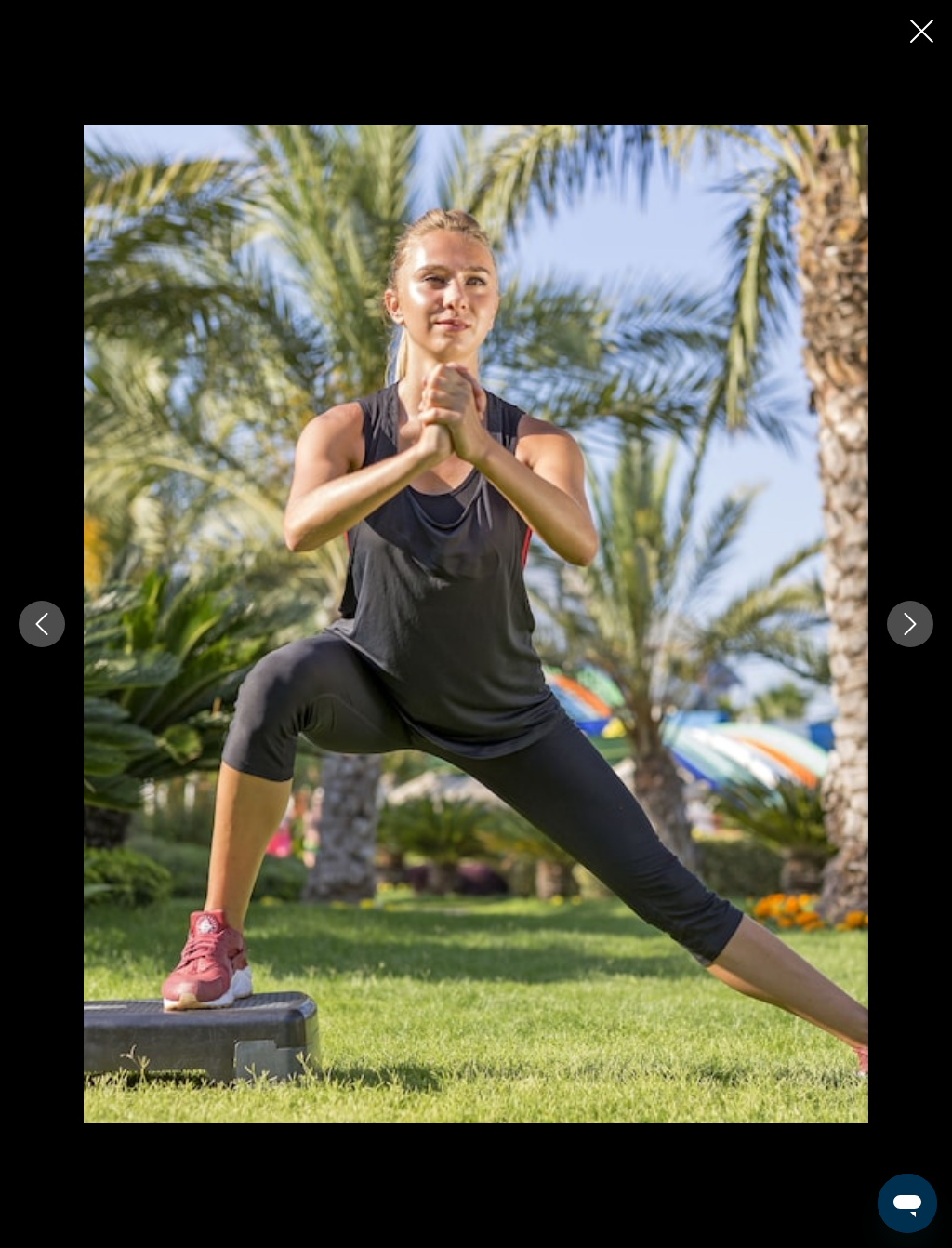click 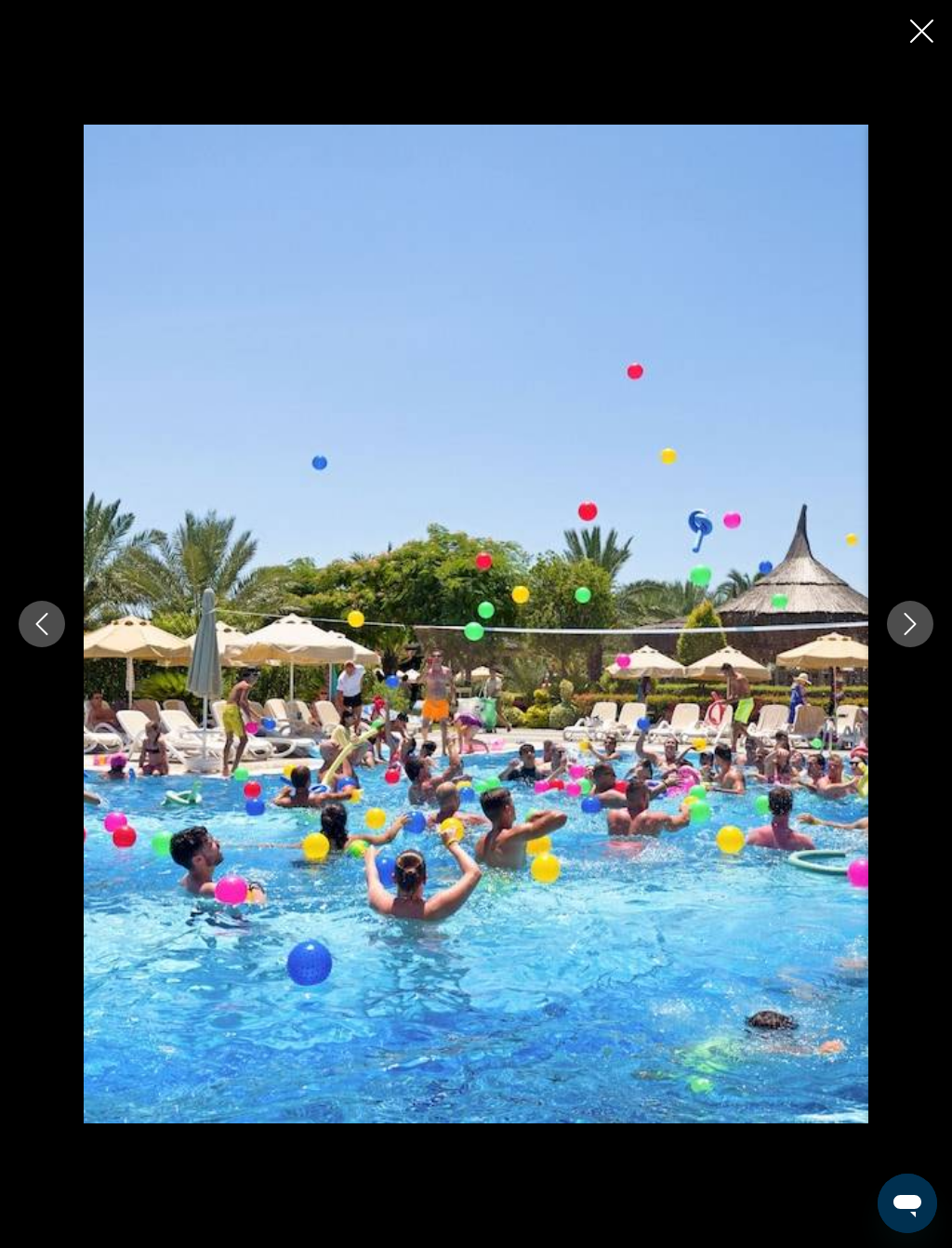 click 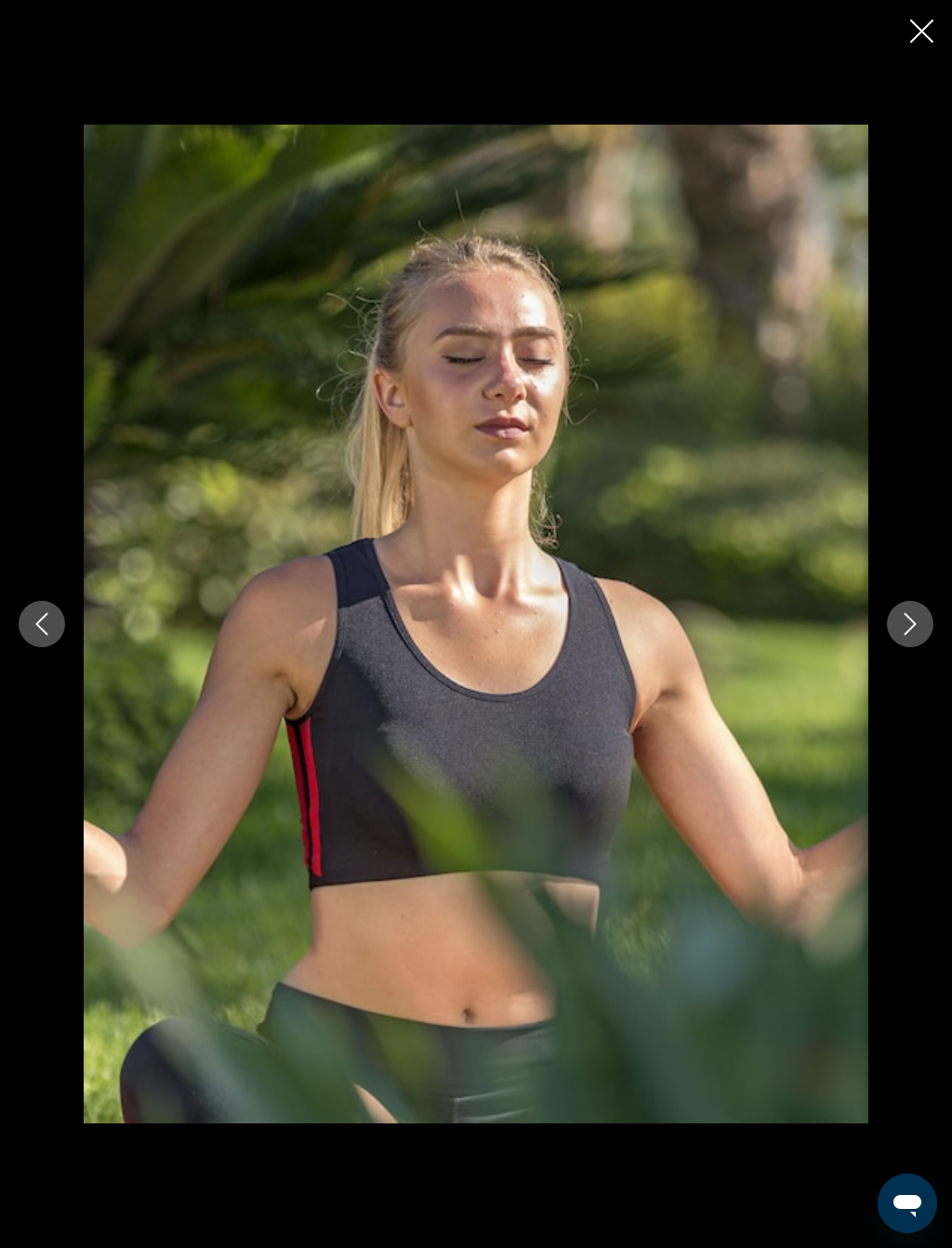 click 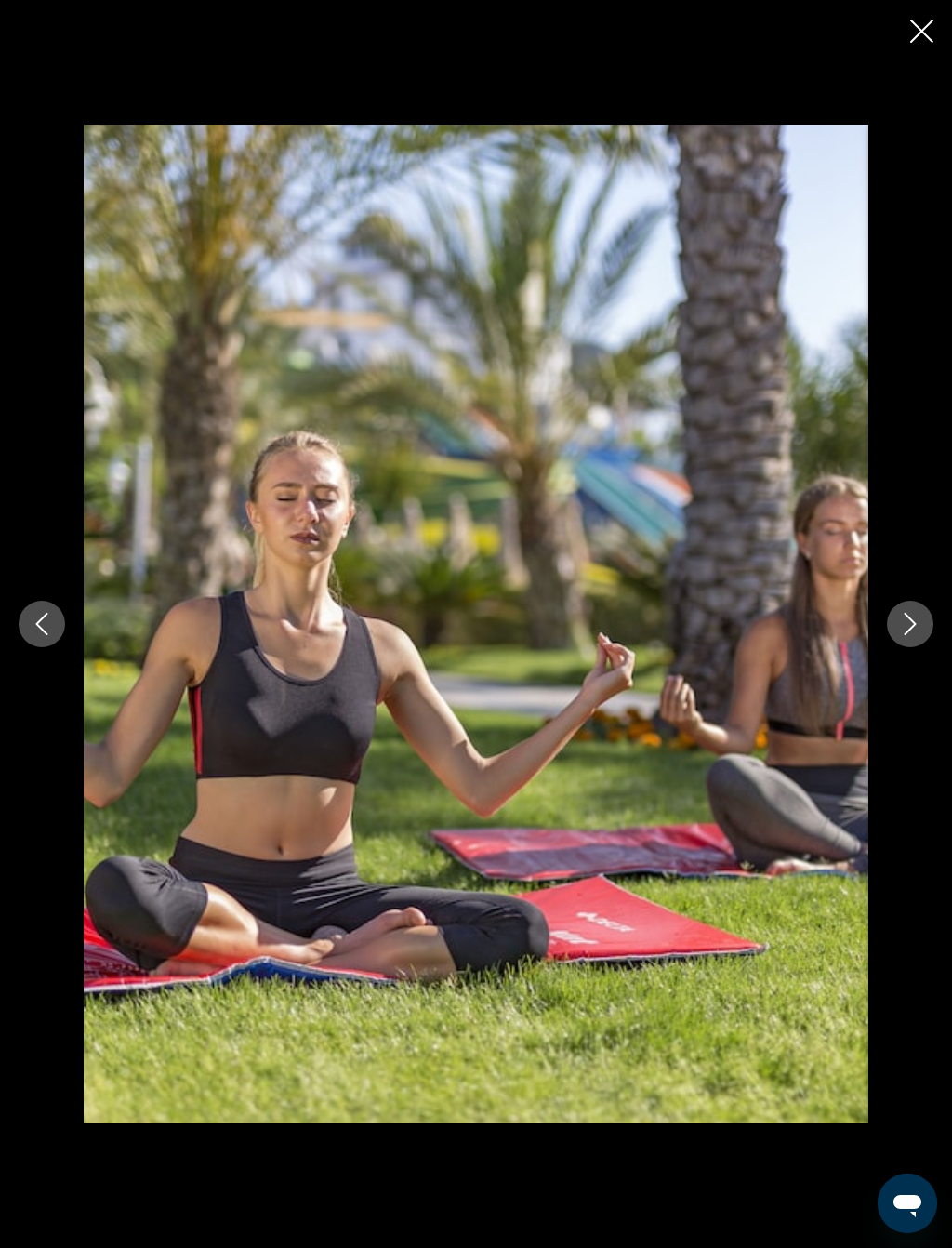 click 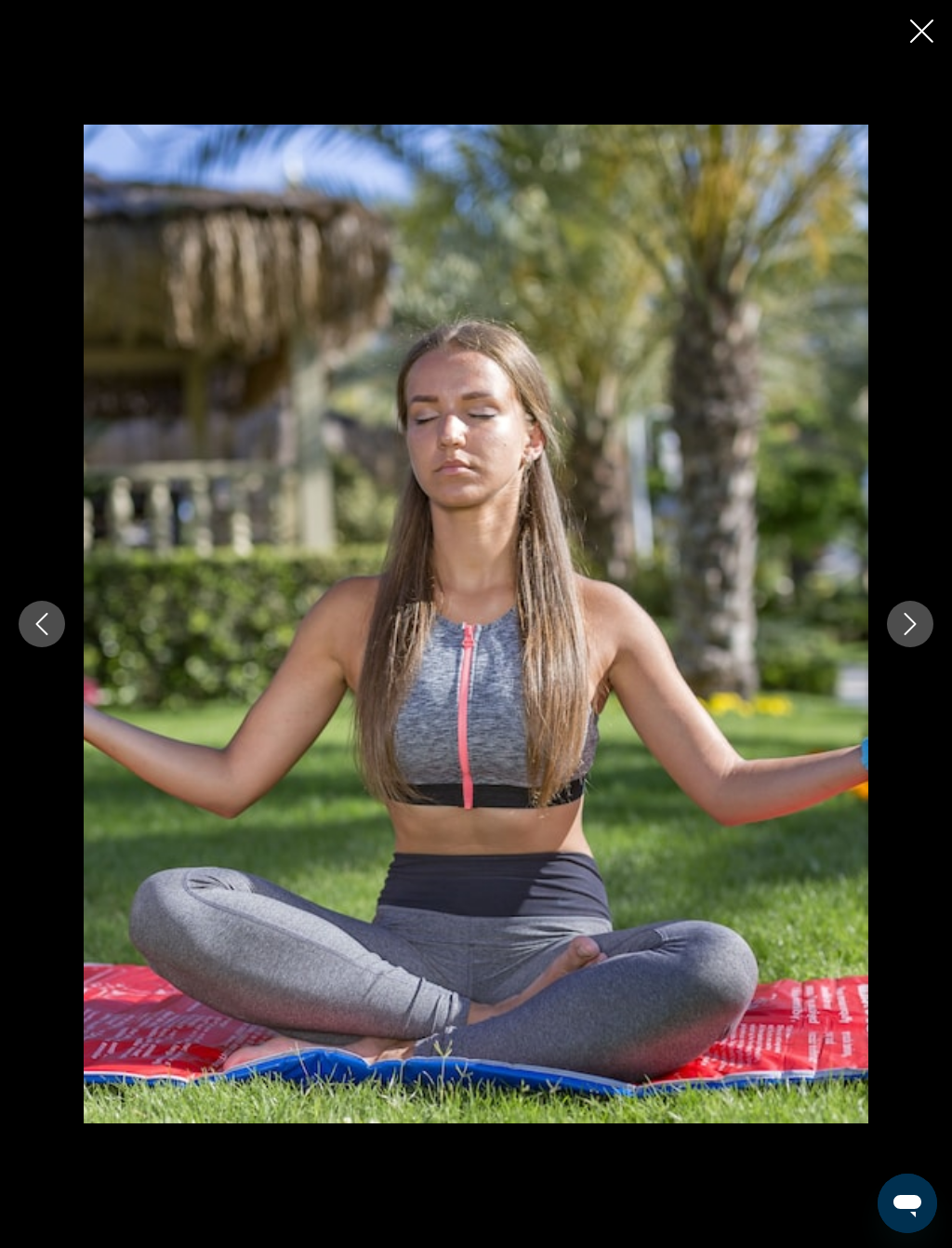click 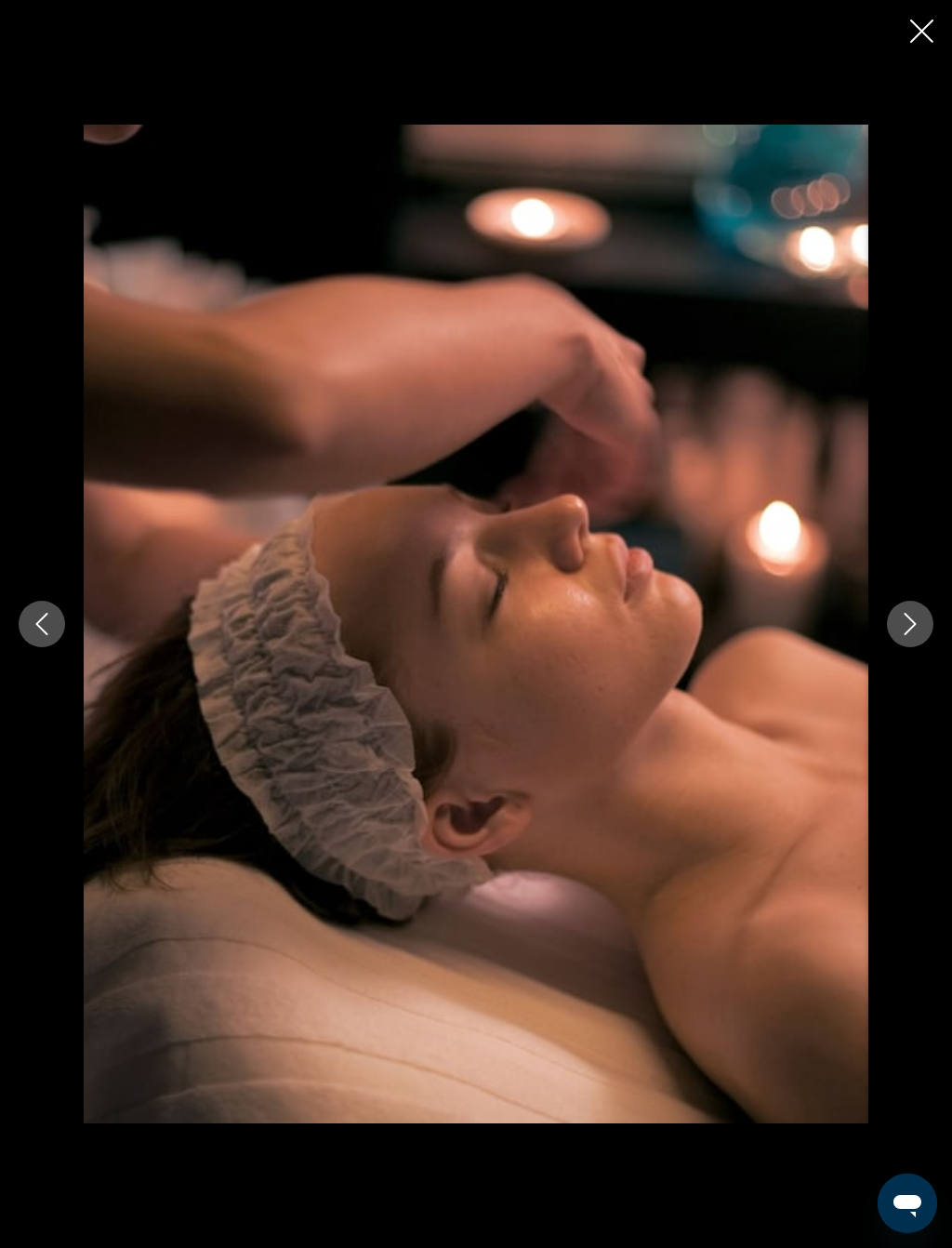 click at bounding box center [910, 624] 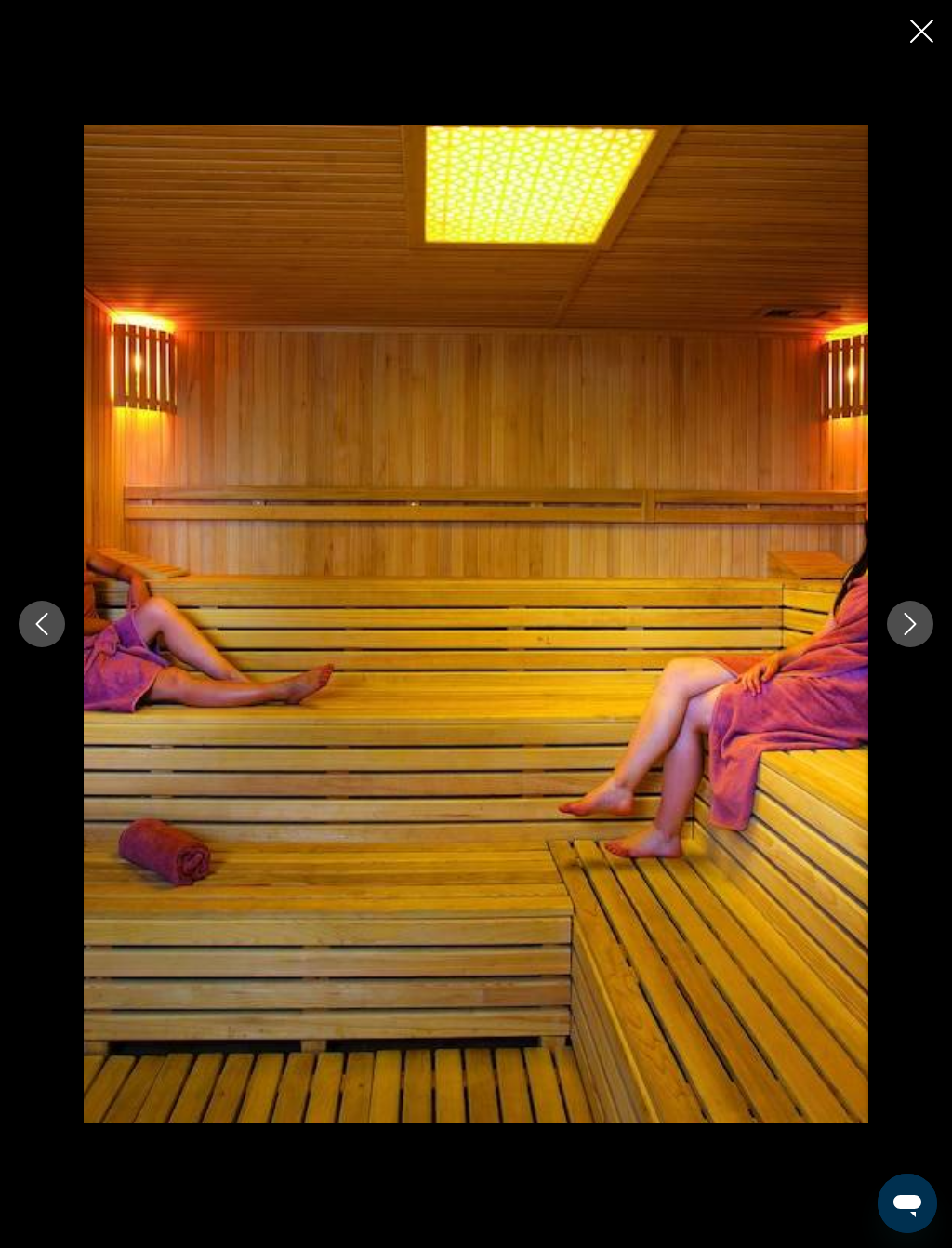 click 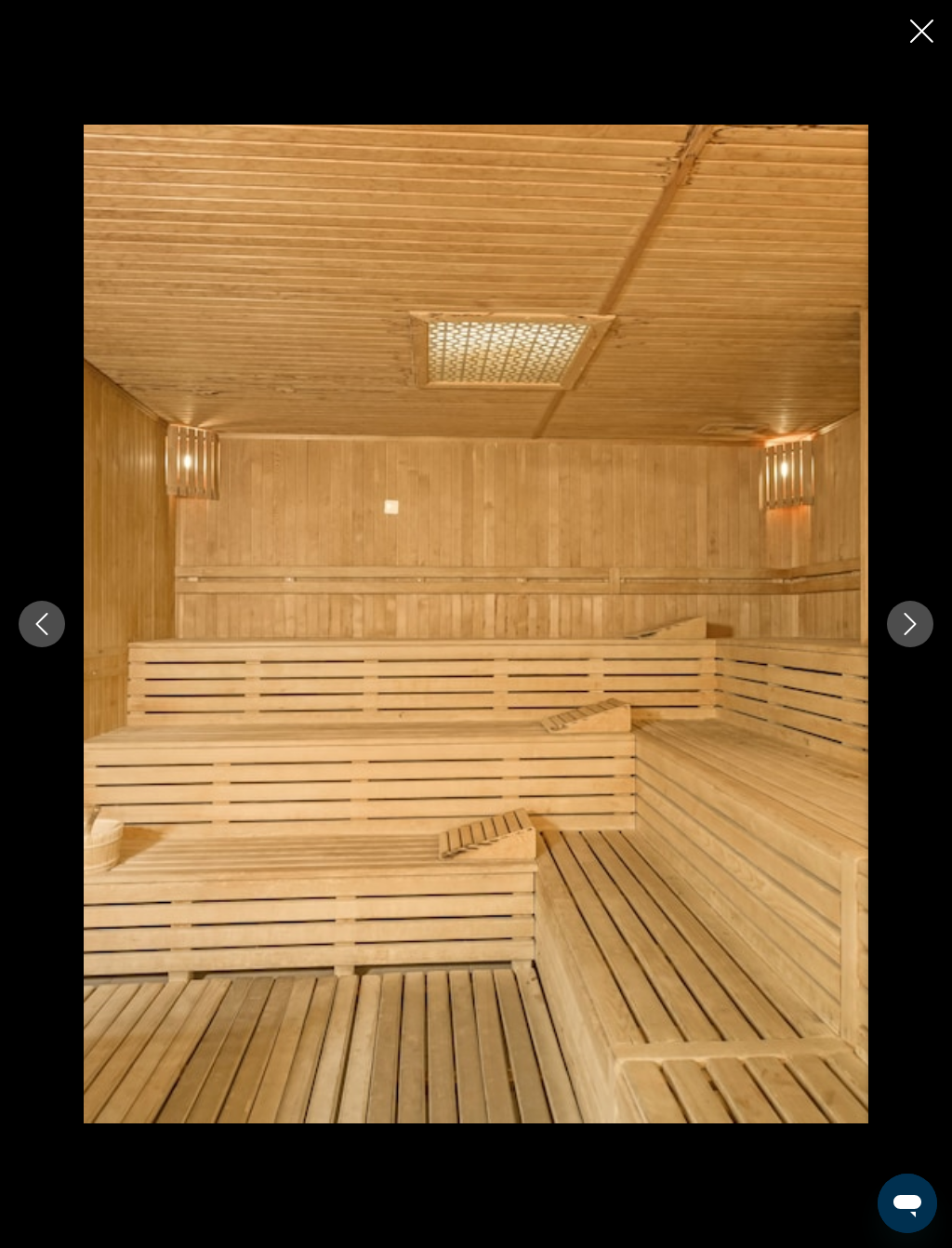 click 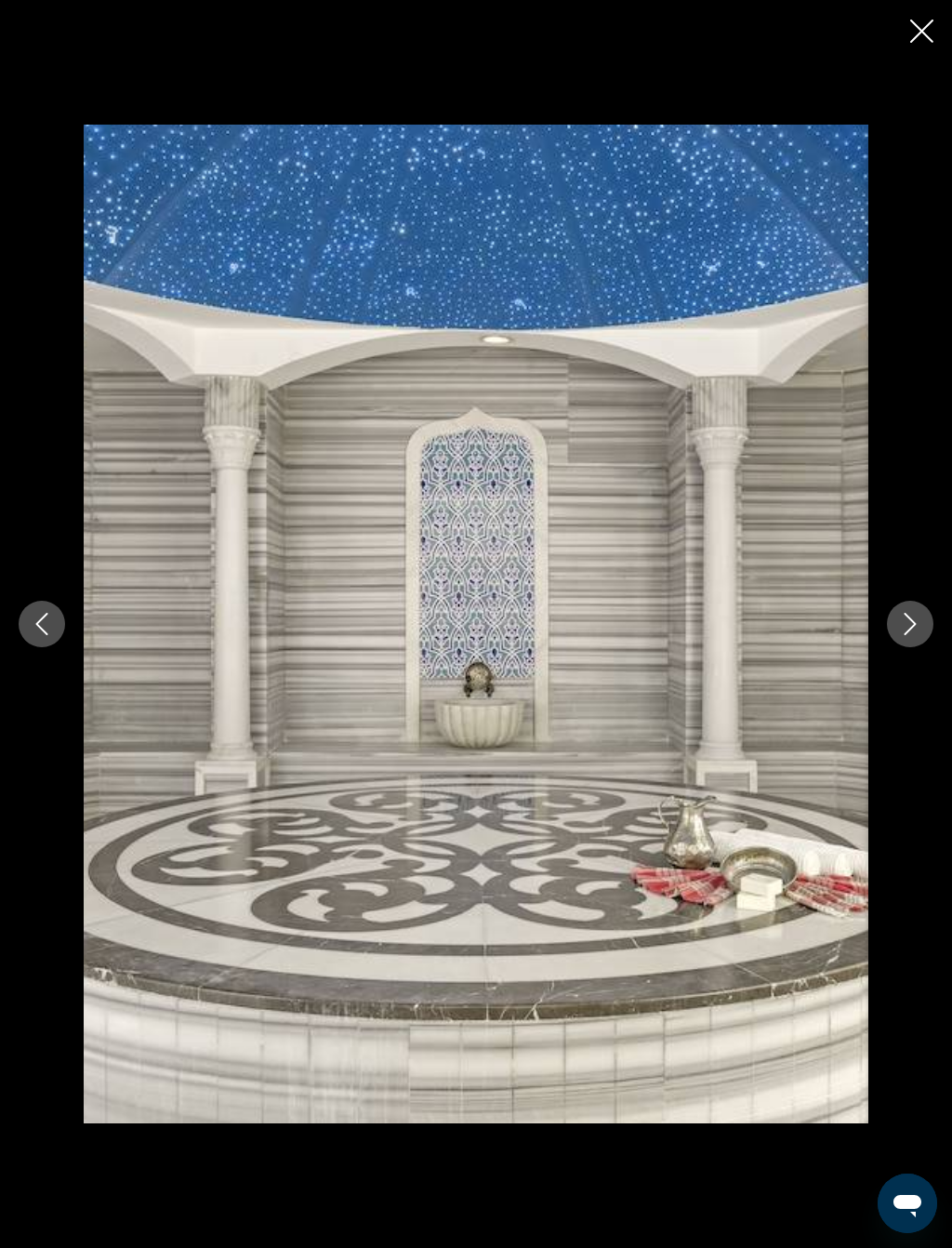 click 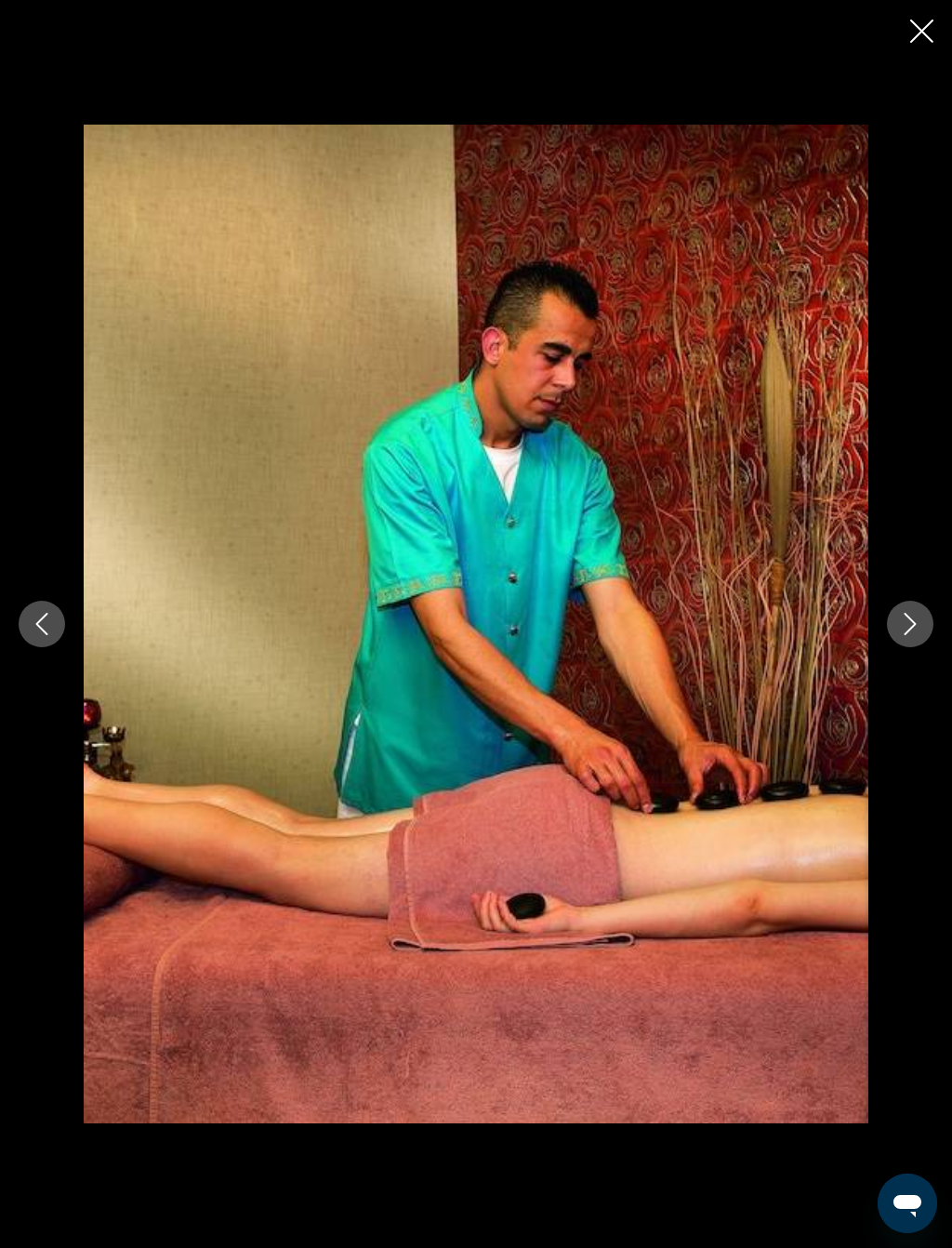 click 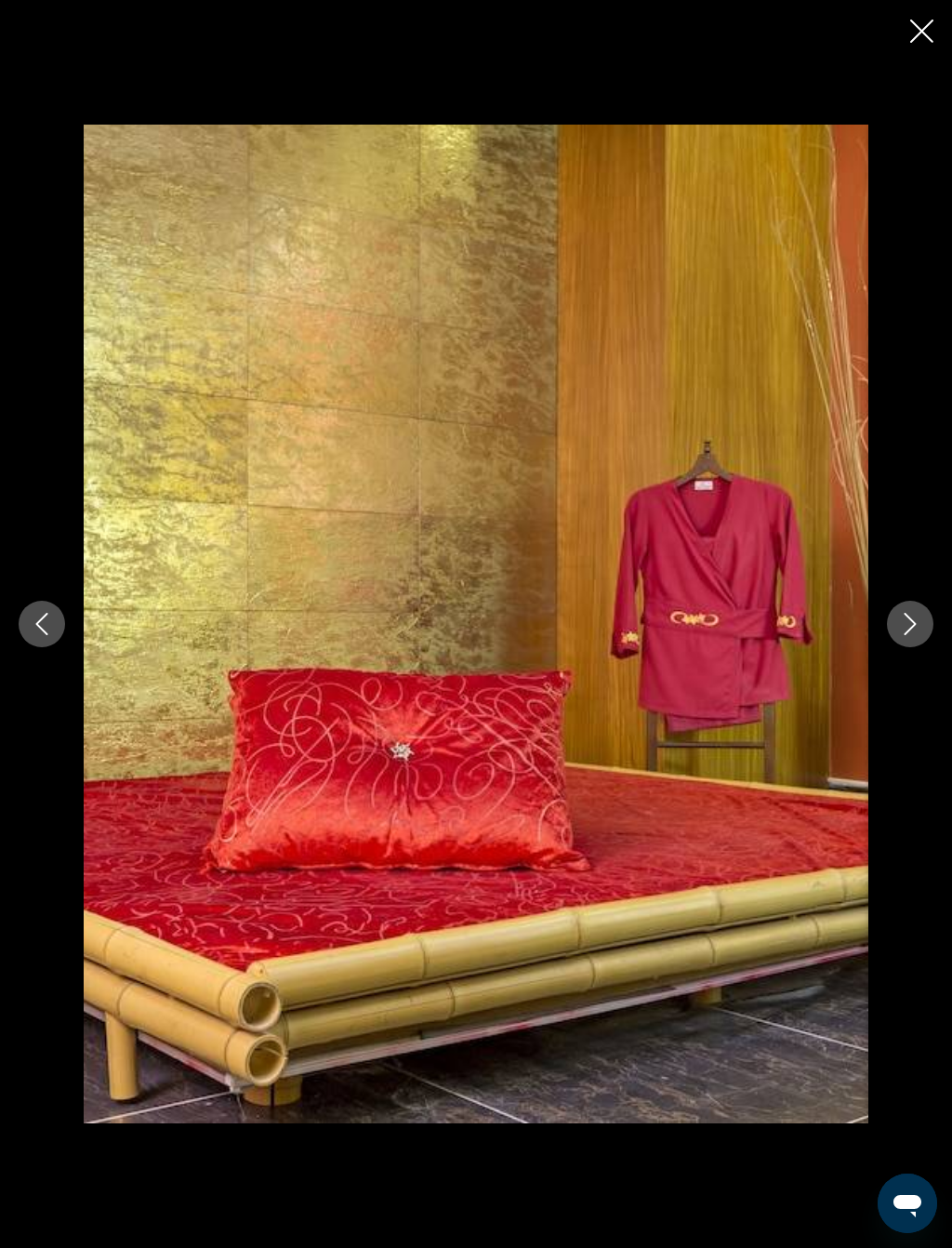 click at bounding box center [910, 624] 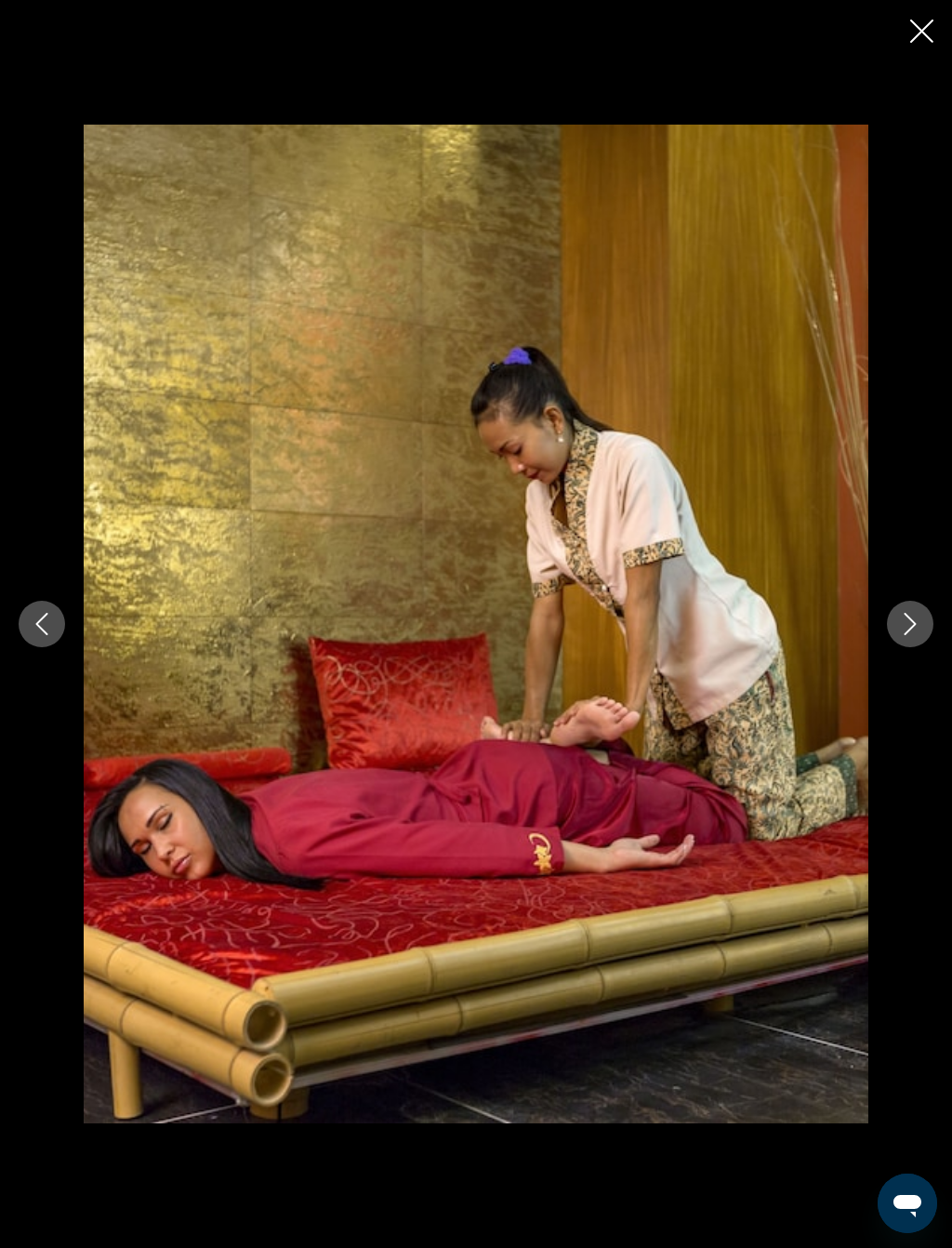 click 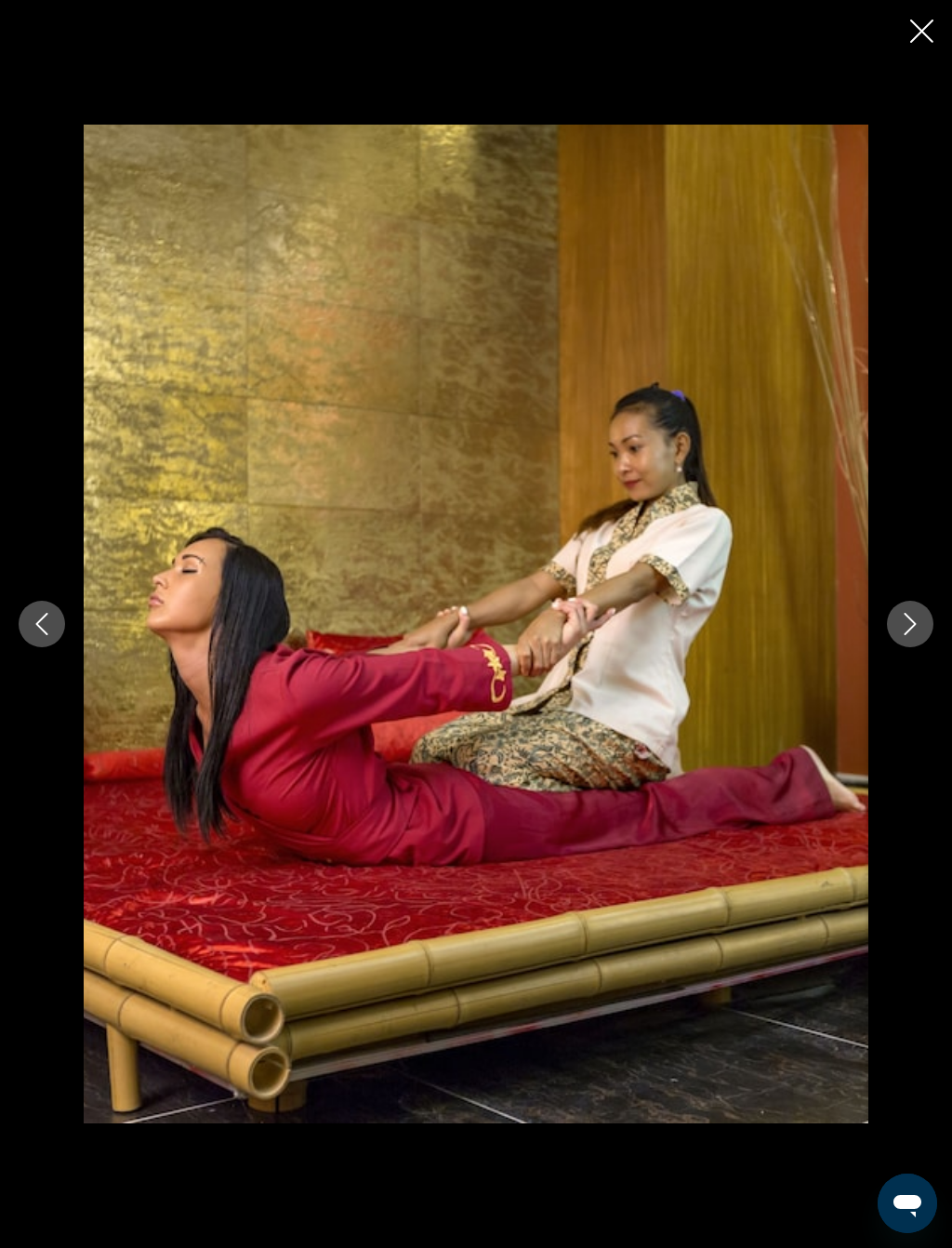click 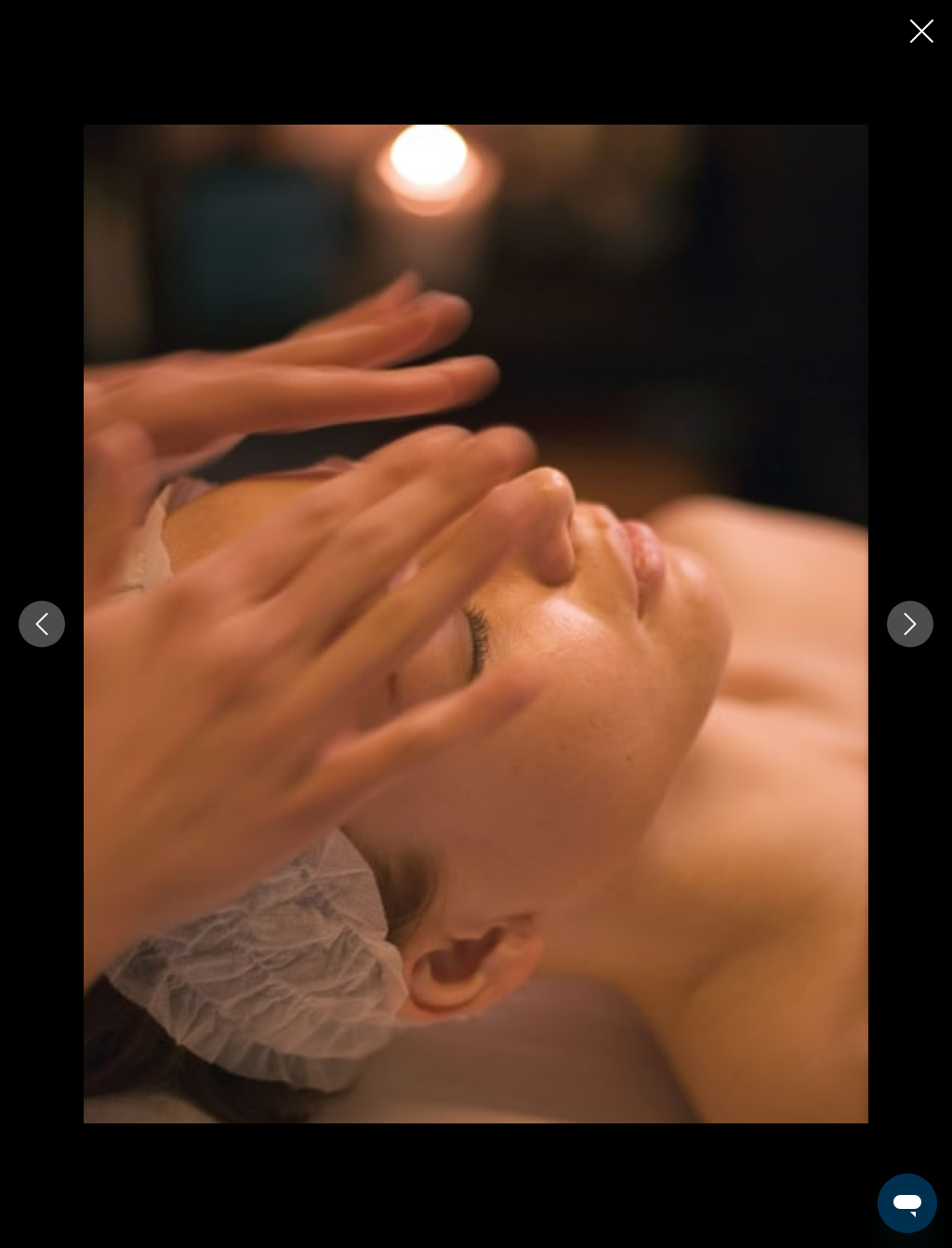 click 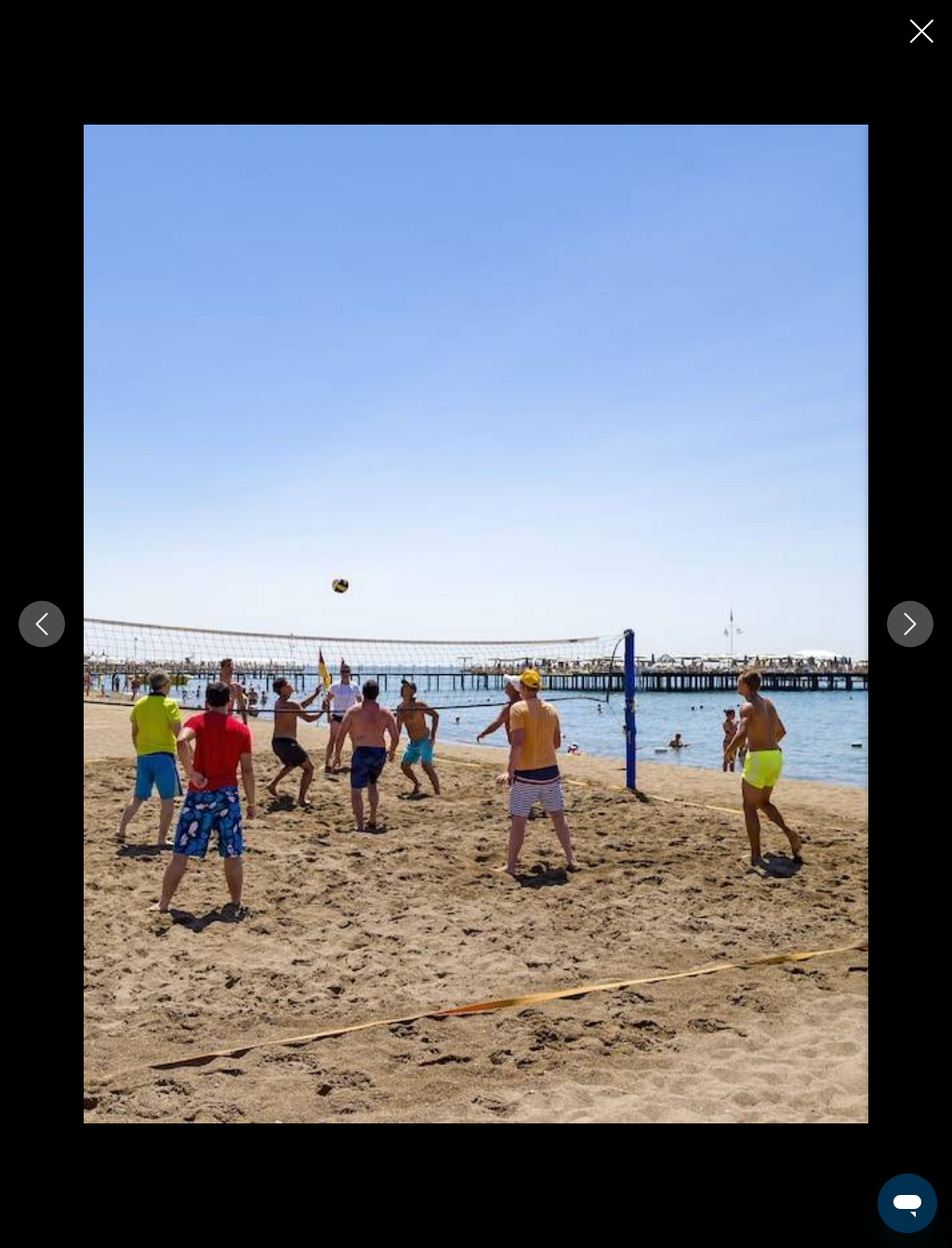 click 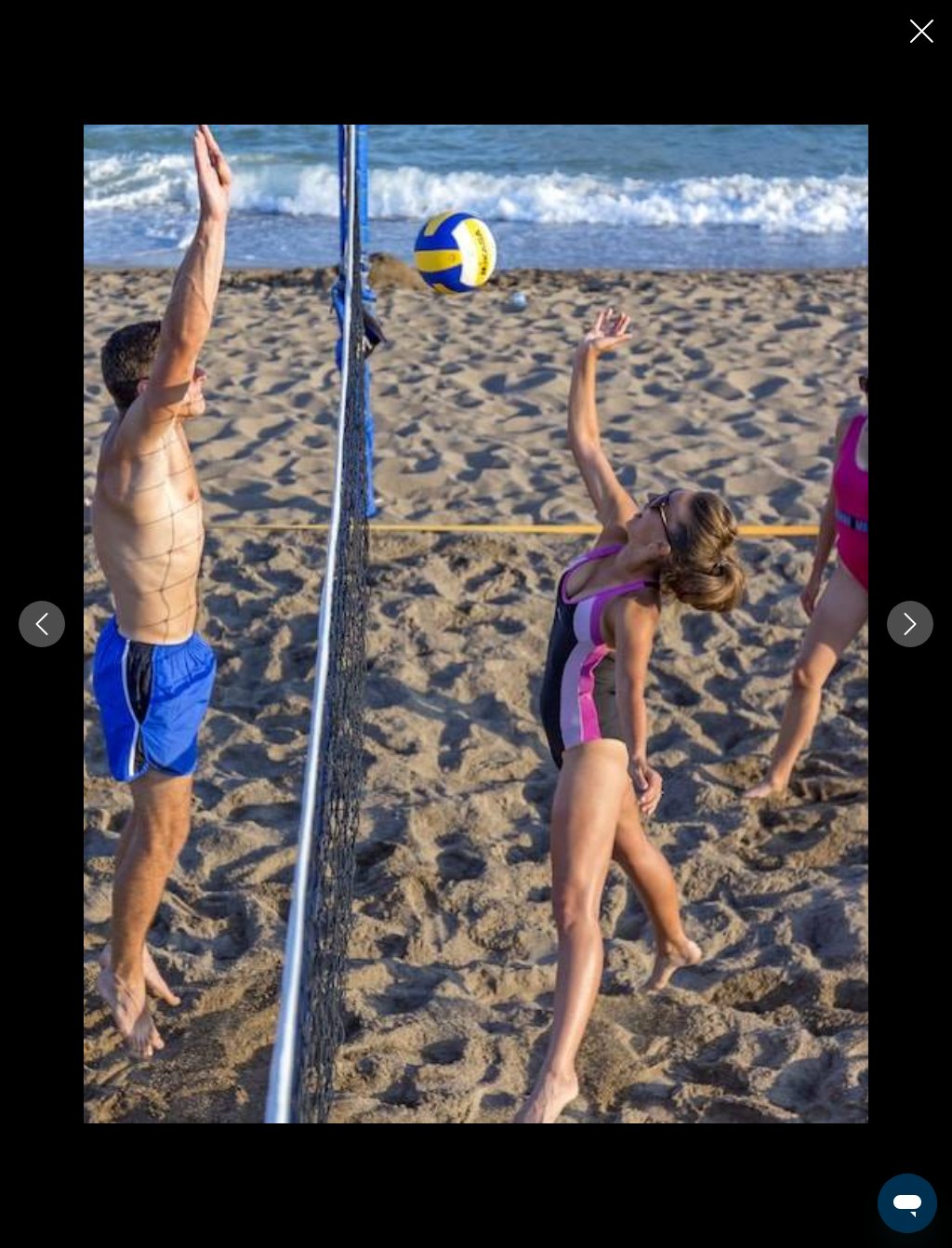 click 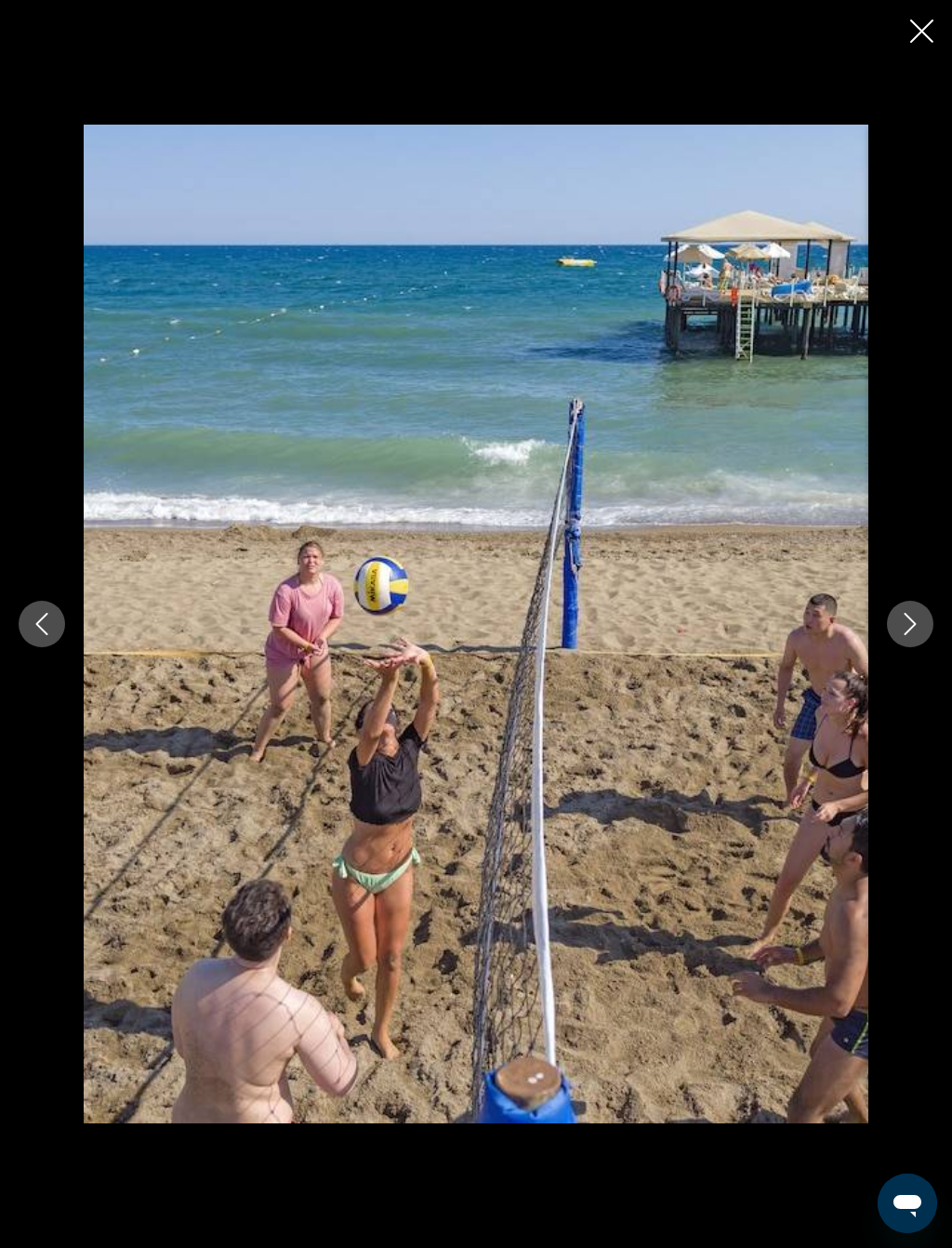 click 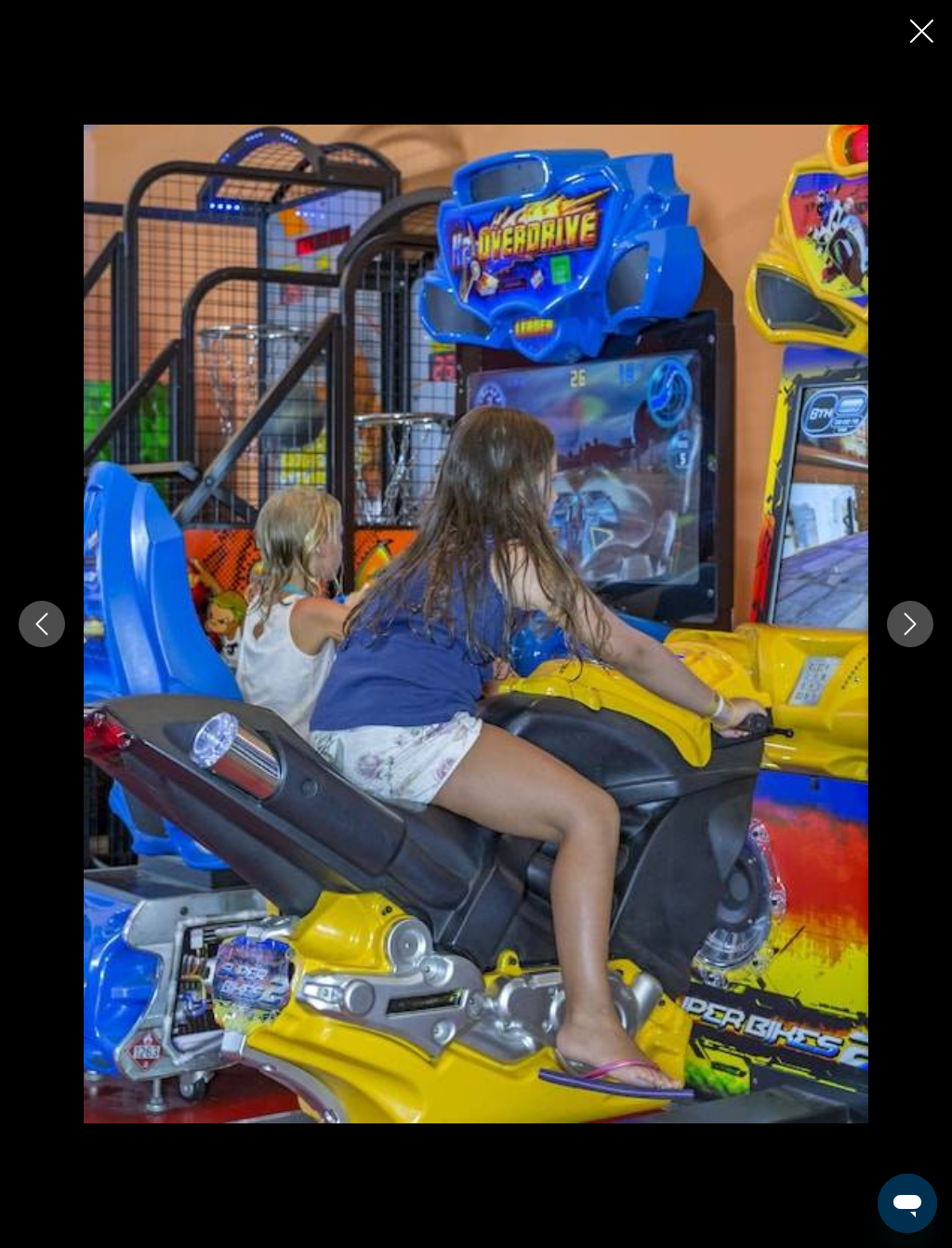 click 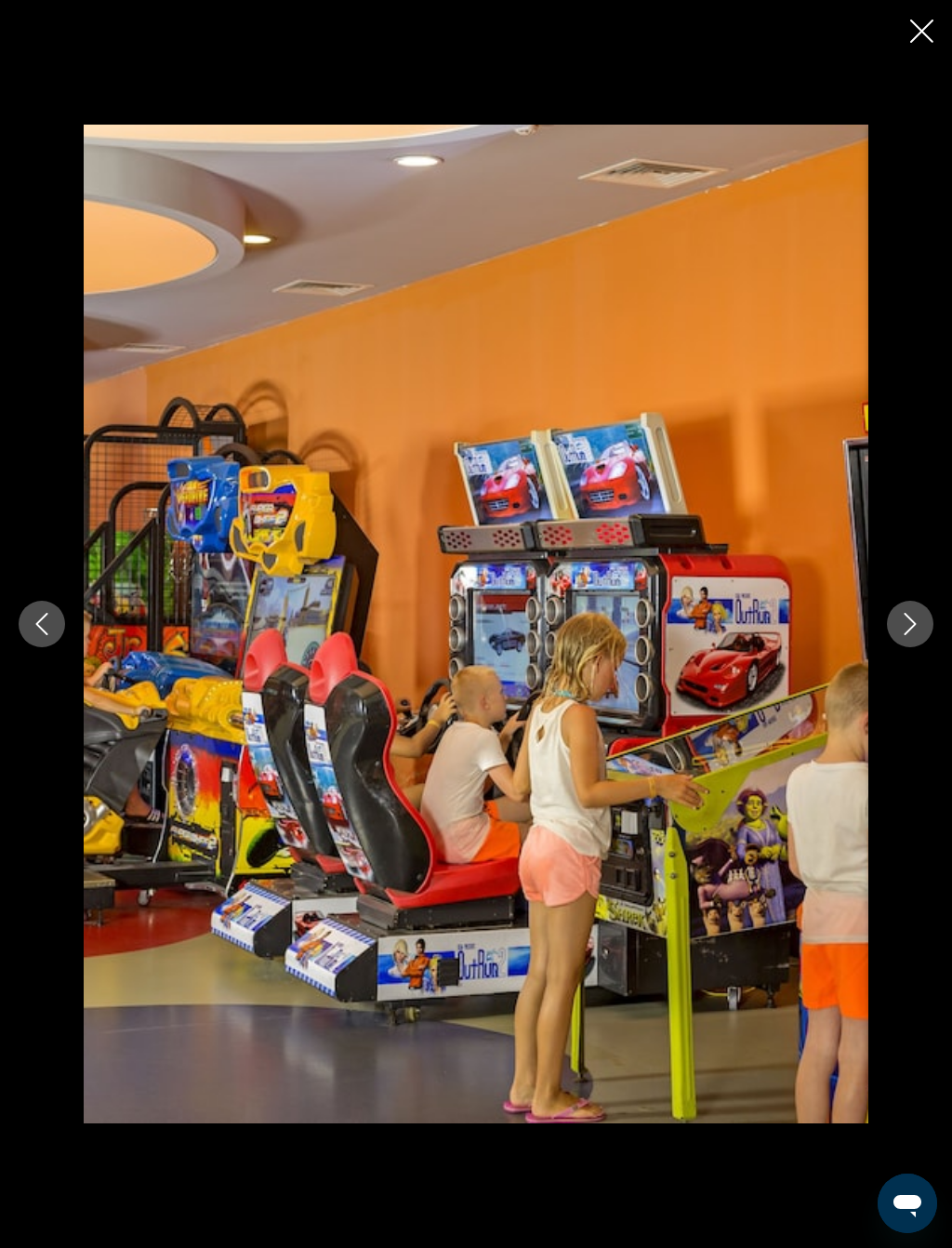 click 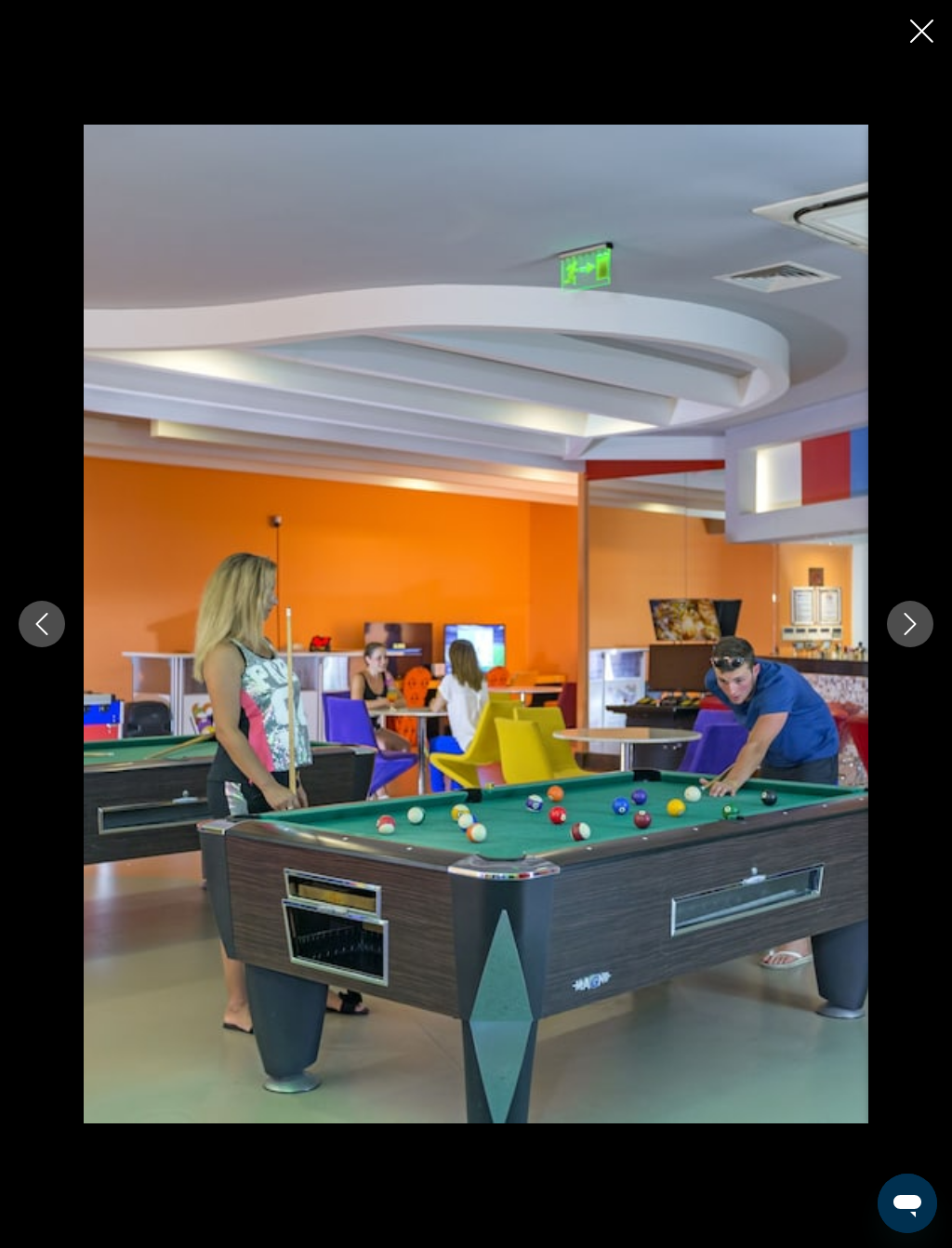 click 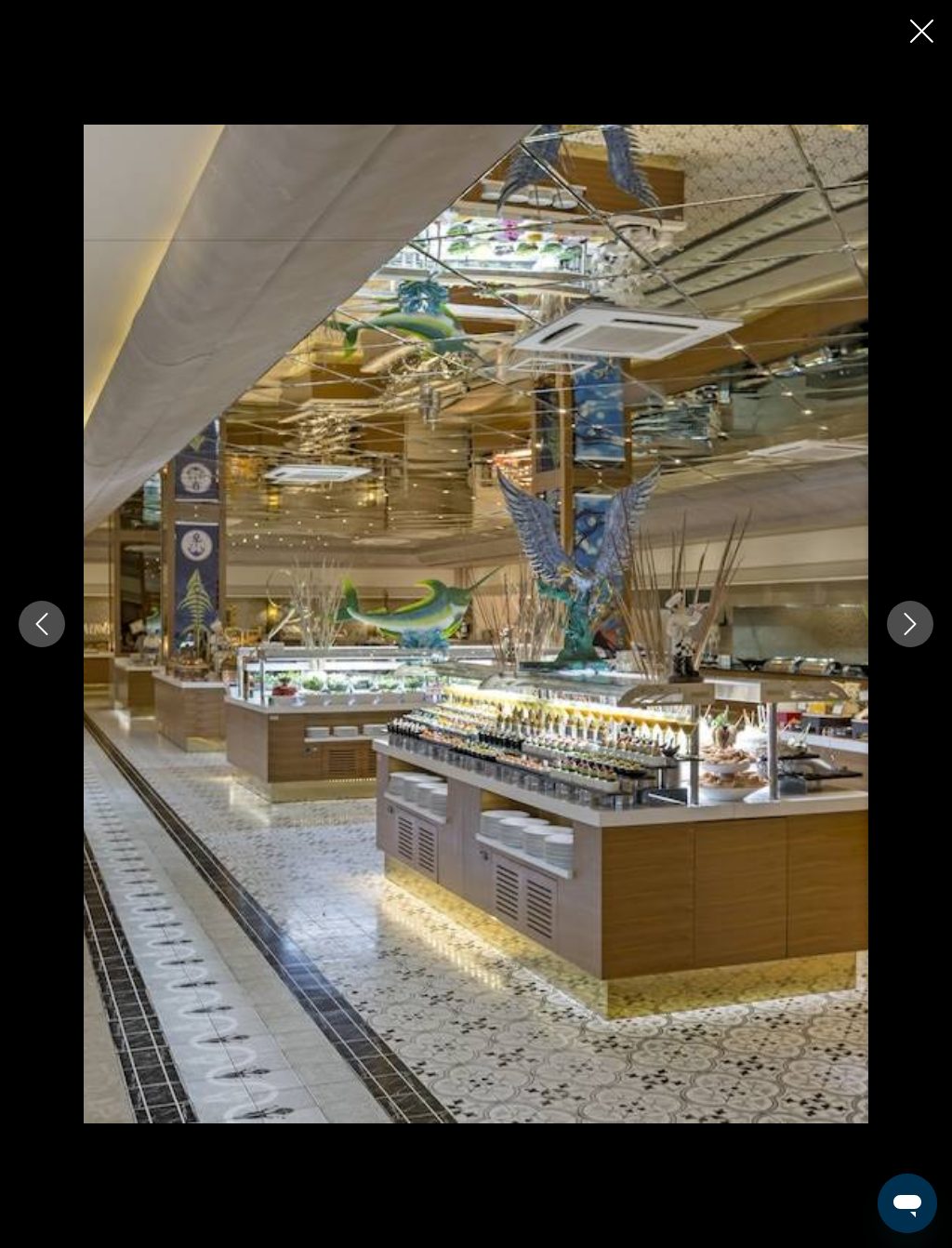 click 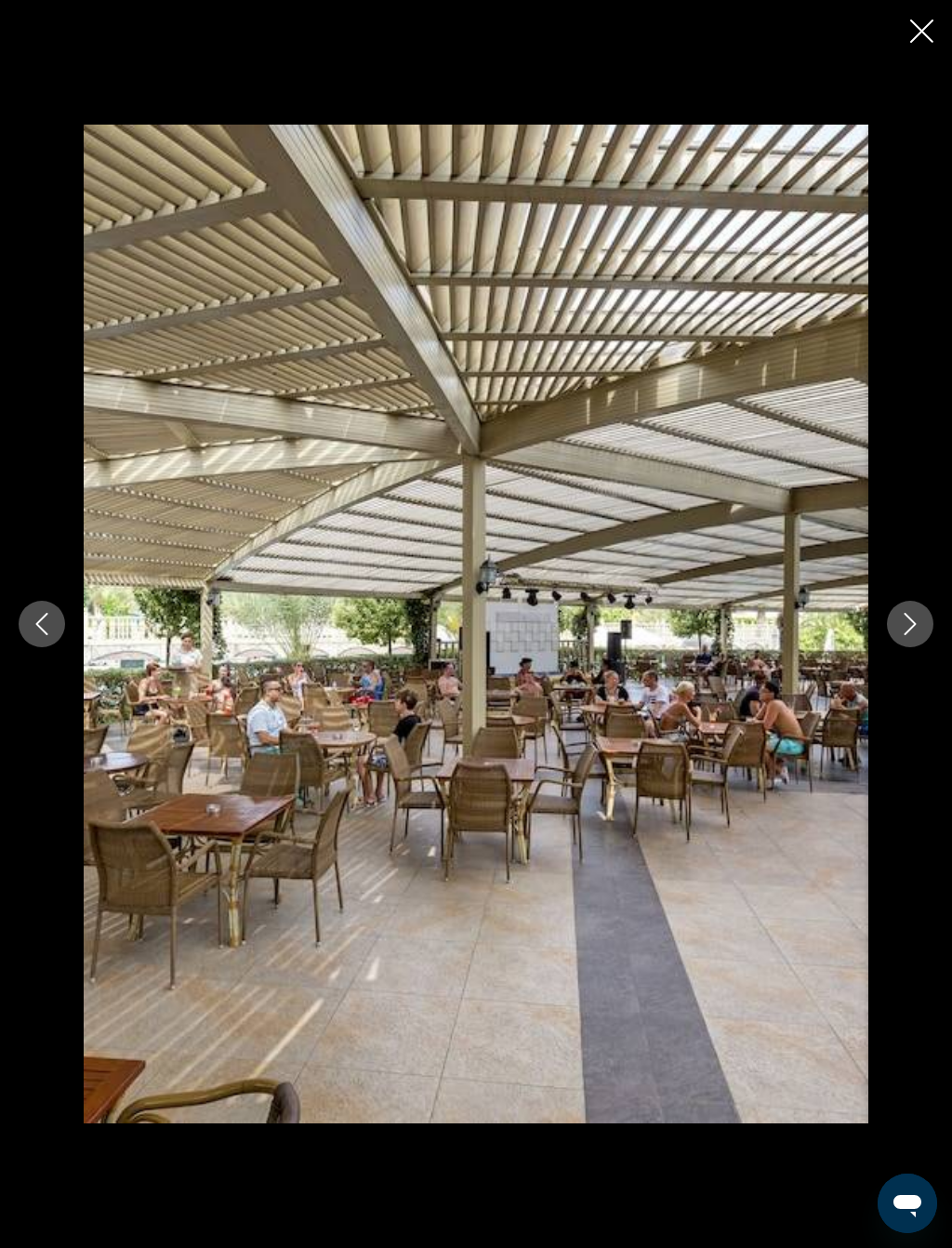 click at bounding box center [42, 624] 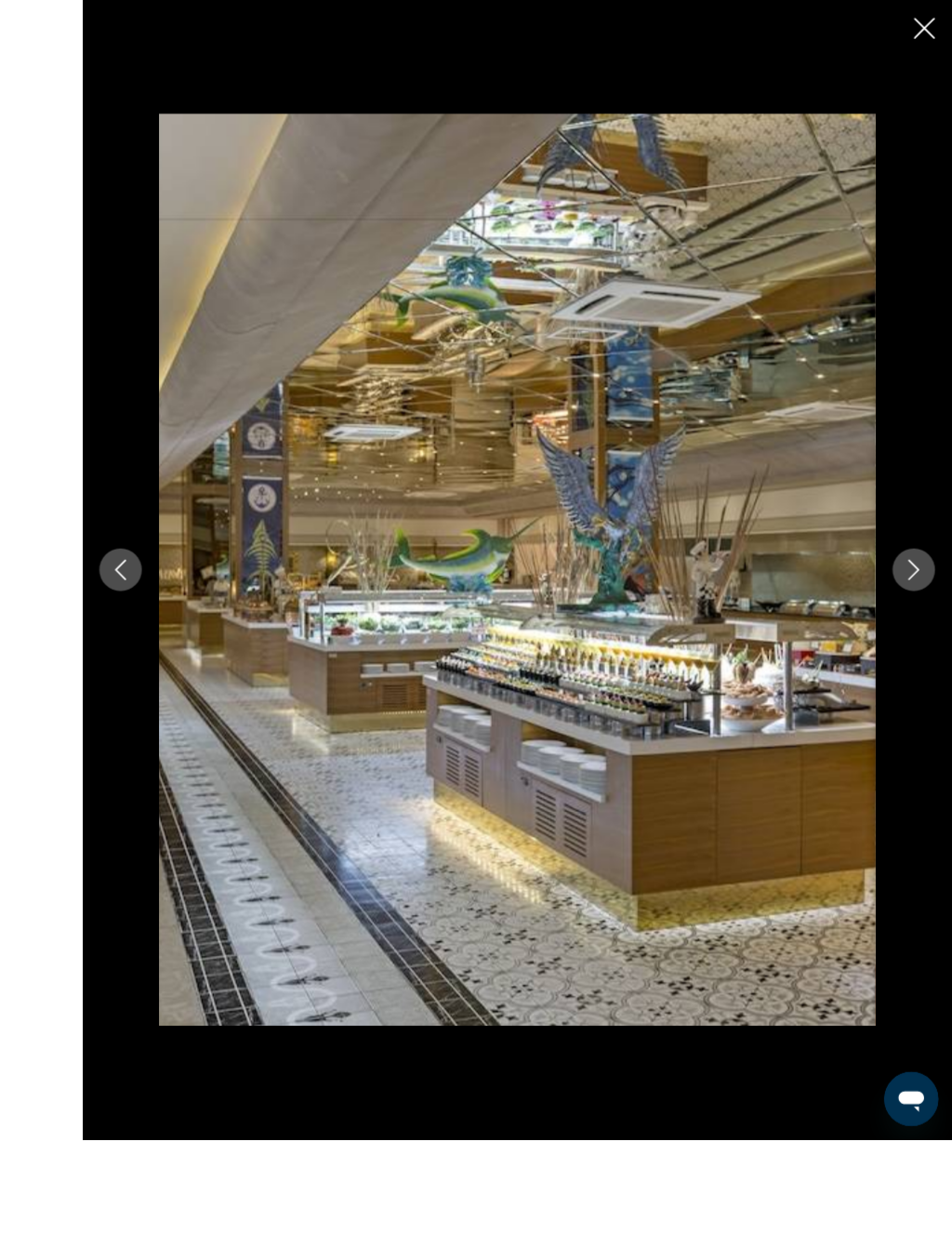 scroll, scrollTop: 920, scrollLeft: 0, axis: vertical 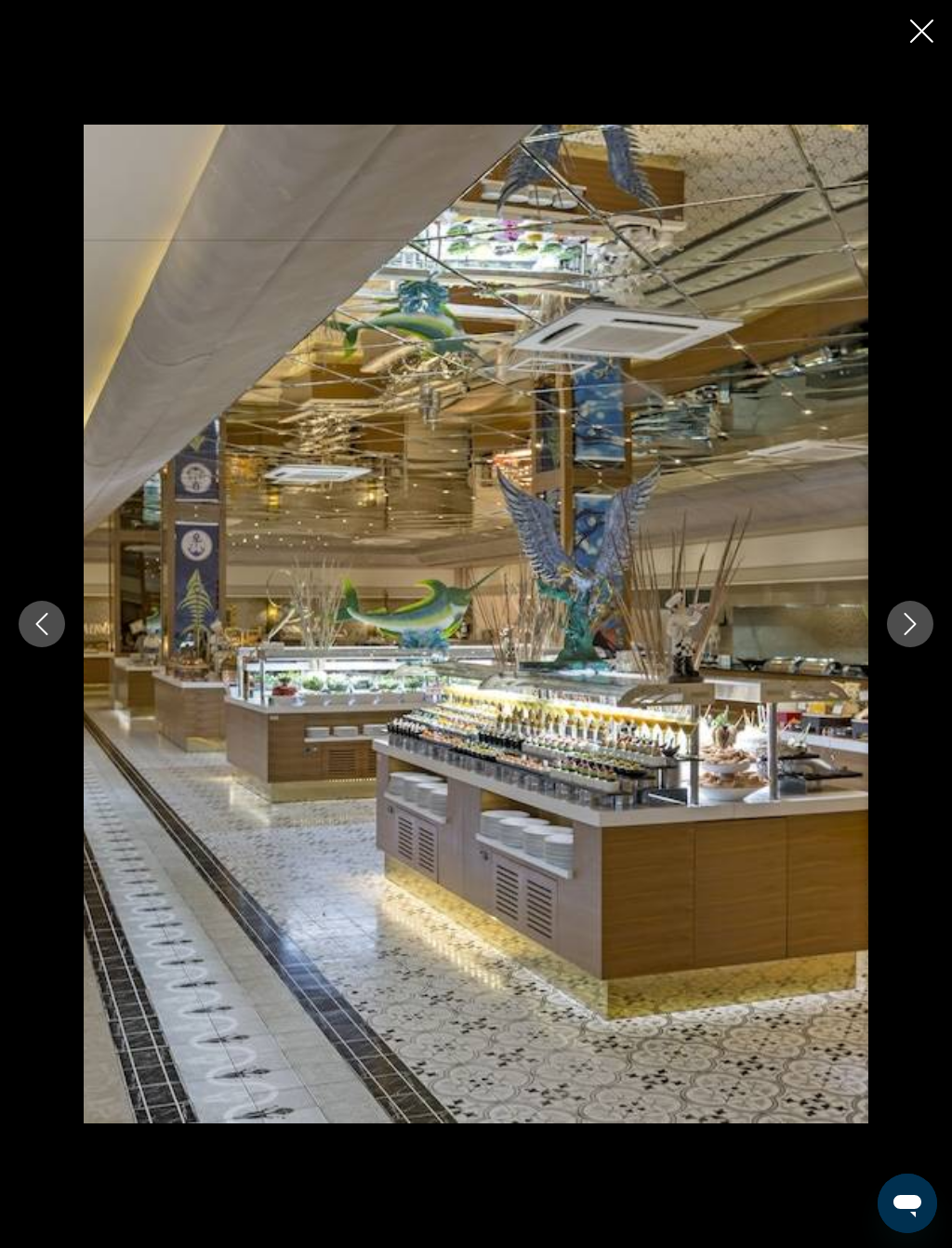 click 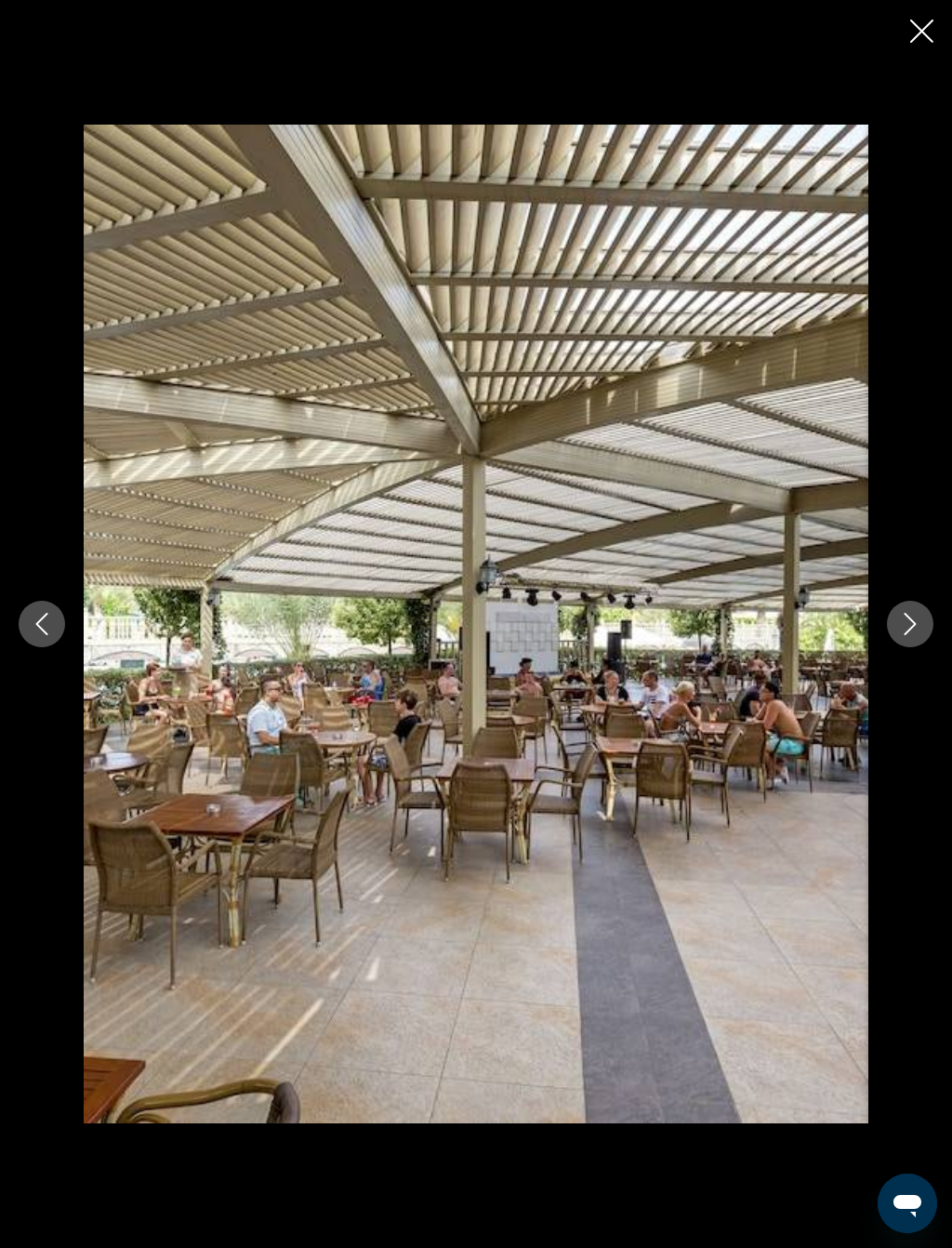 click at bounding box center (910, 624) 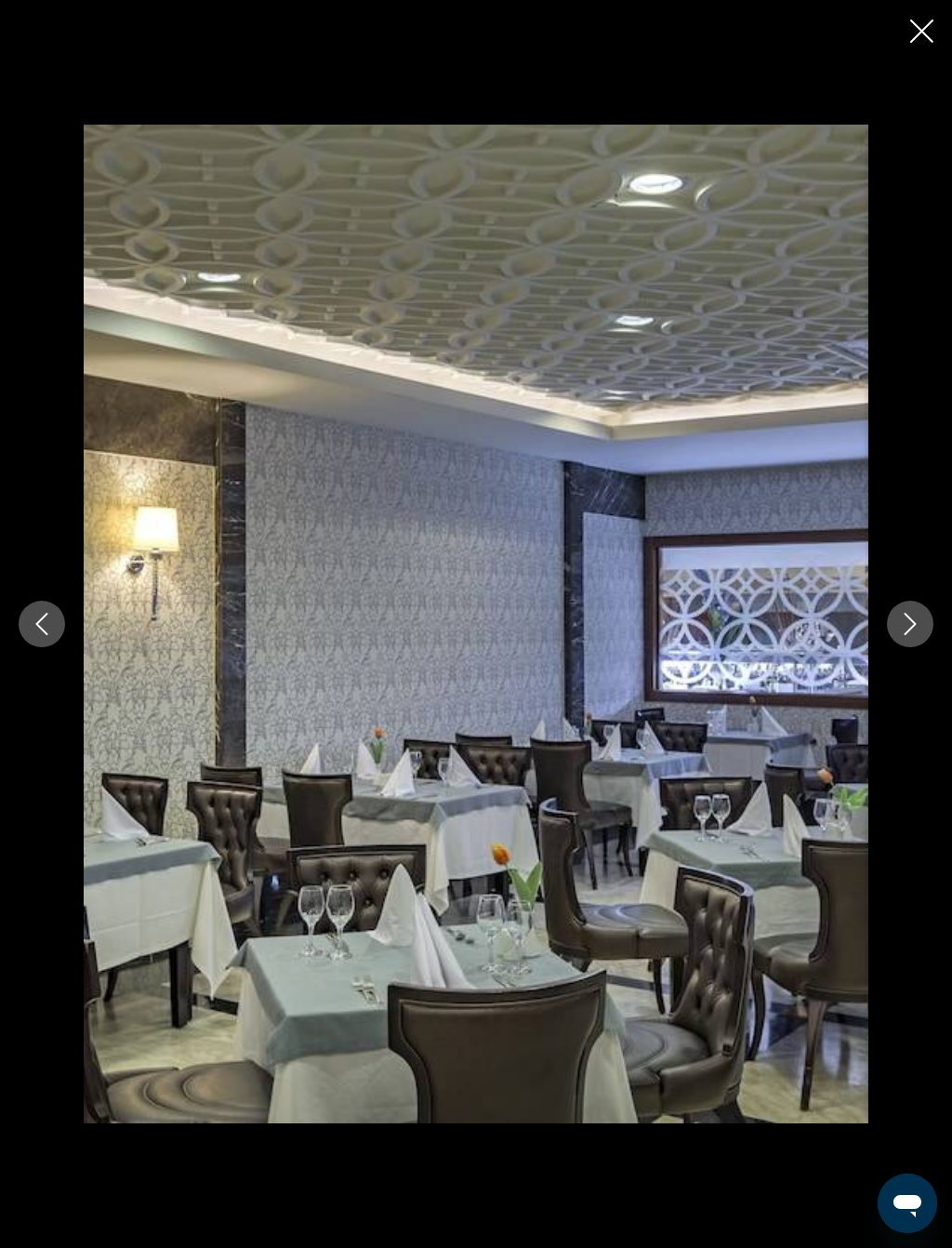 click 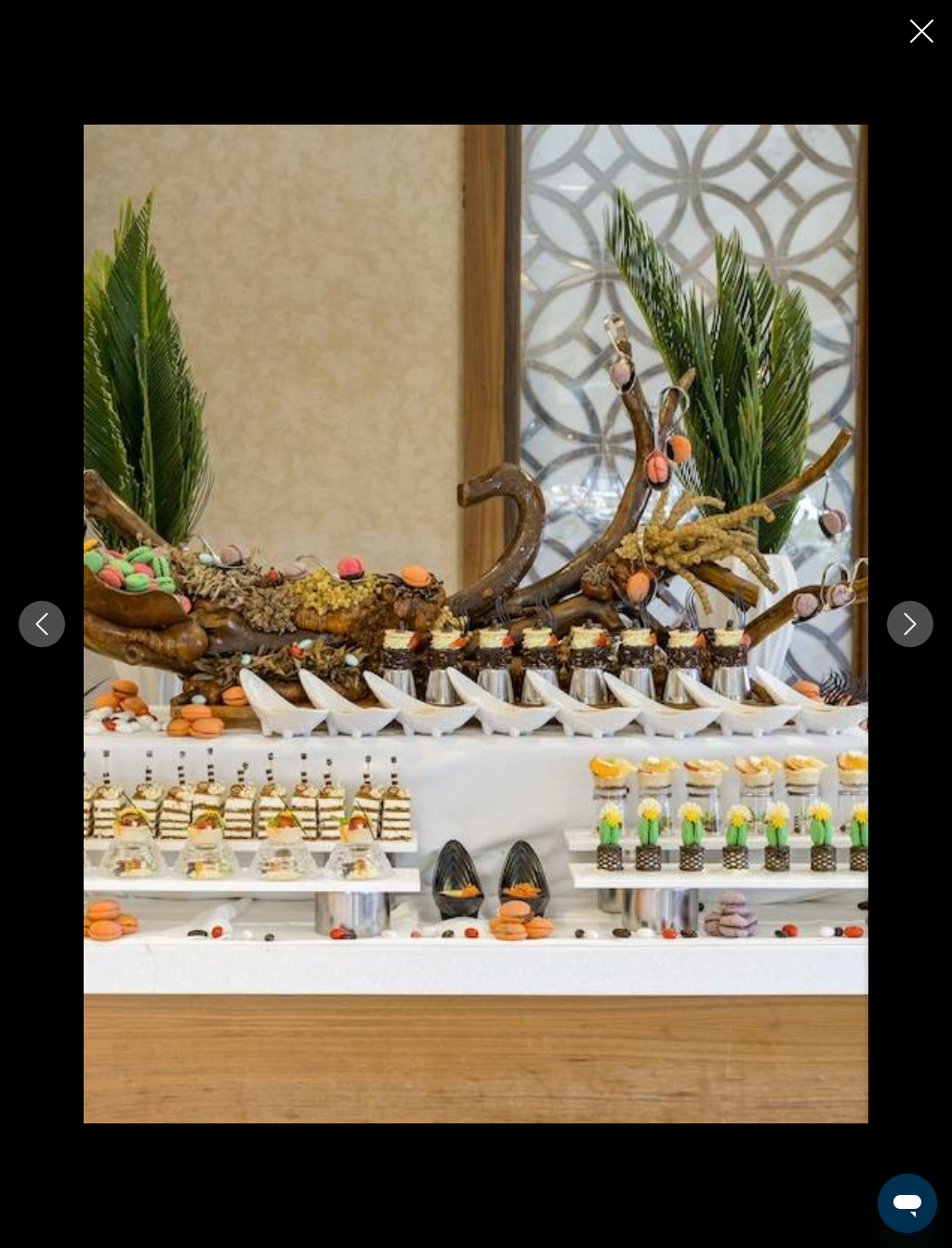 click at bounding box center [910, 624] 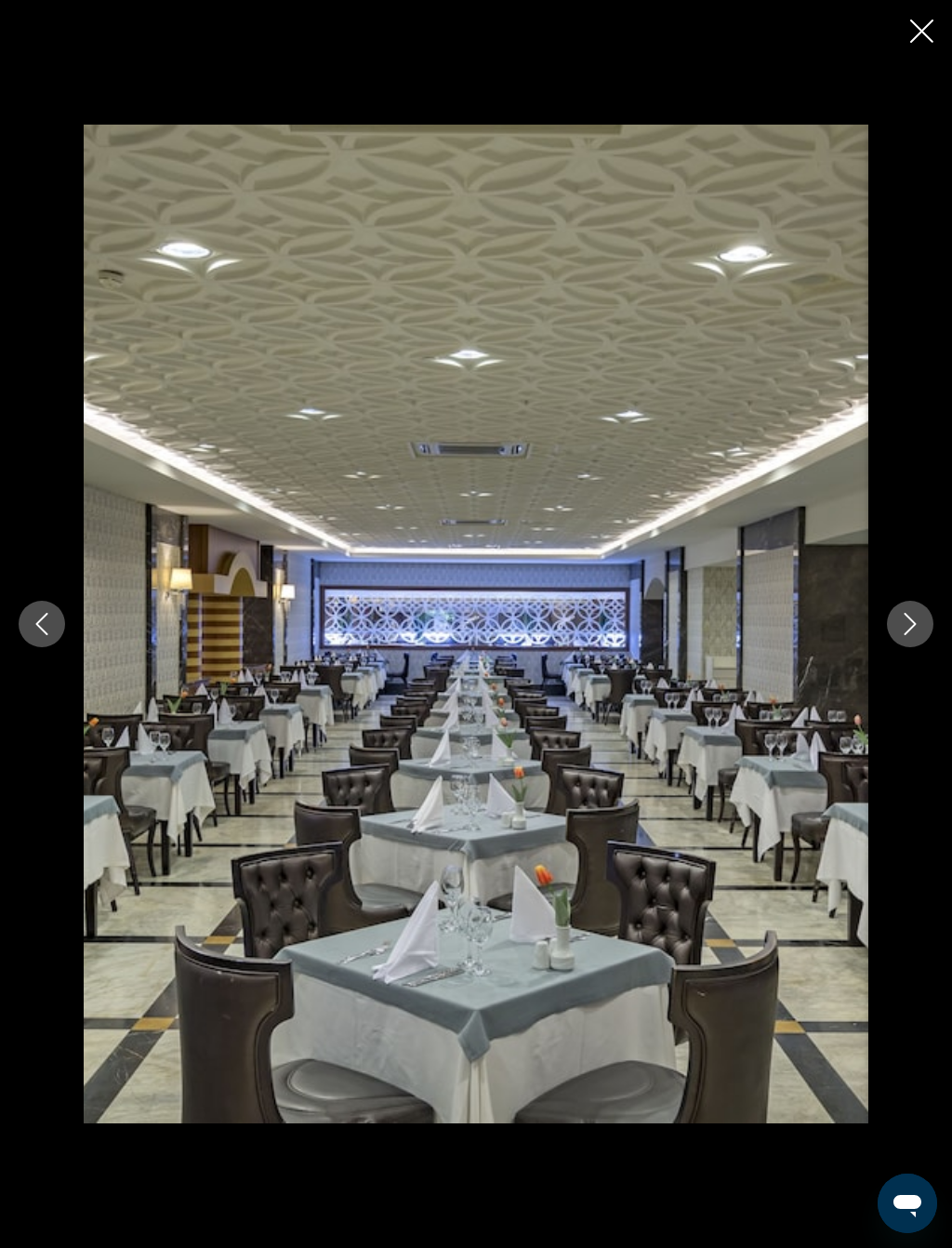 click 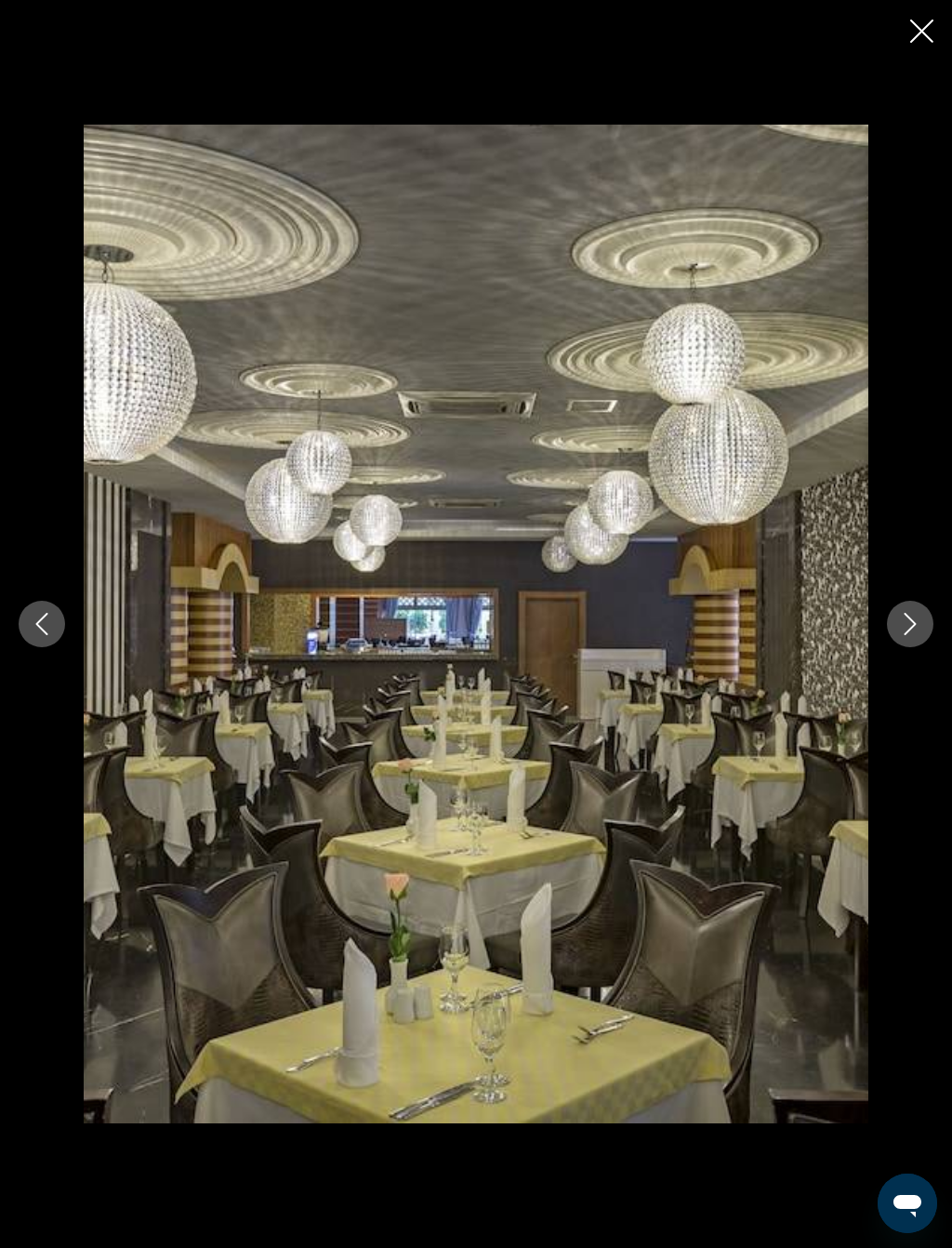 click 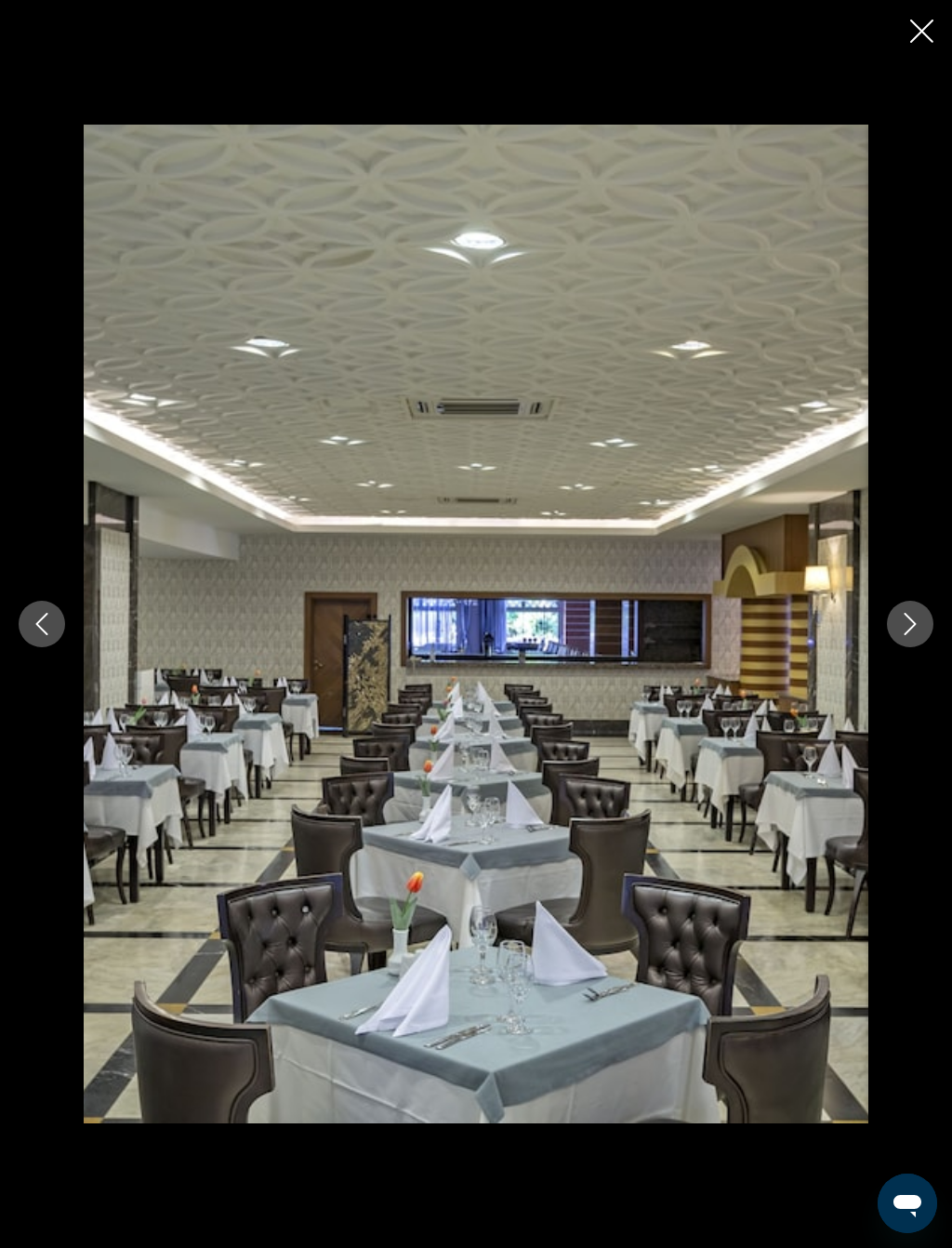 click at bounding box center (910, 624) 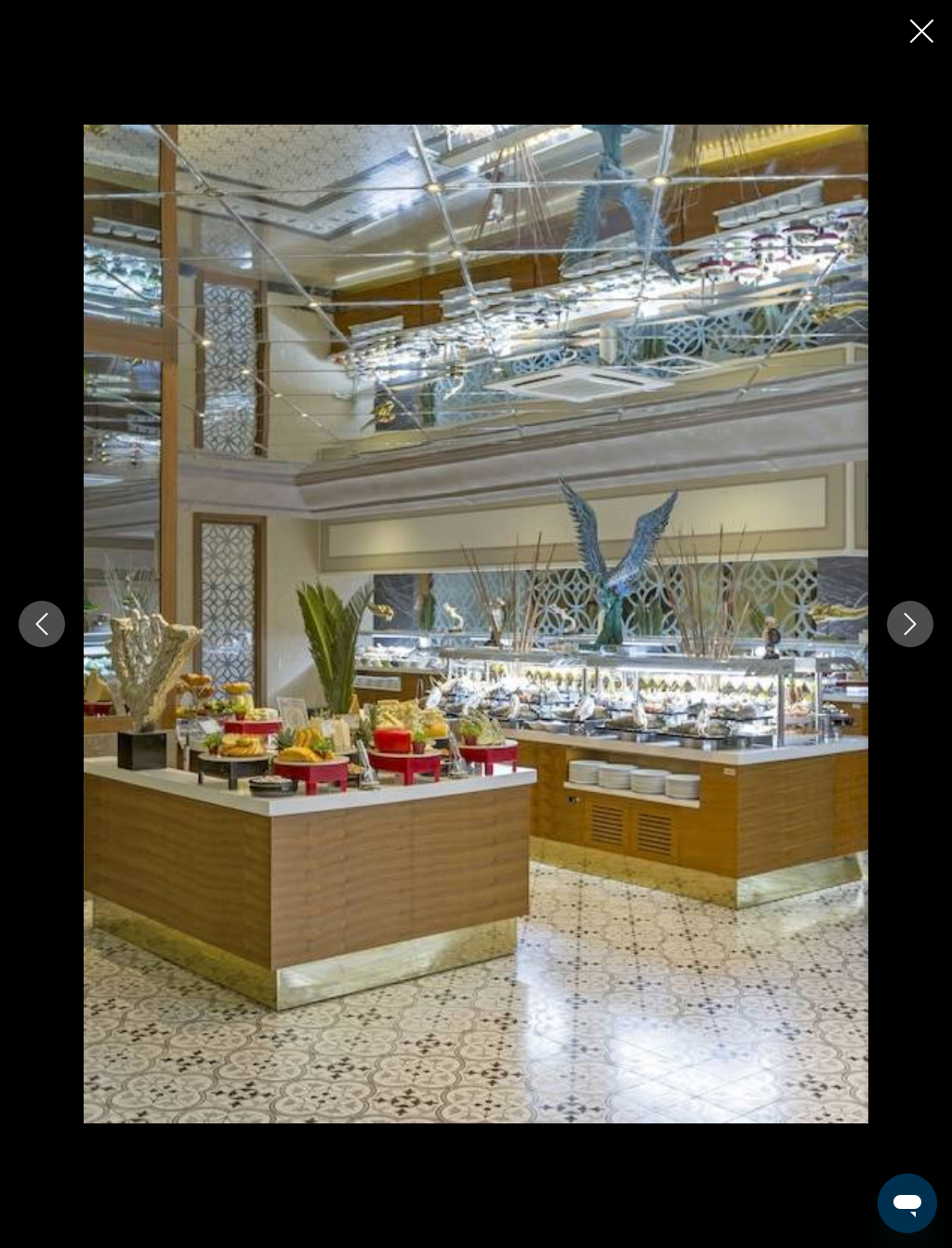 click at bounding box center (910, 624) 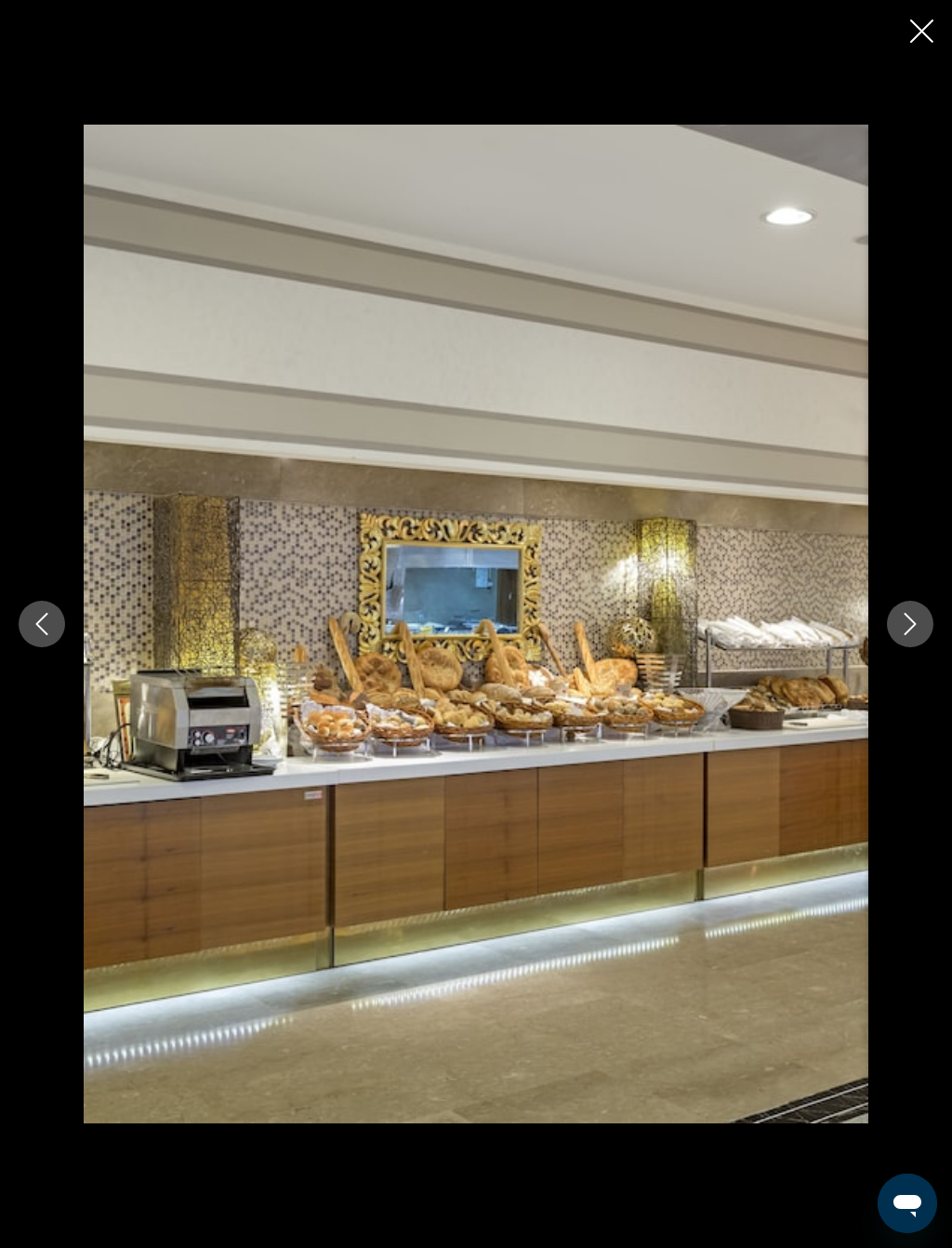 click 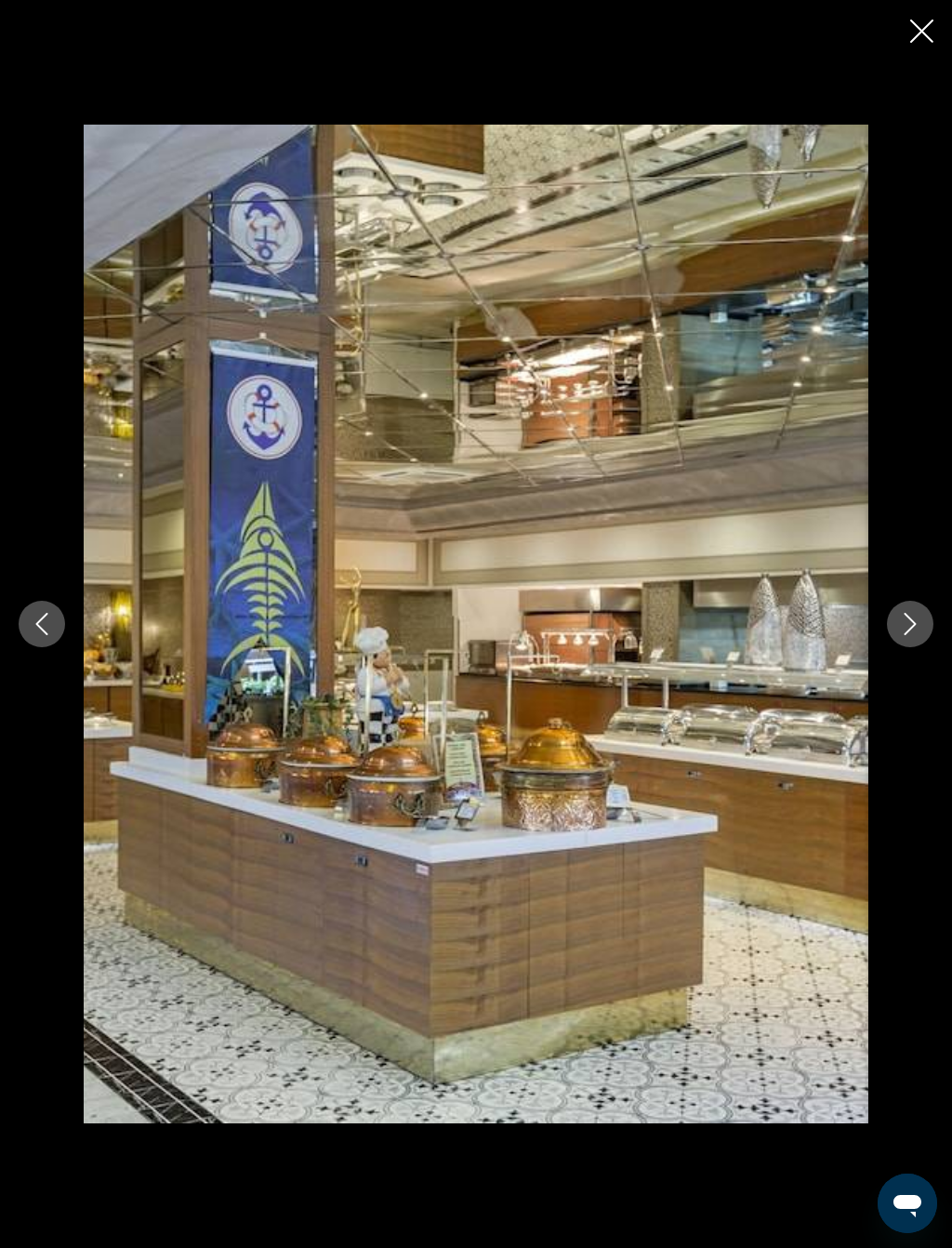 click 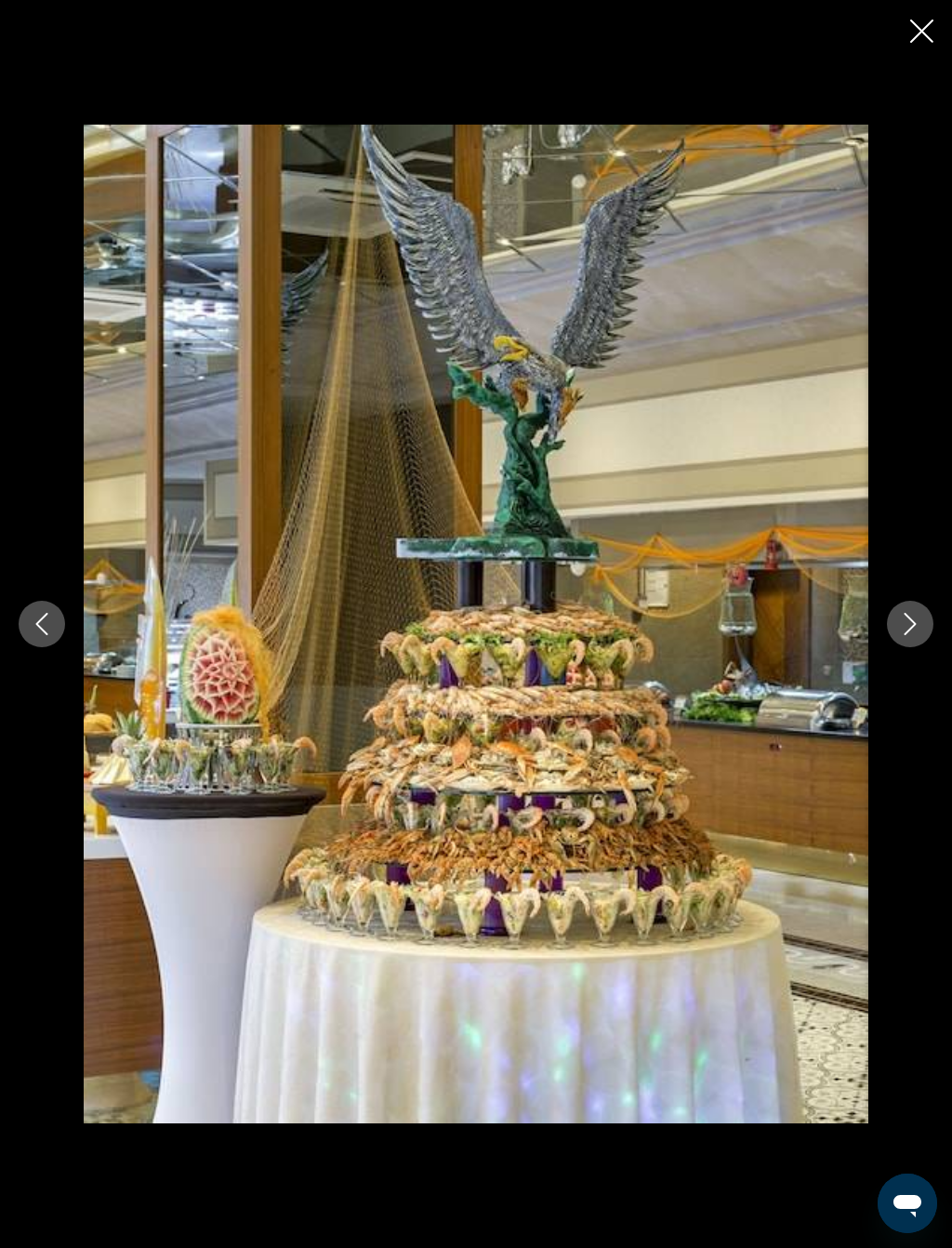 click 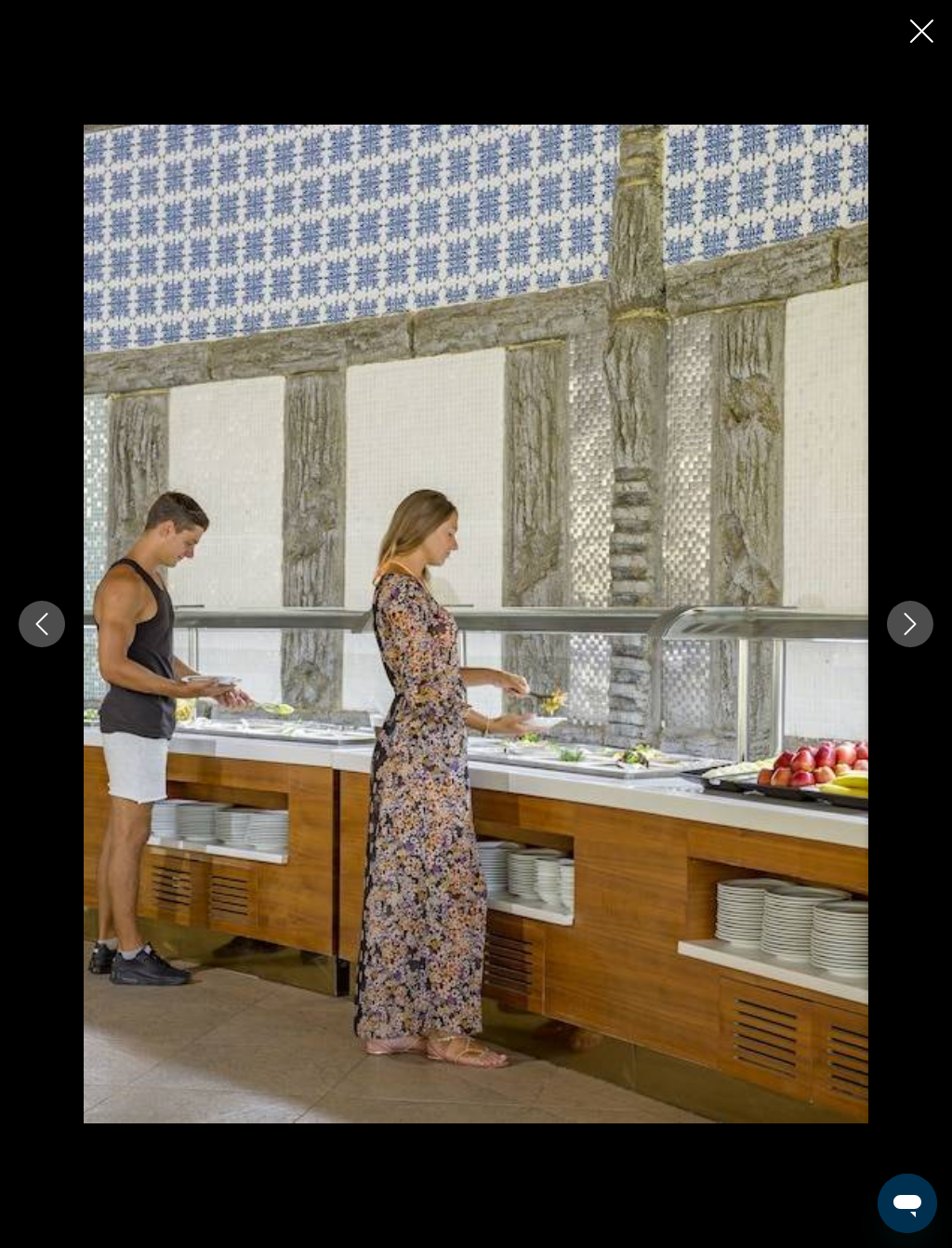 click at bounding box center (910, 624) 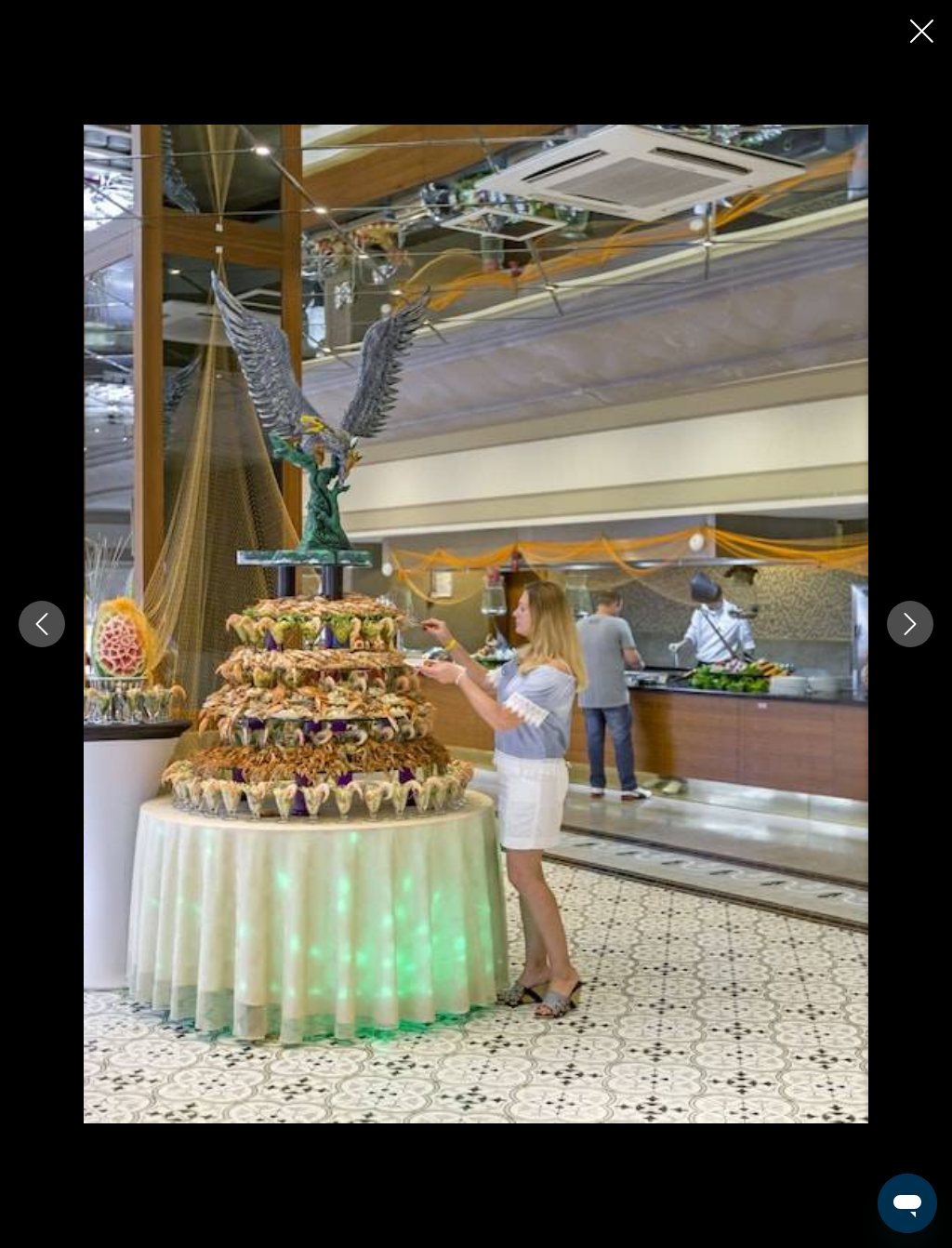 click 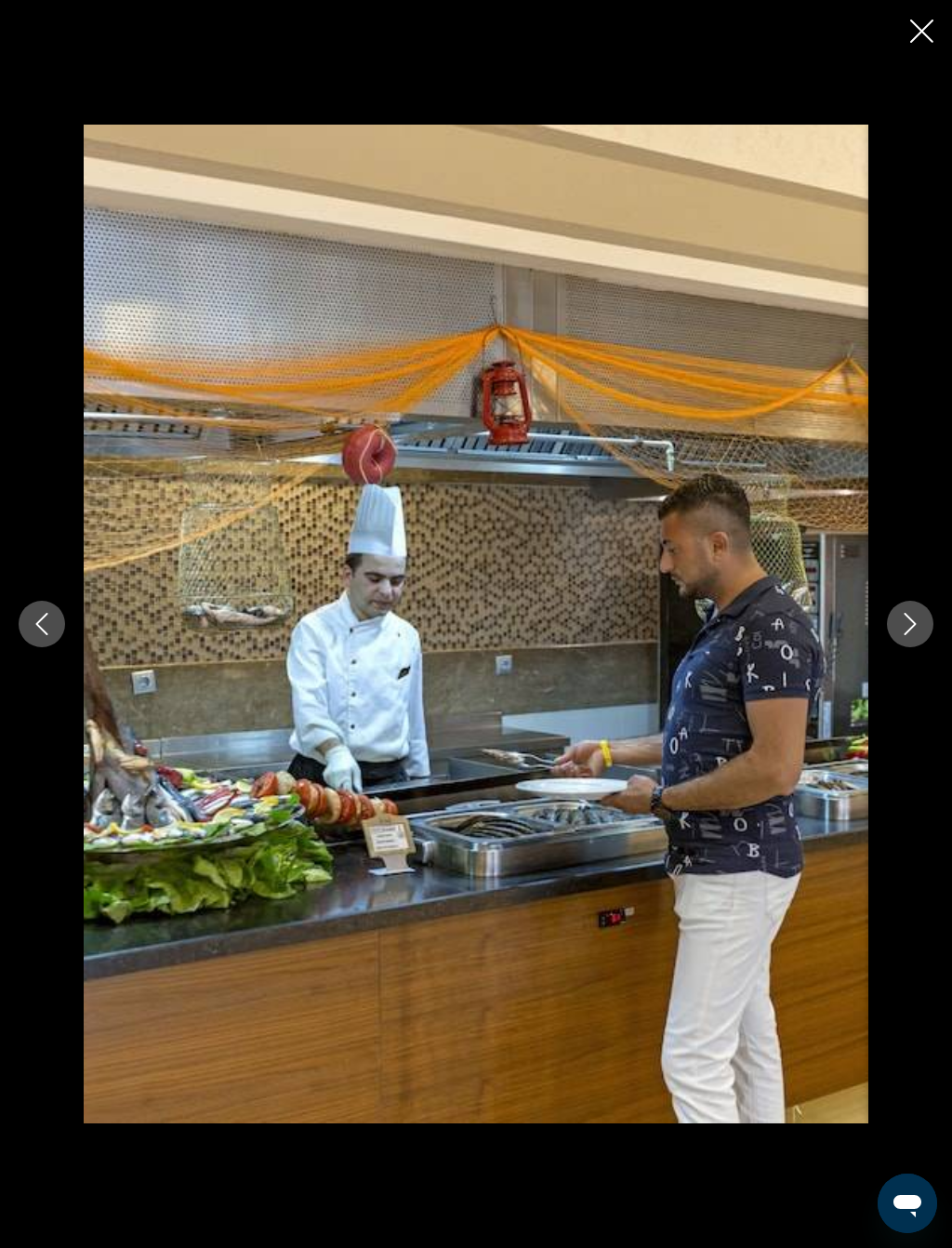 click 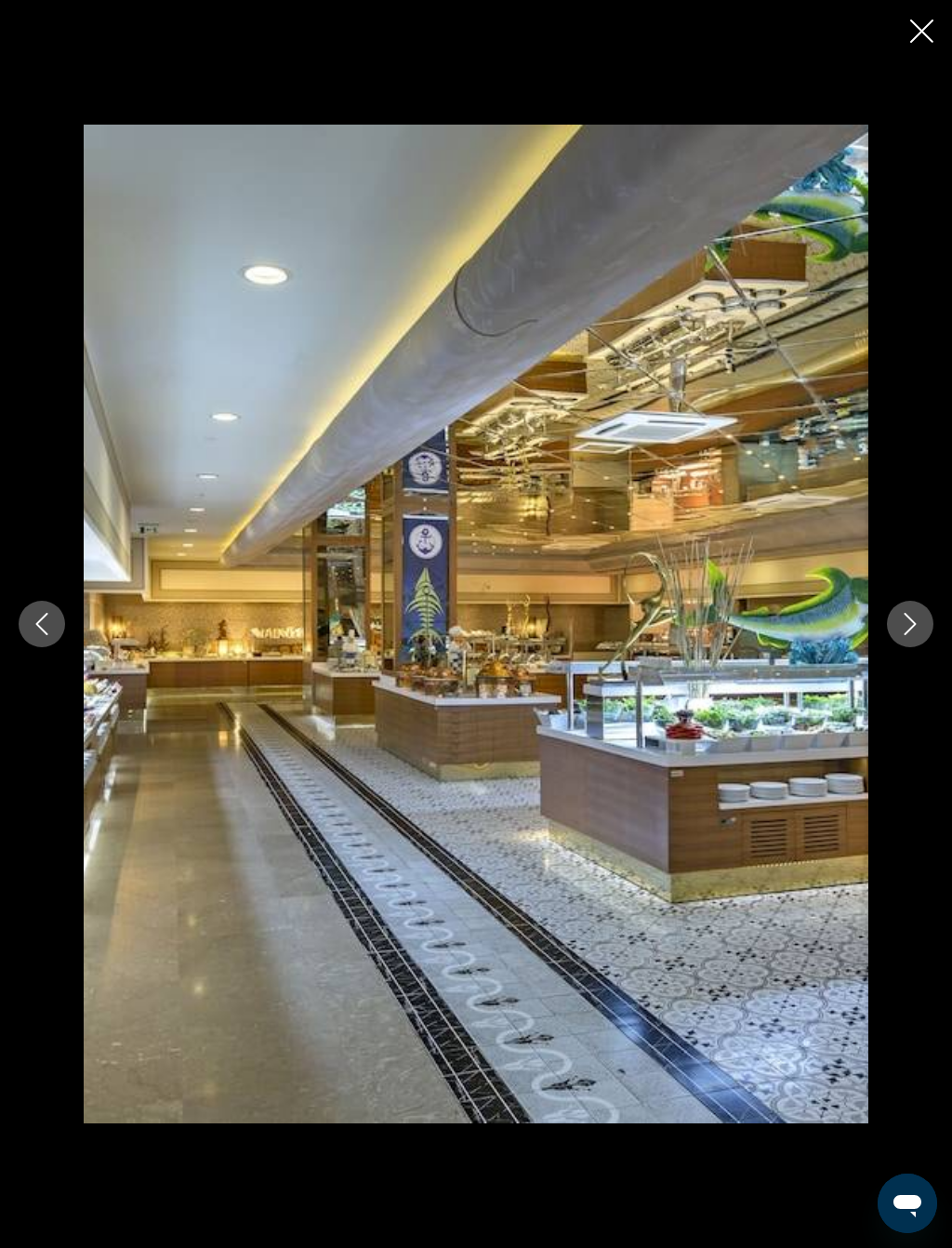 click at bounding box center (910, 624) 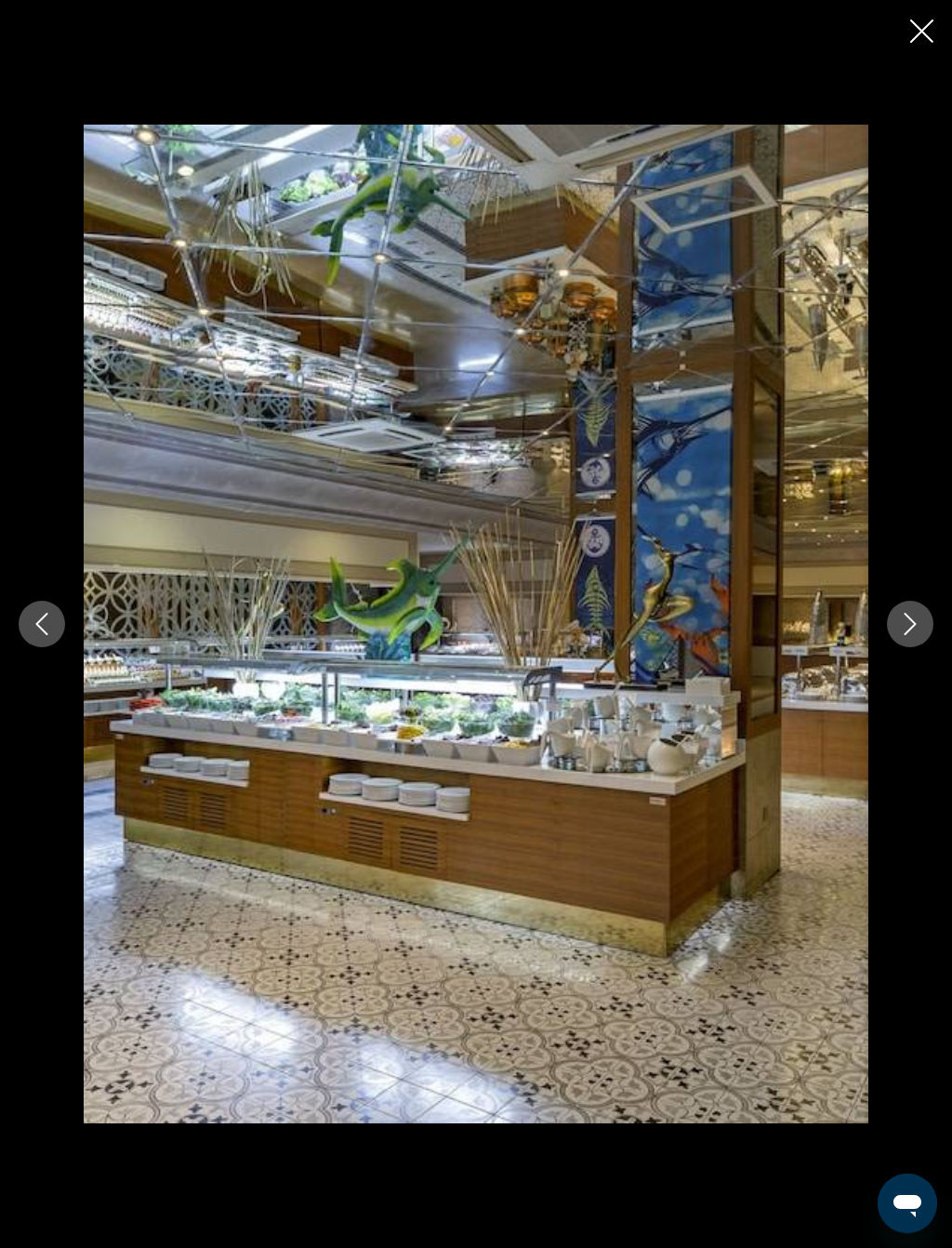 click 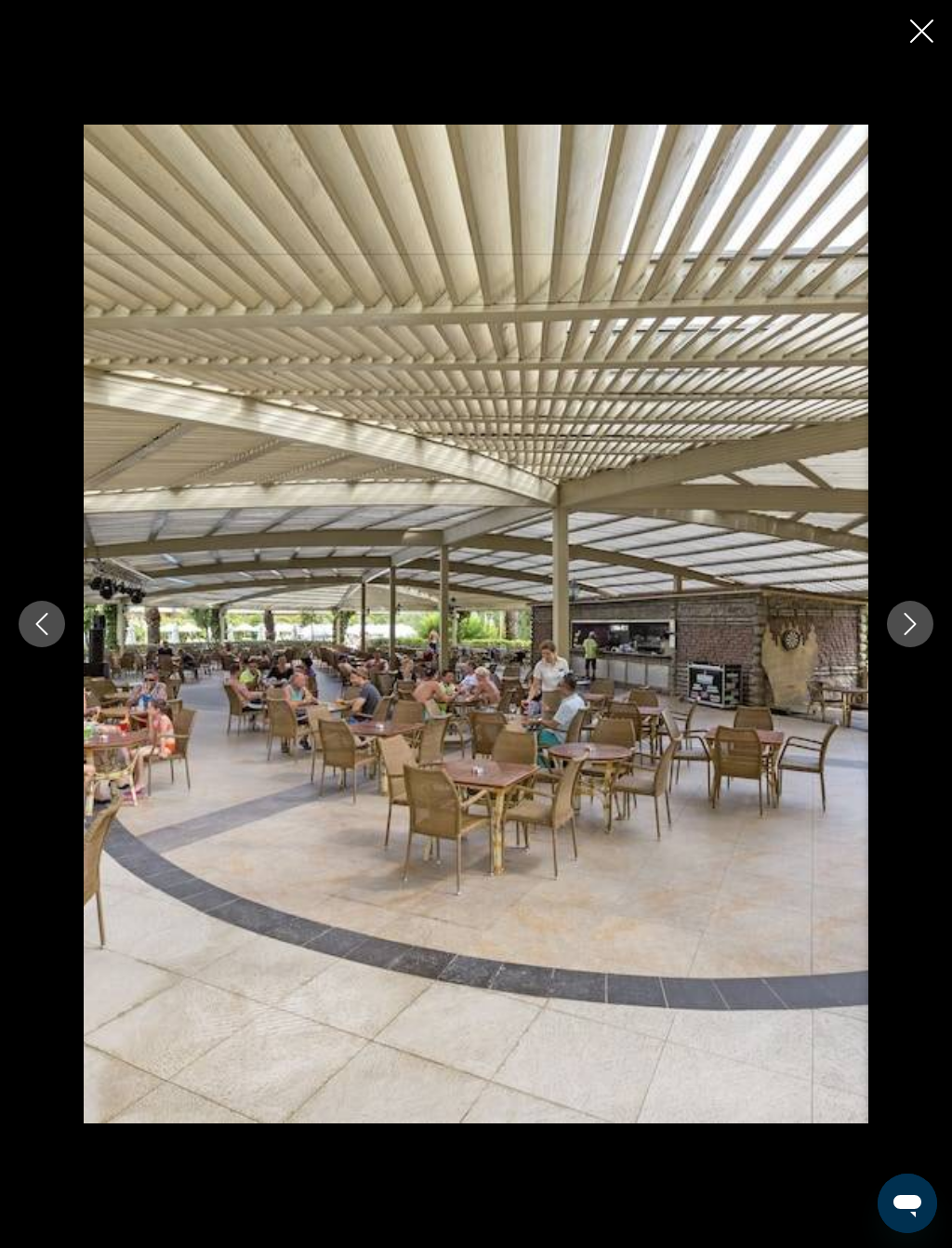 click at bounding box center (910, 624) 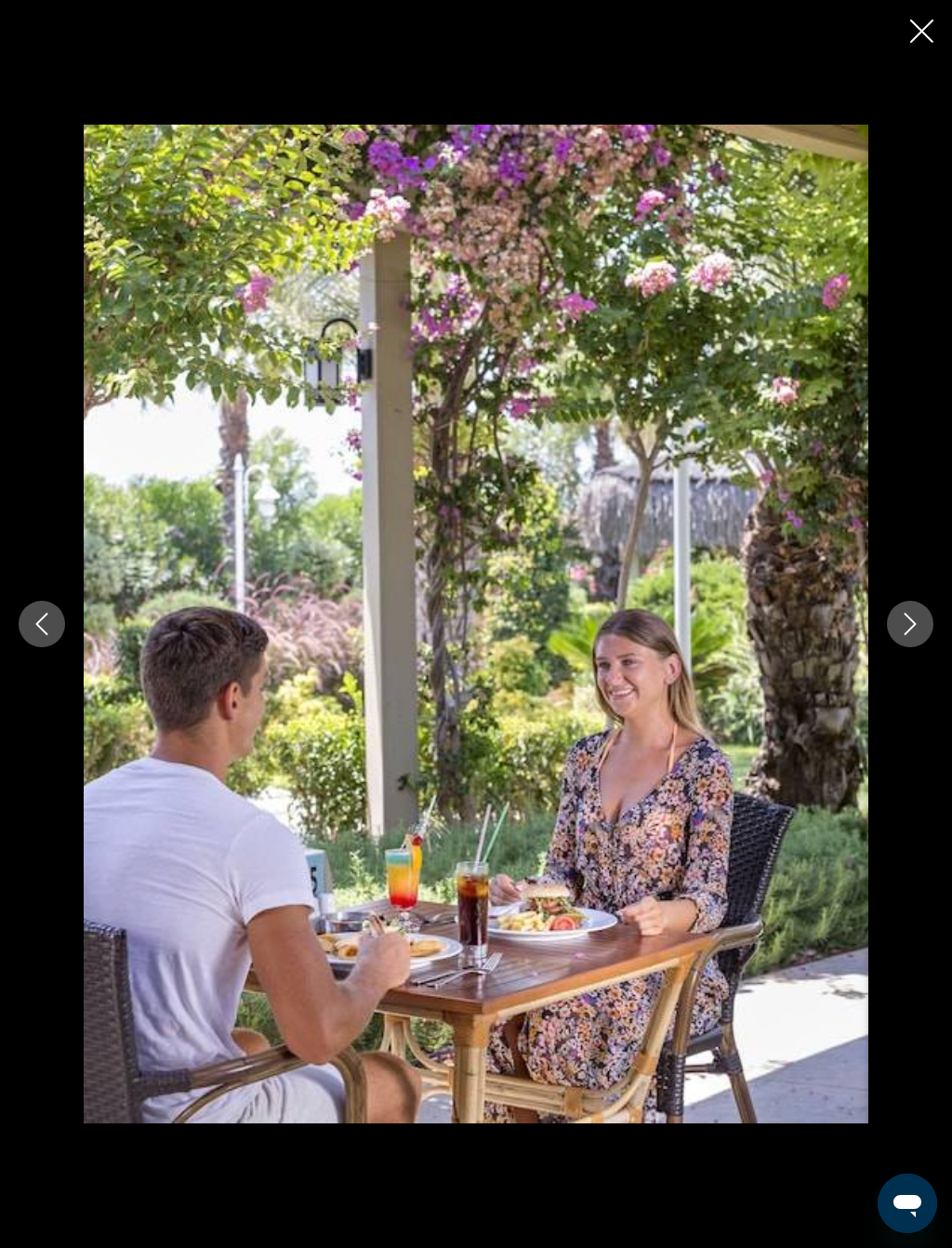 click 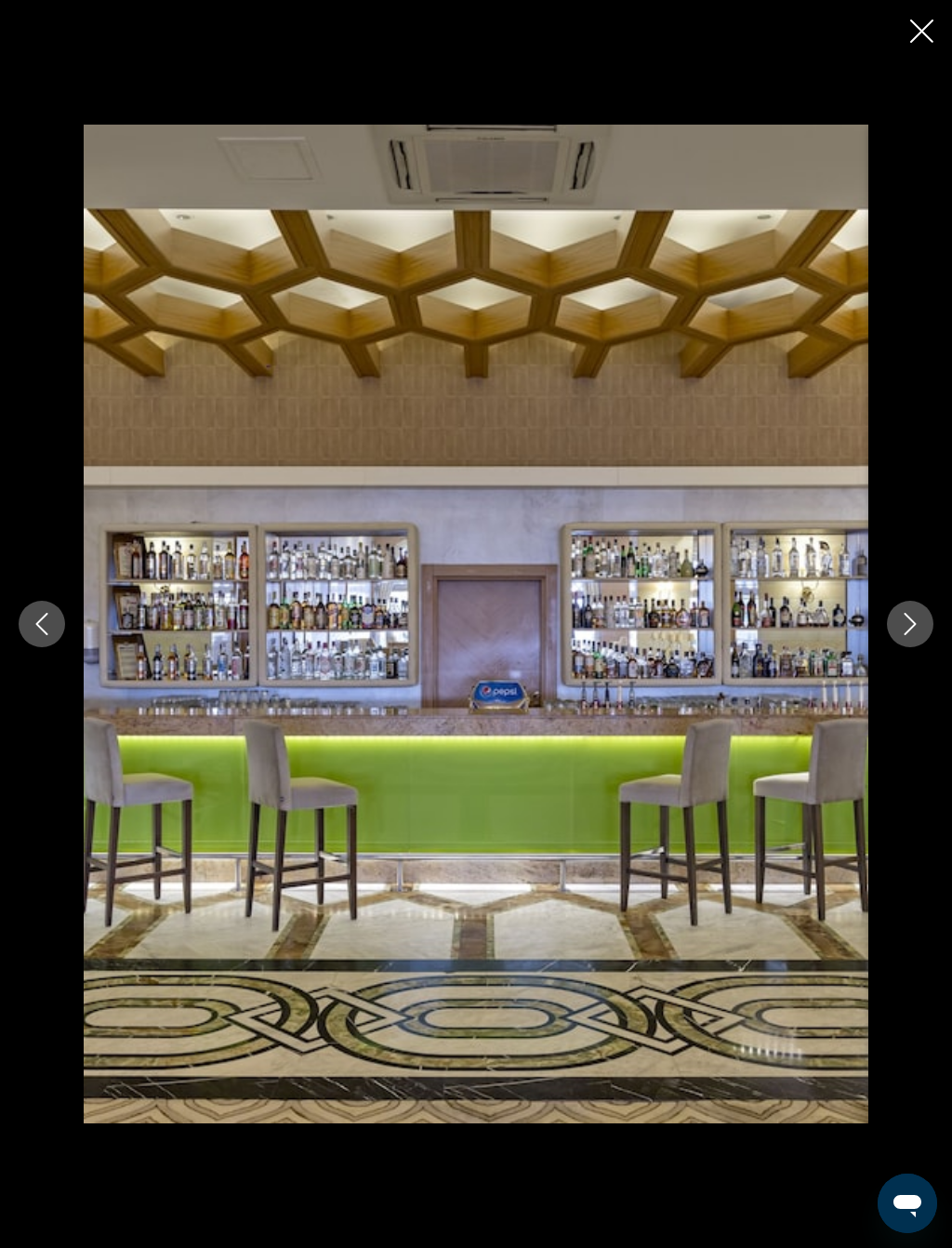 click 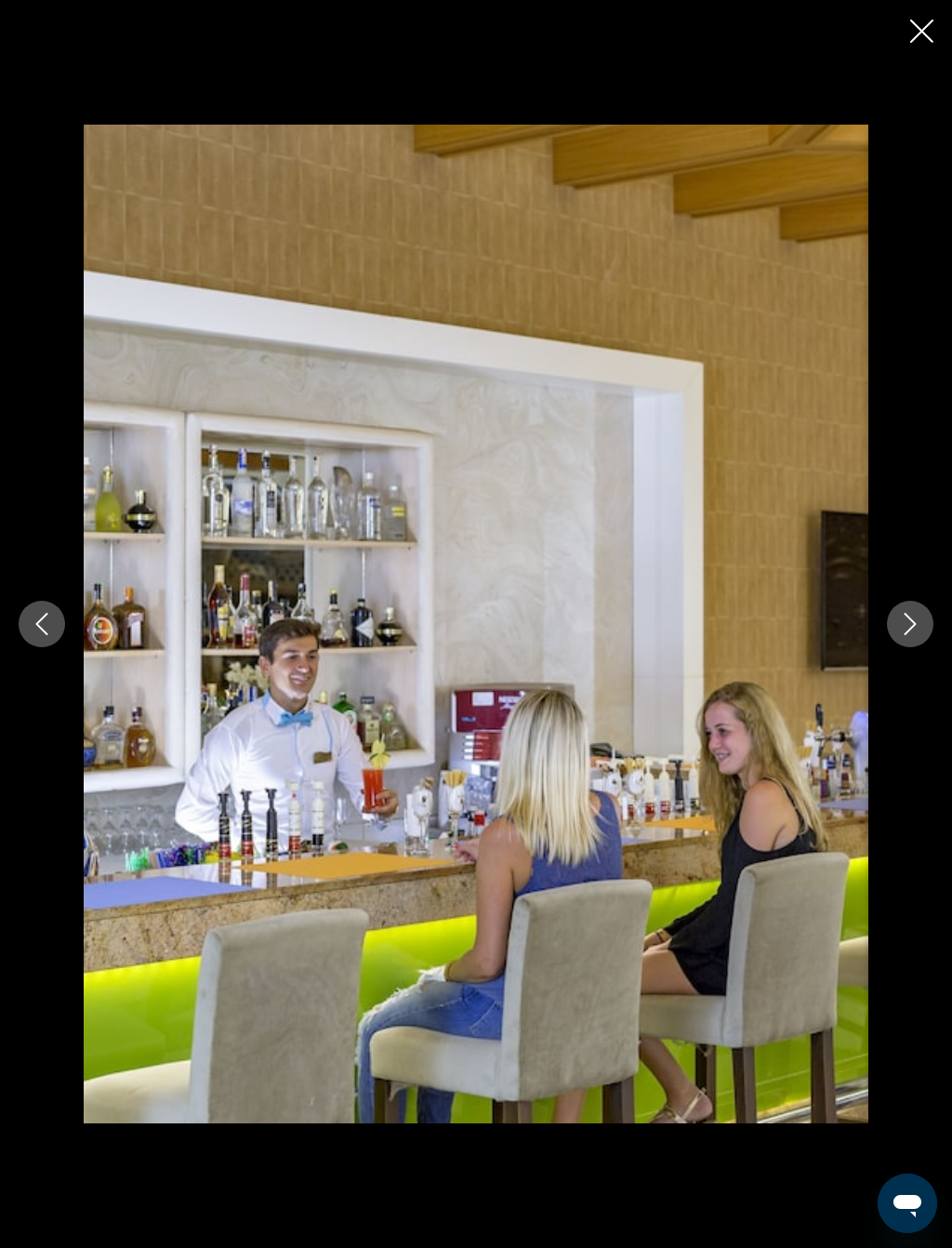 click 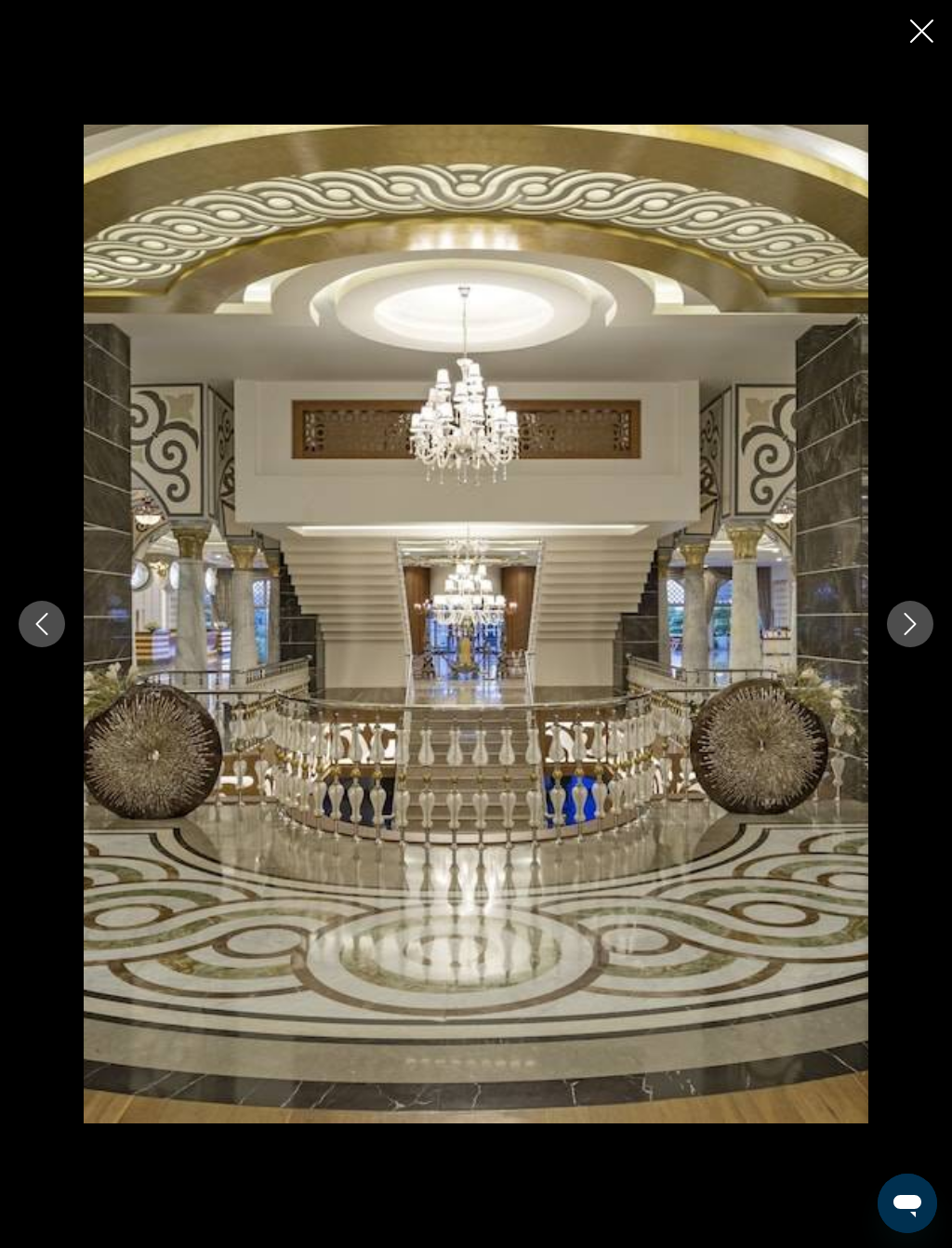 click 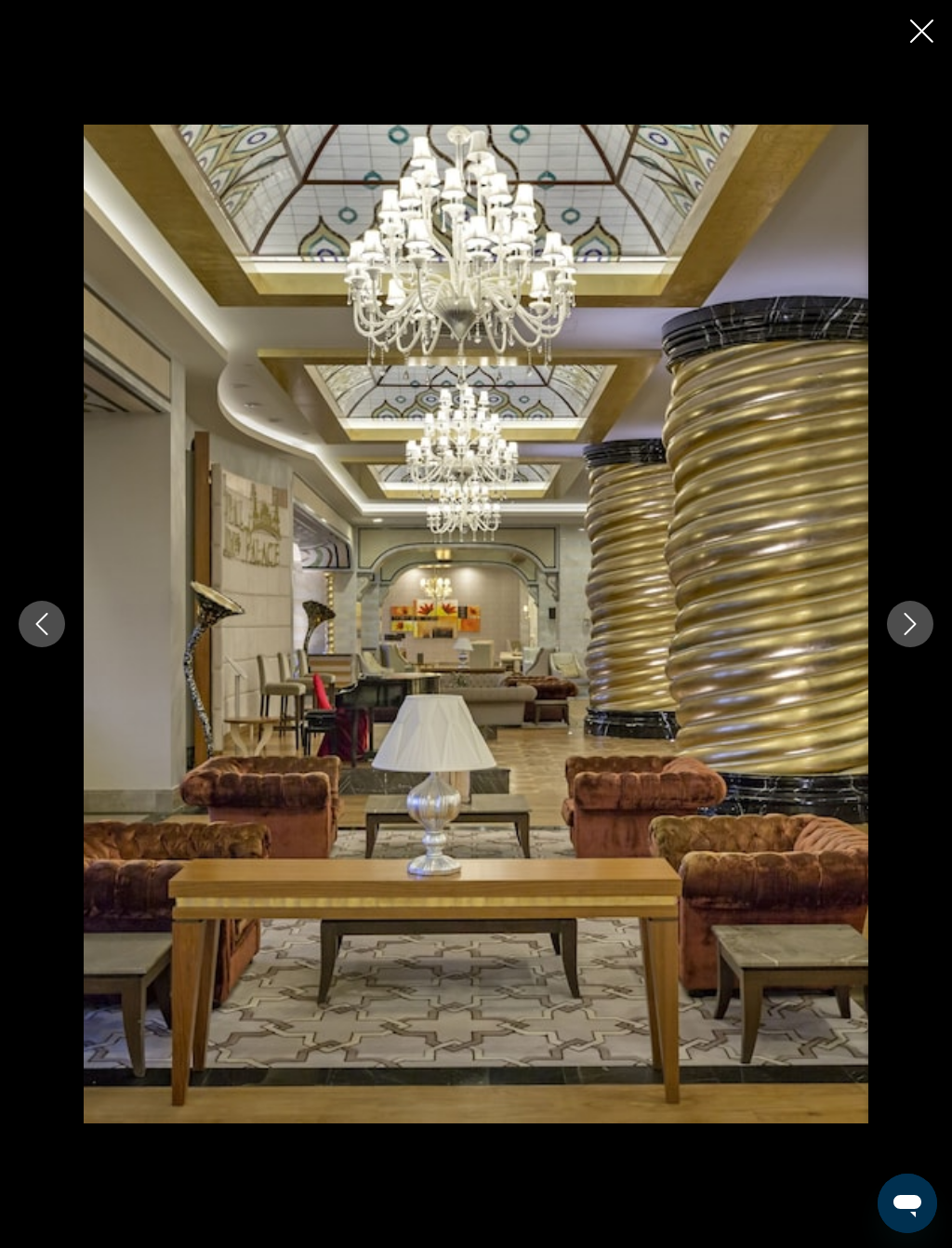 click 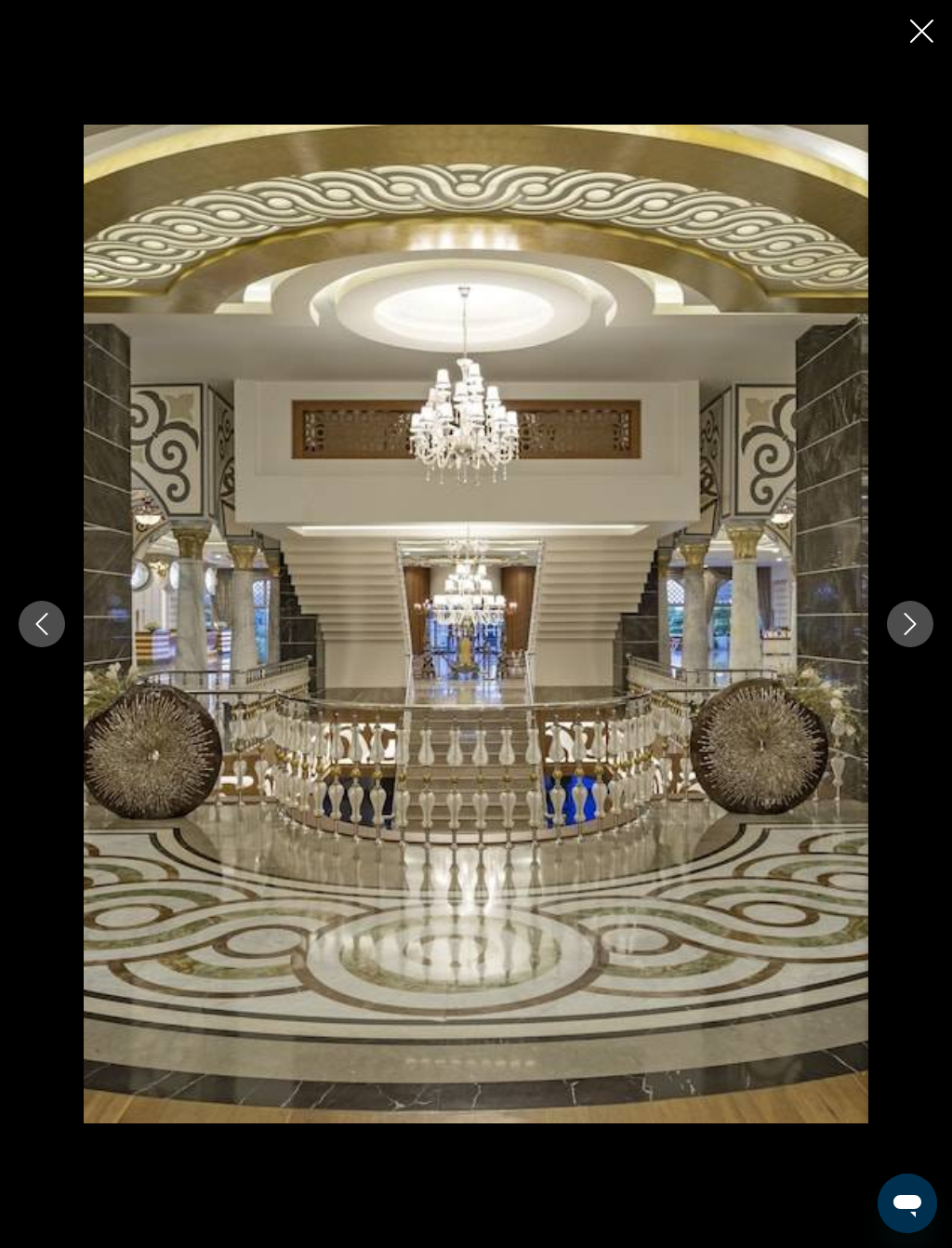 click 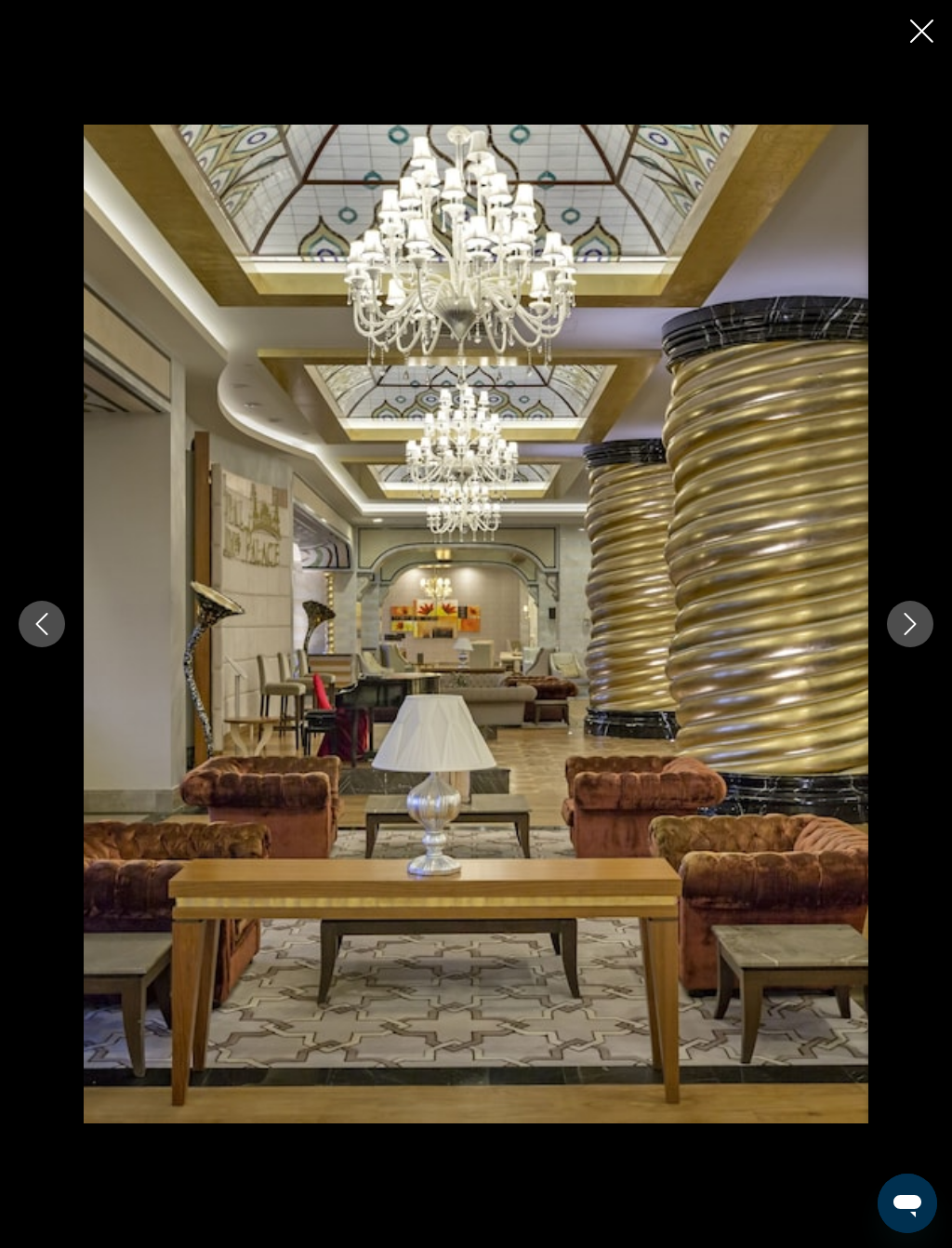 click at bounding box center [910, 624] 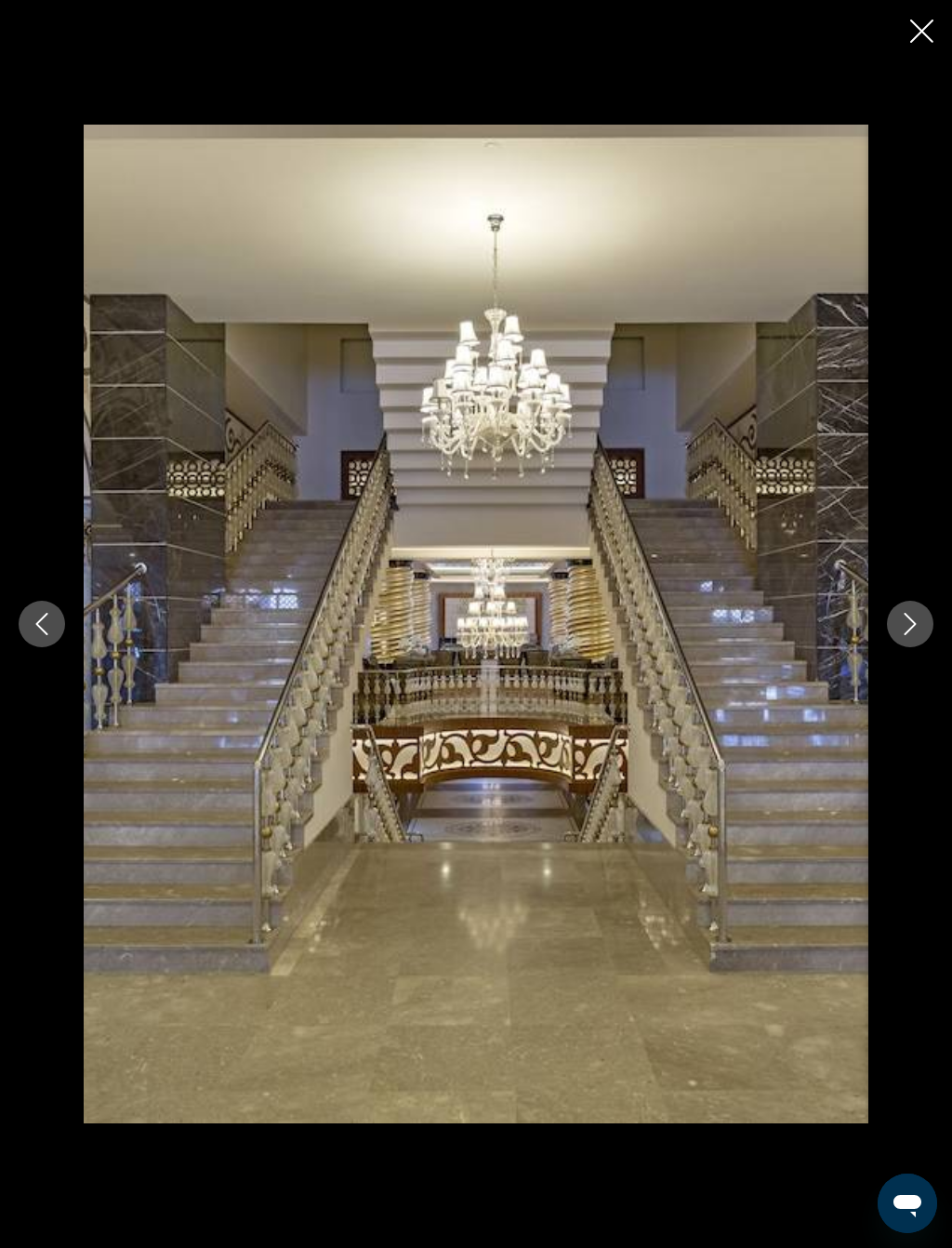 click at bounding box center [910, 624] 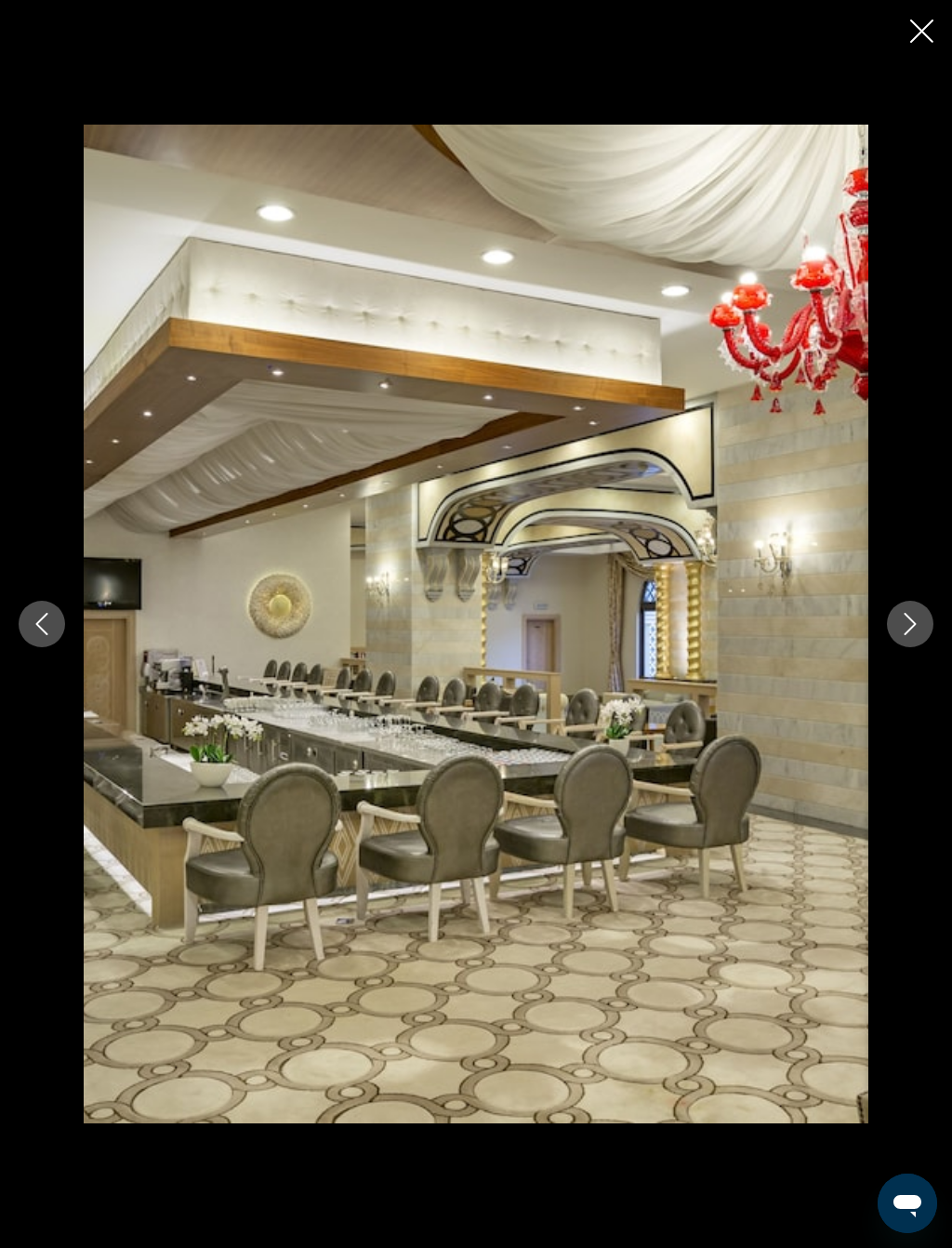 click 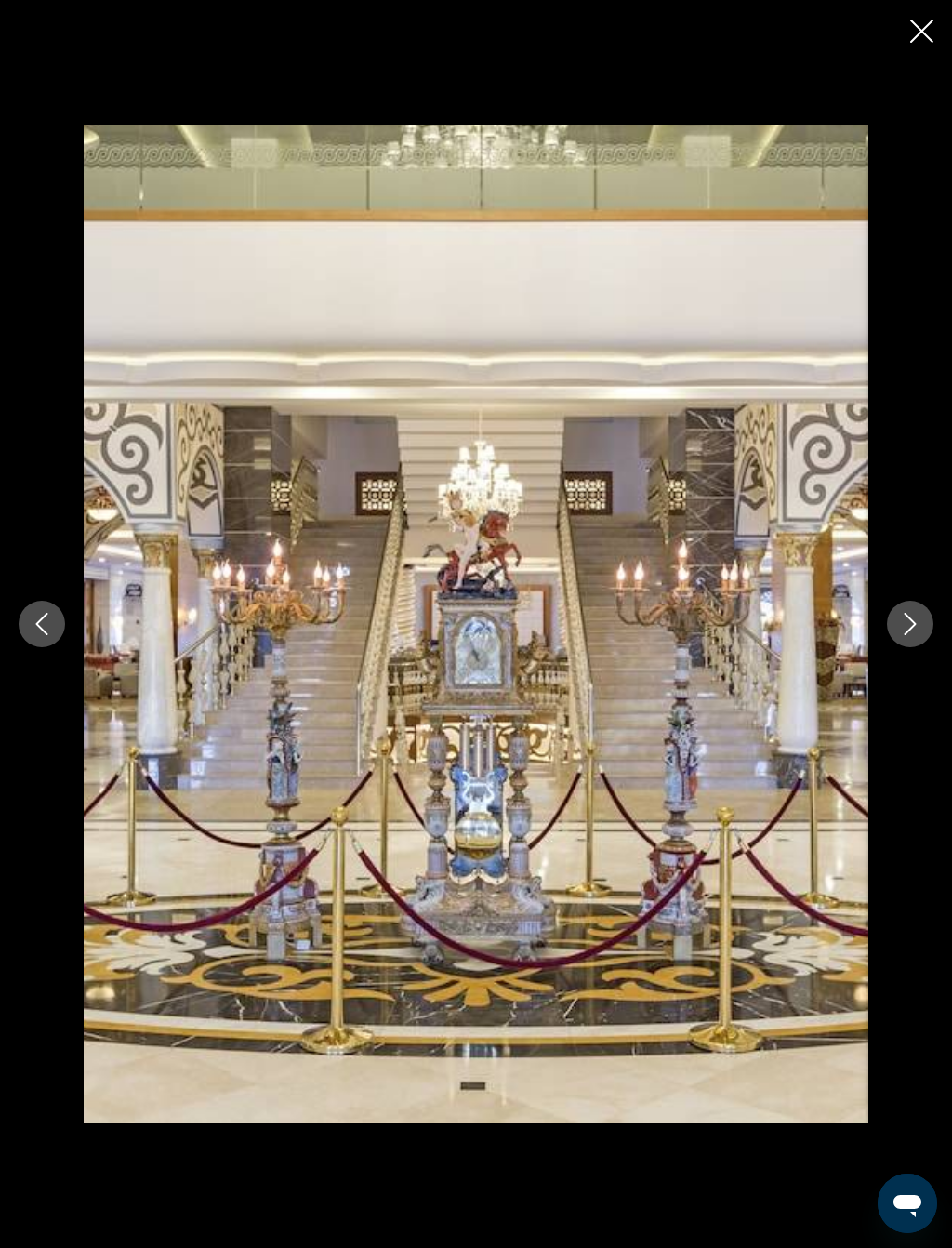 click at bounding box center (910, 624) 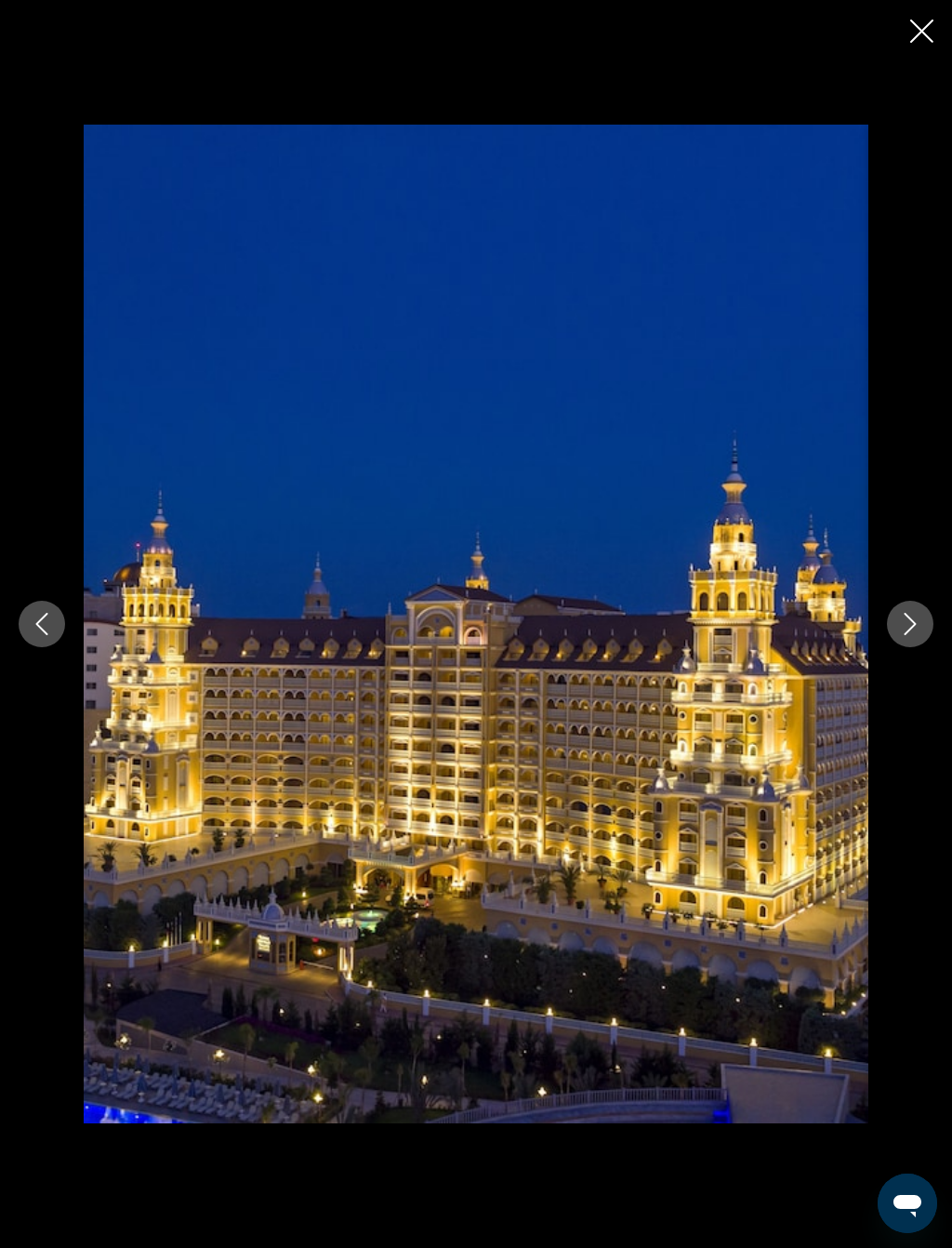 click at bounding box center [476, 624] 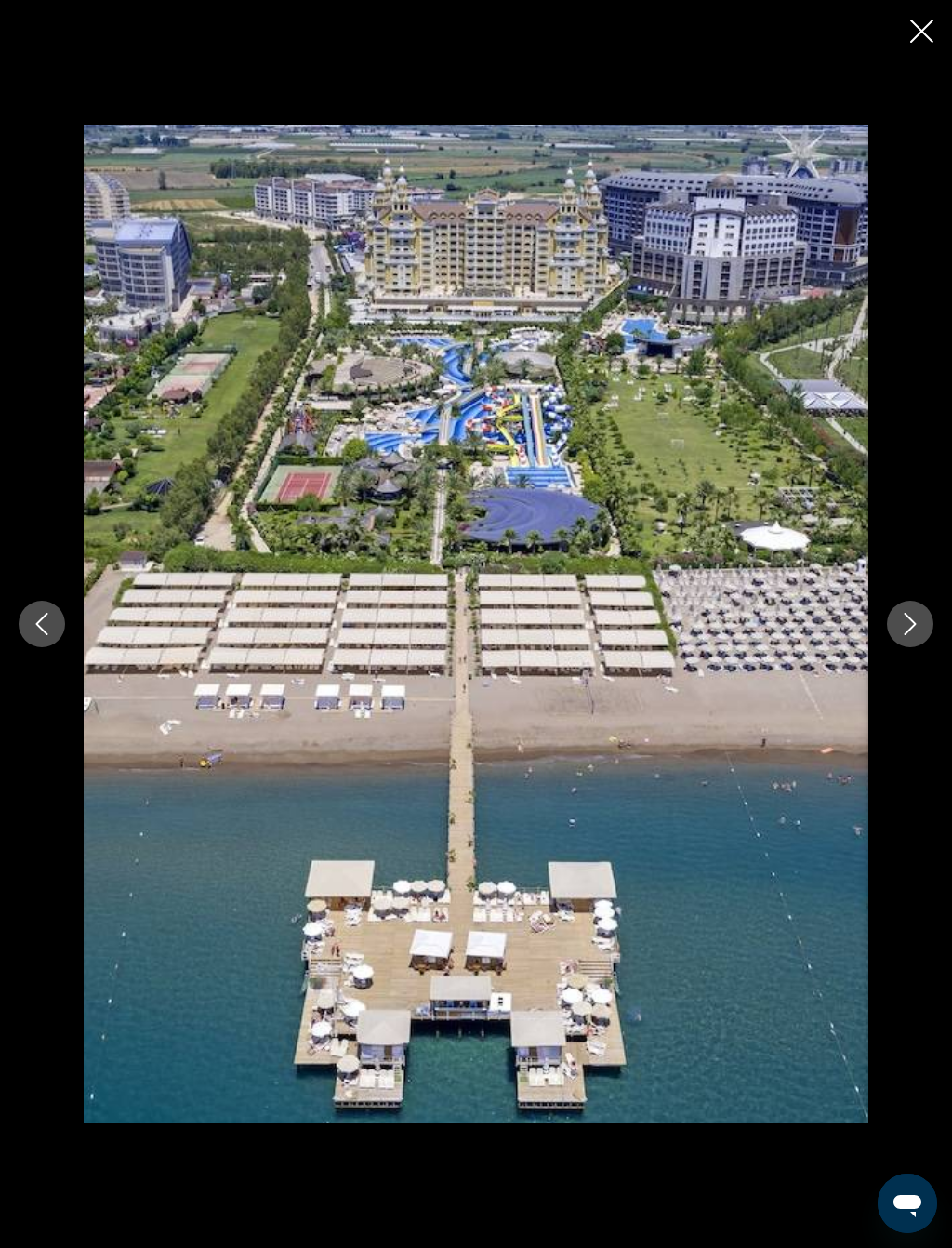 click 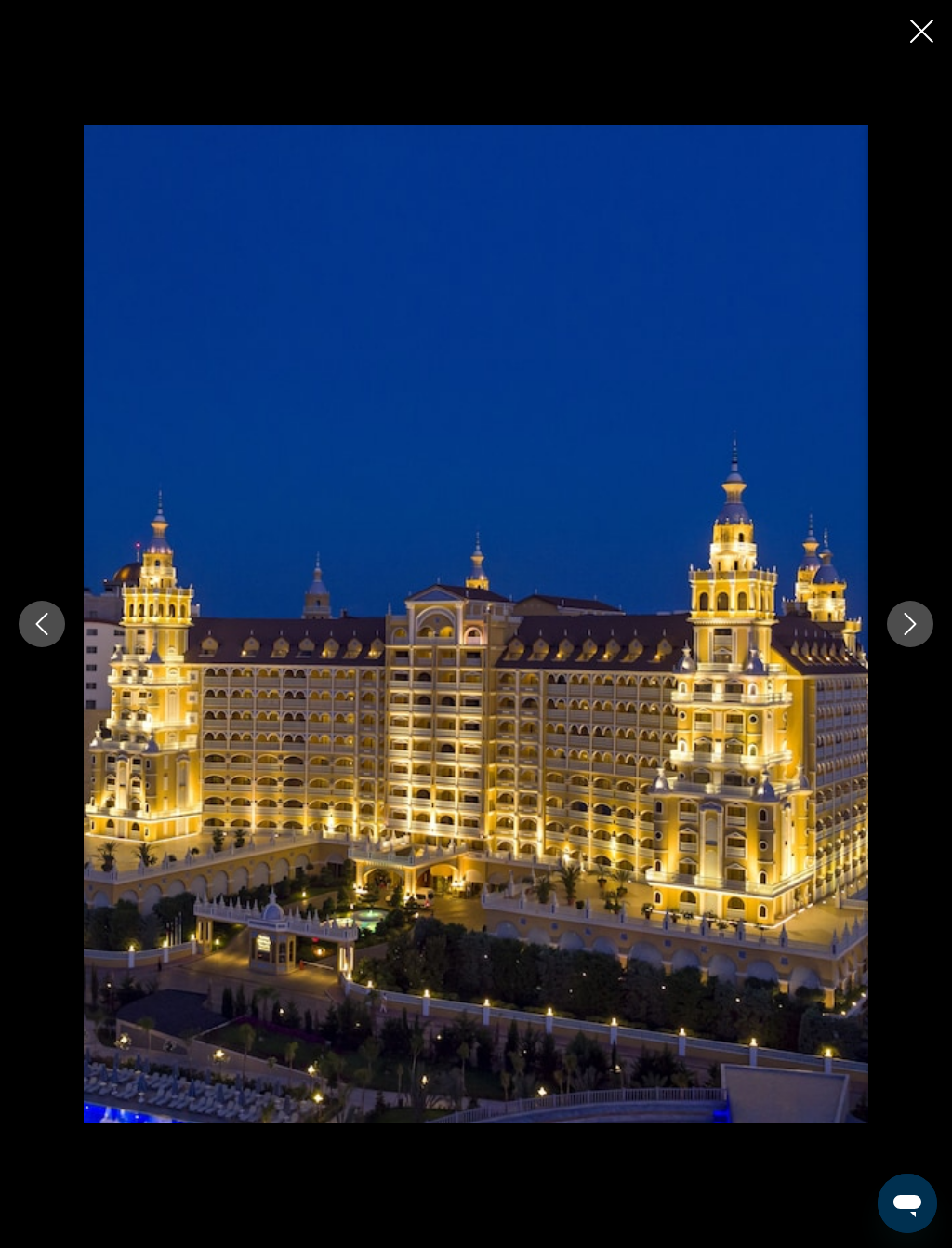click 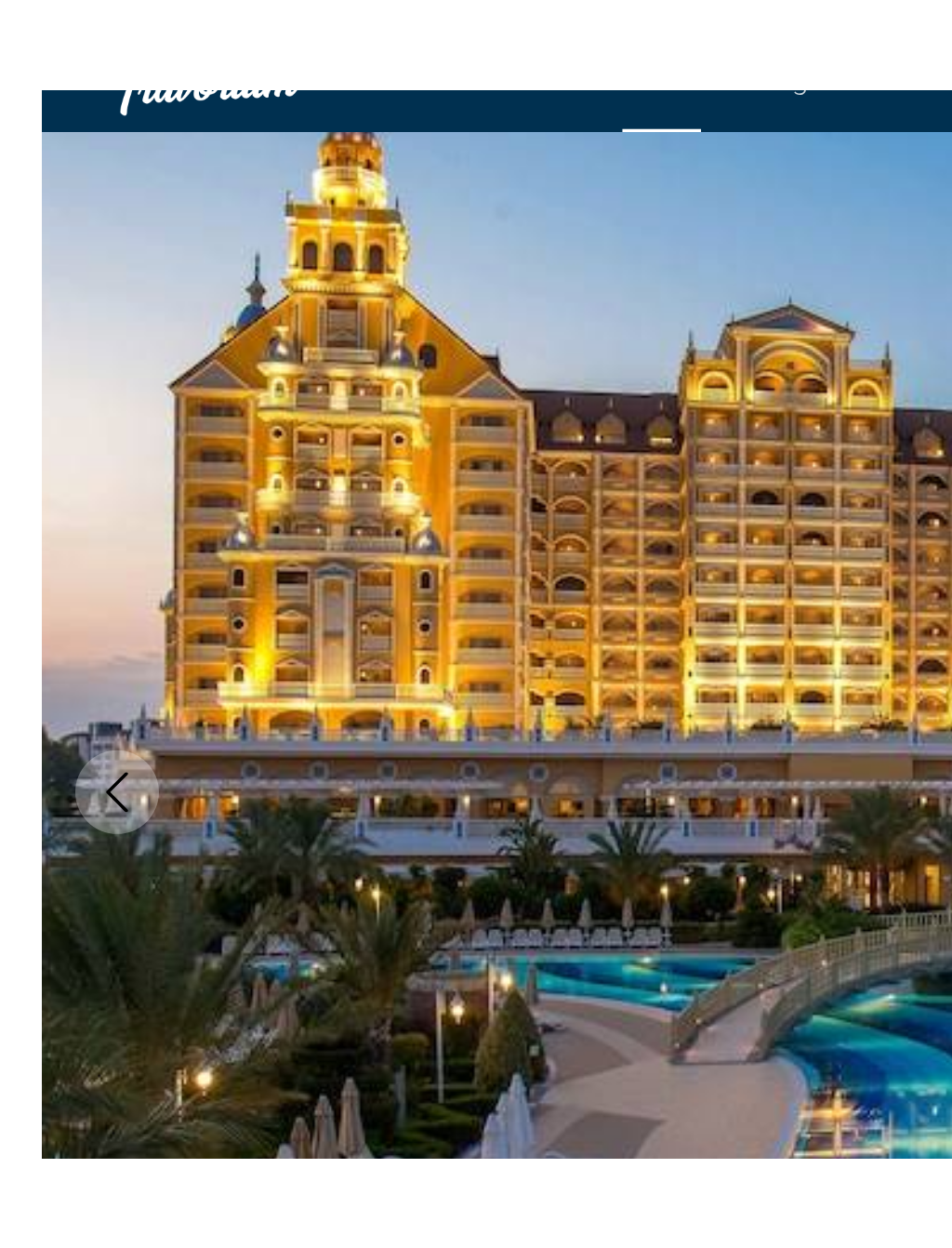 scroll, scrollTop: 0, scrollLeft: 0, axis: both 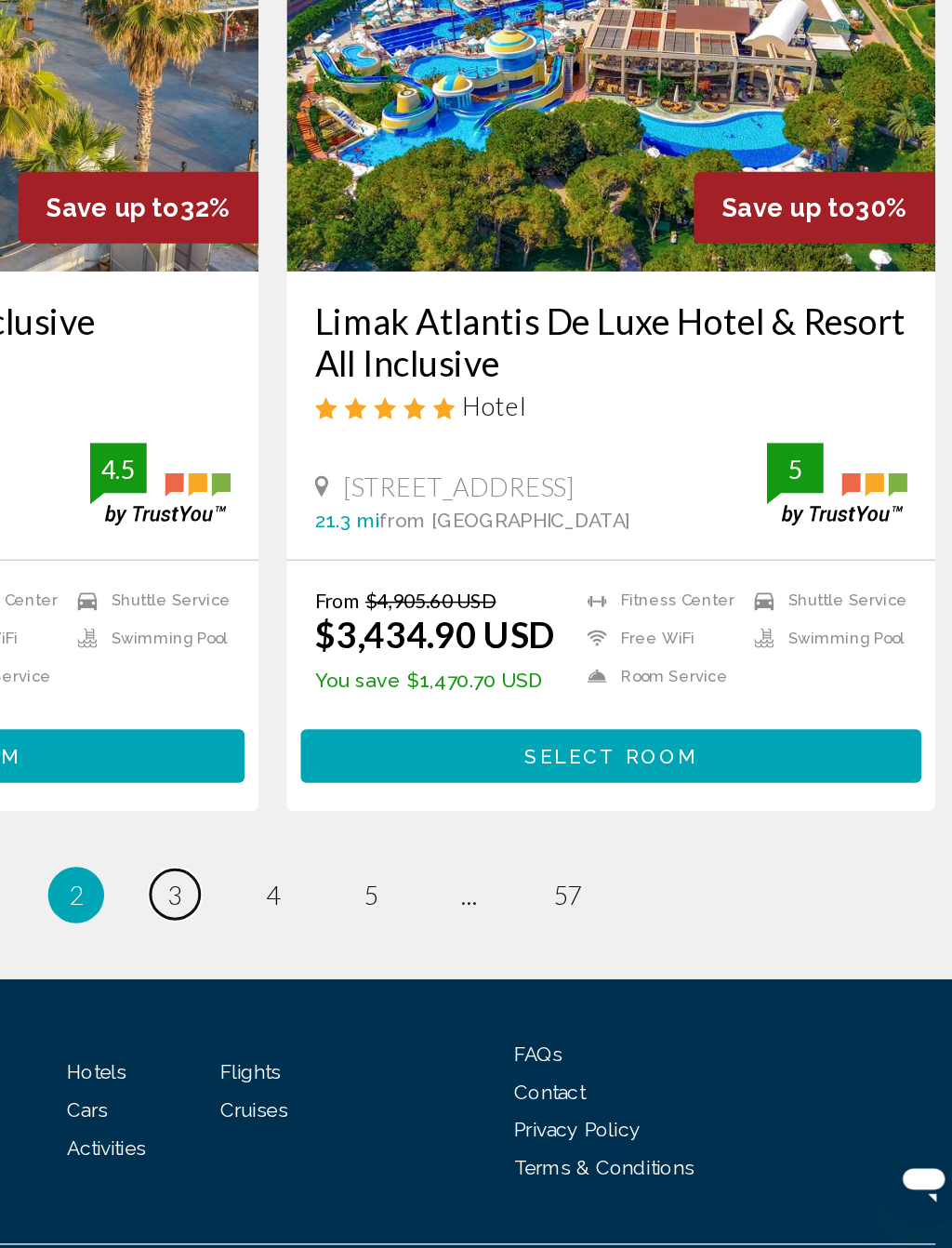 click on "page  3" at bounding box center (411, 1013) 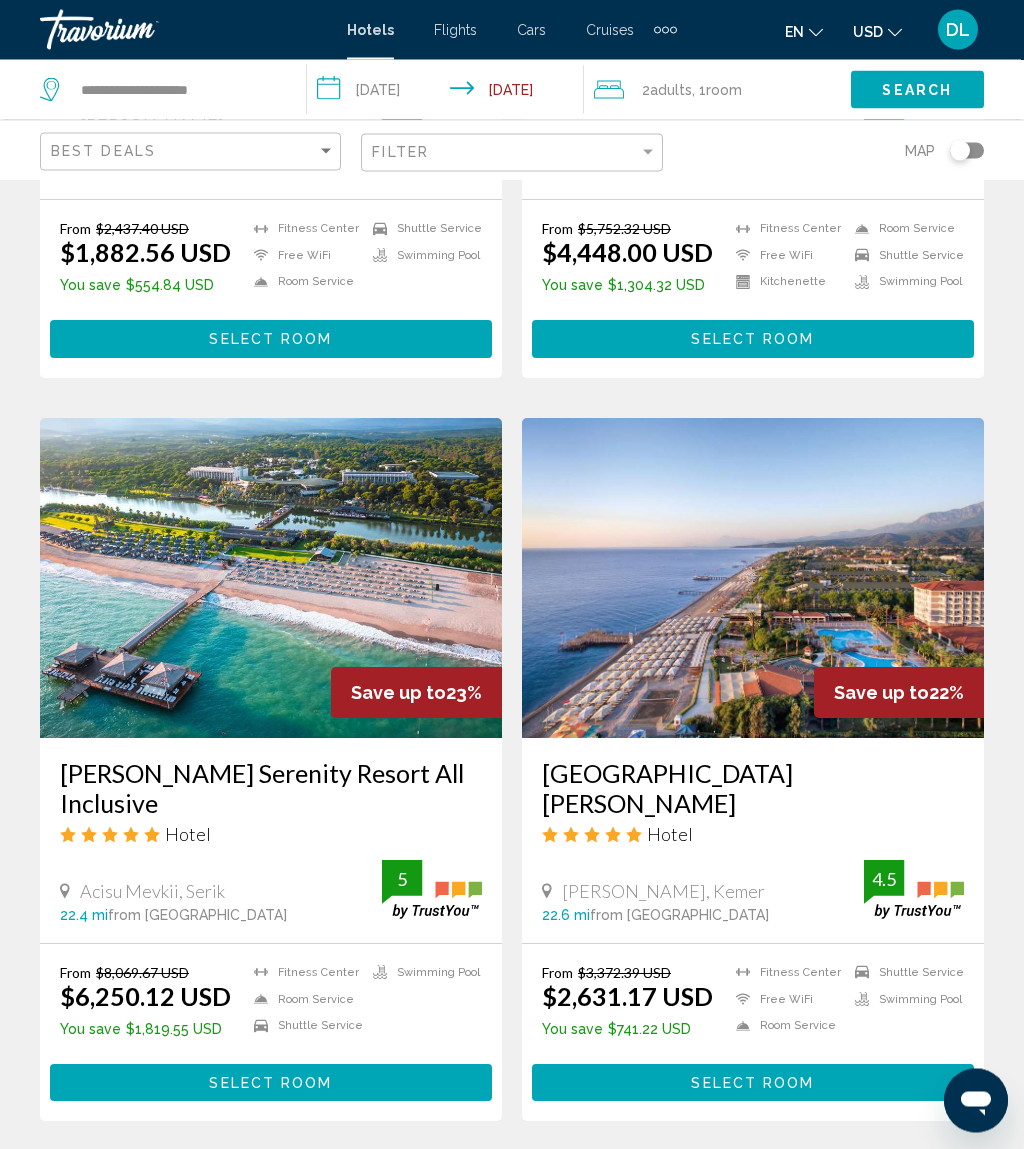 scroll, scrollTop: 3737, scrollLeft: 0, axis: vertical 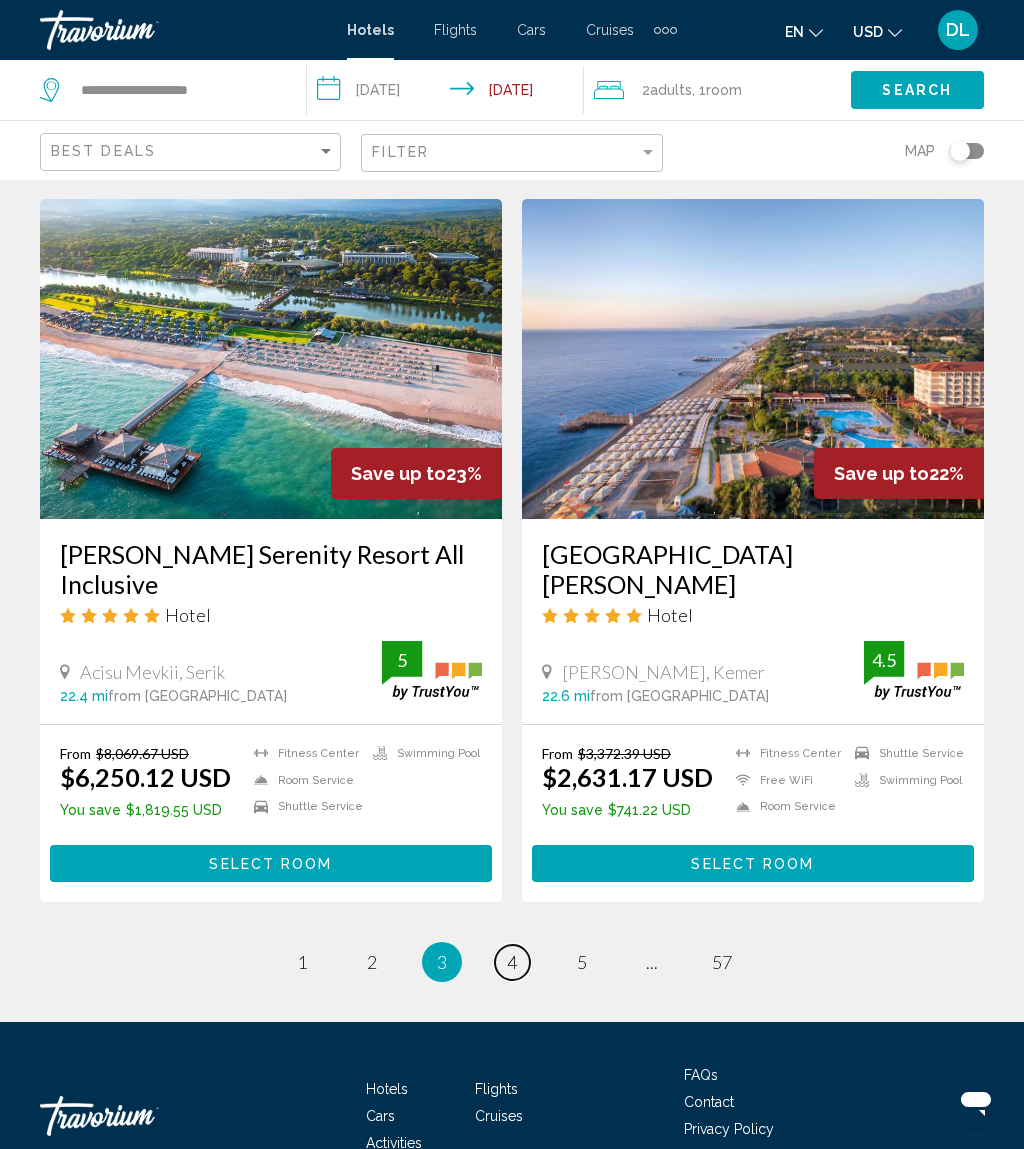 click on "4" at bounding box center (512, 962) 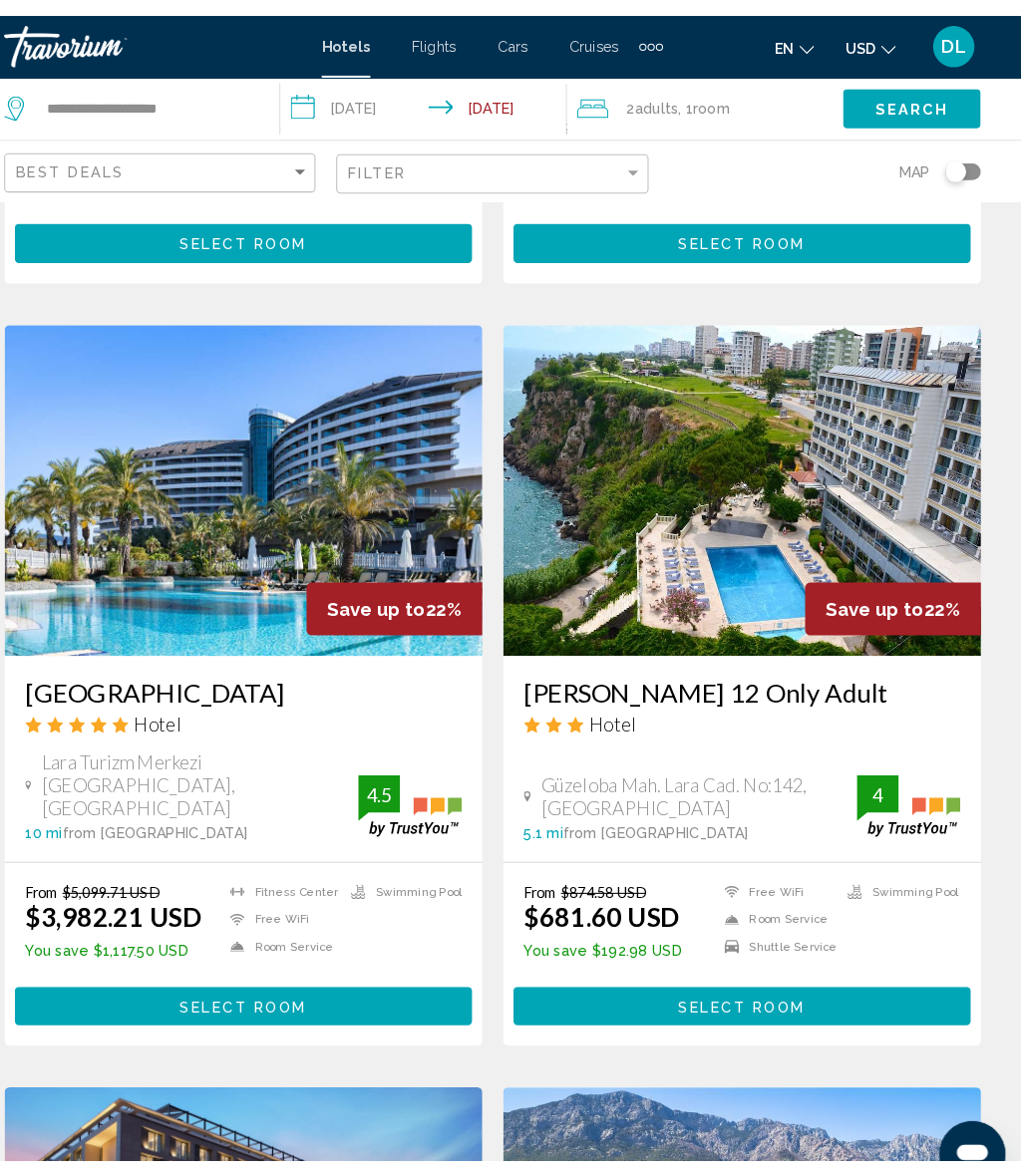 scroll, scrollTop: 586, scrollLeft: 0, axis: vertical 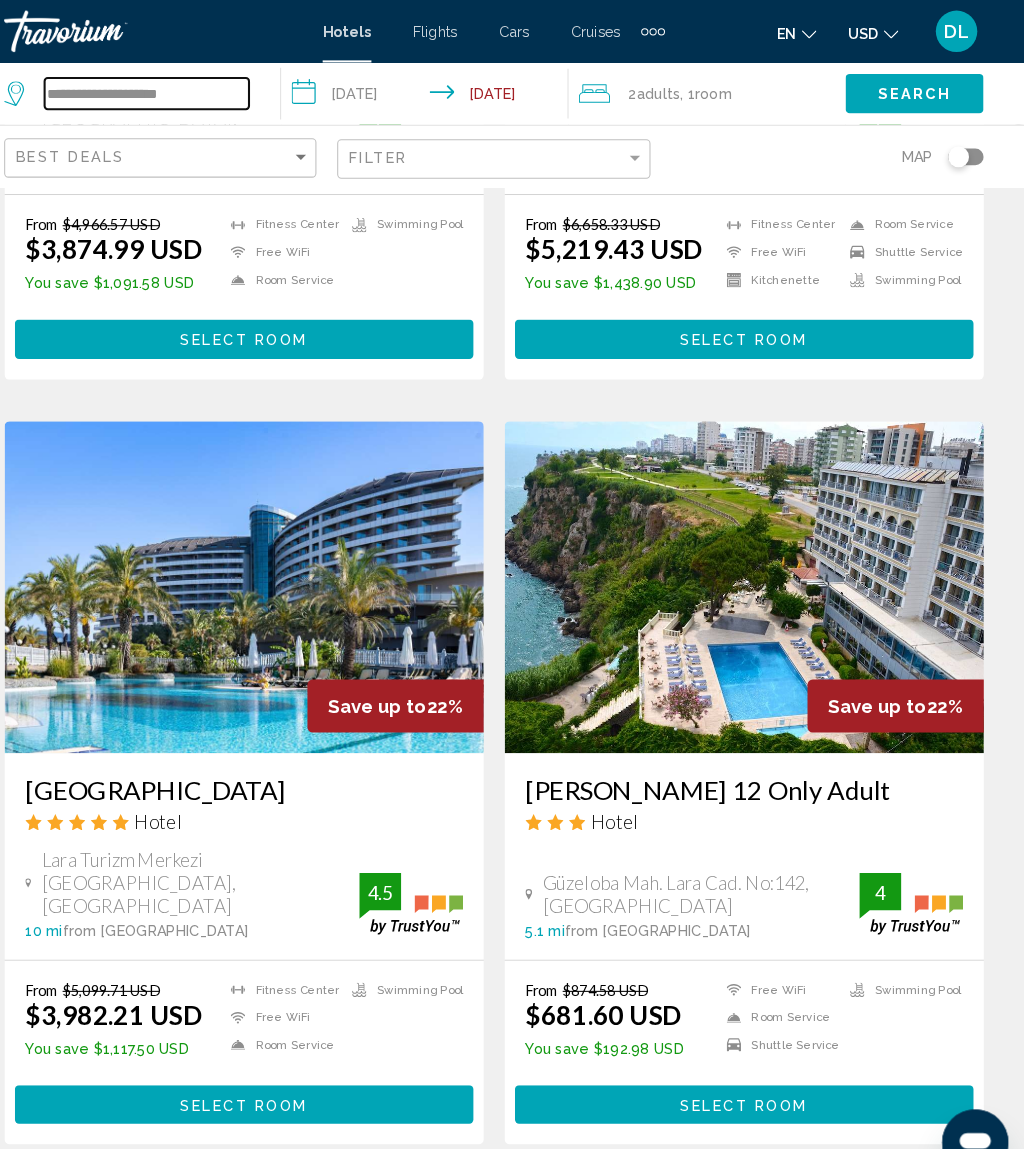 click on "**********" at bounding box center [177, 90] 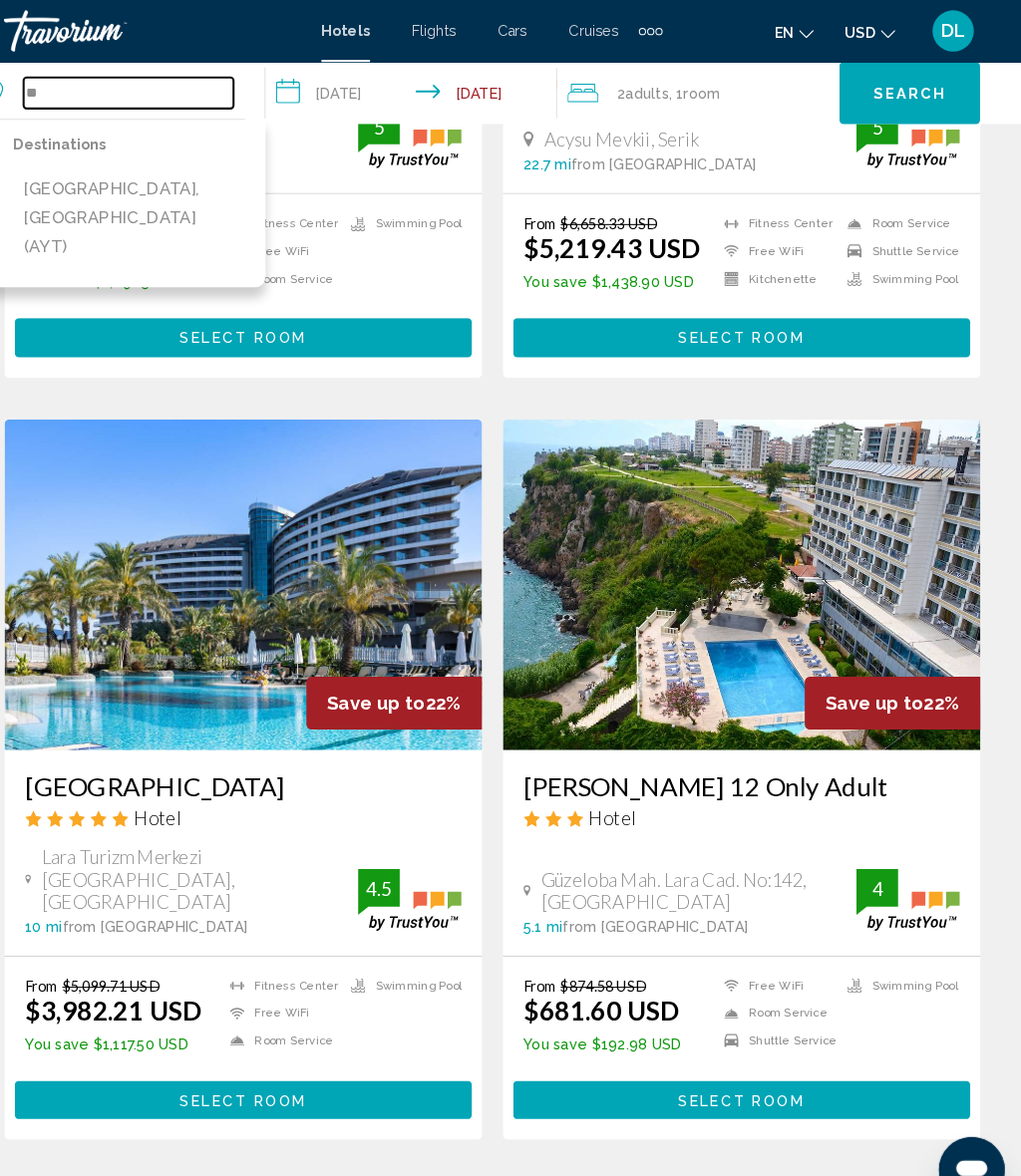 type on "*" 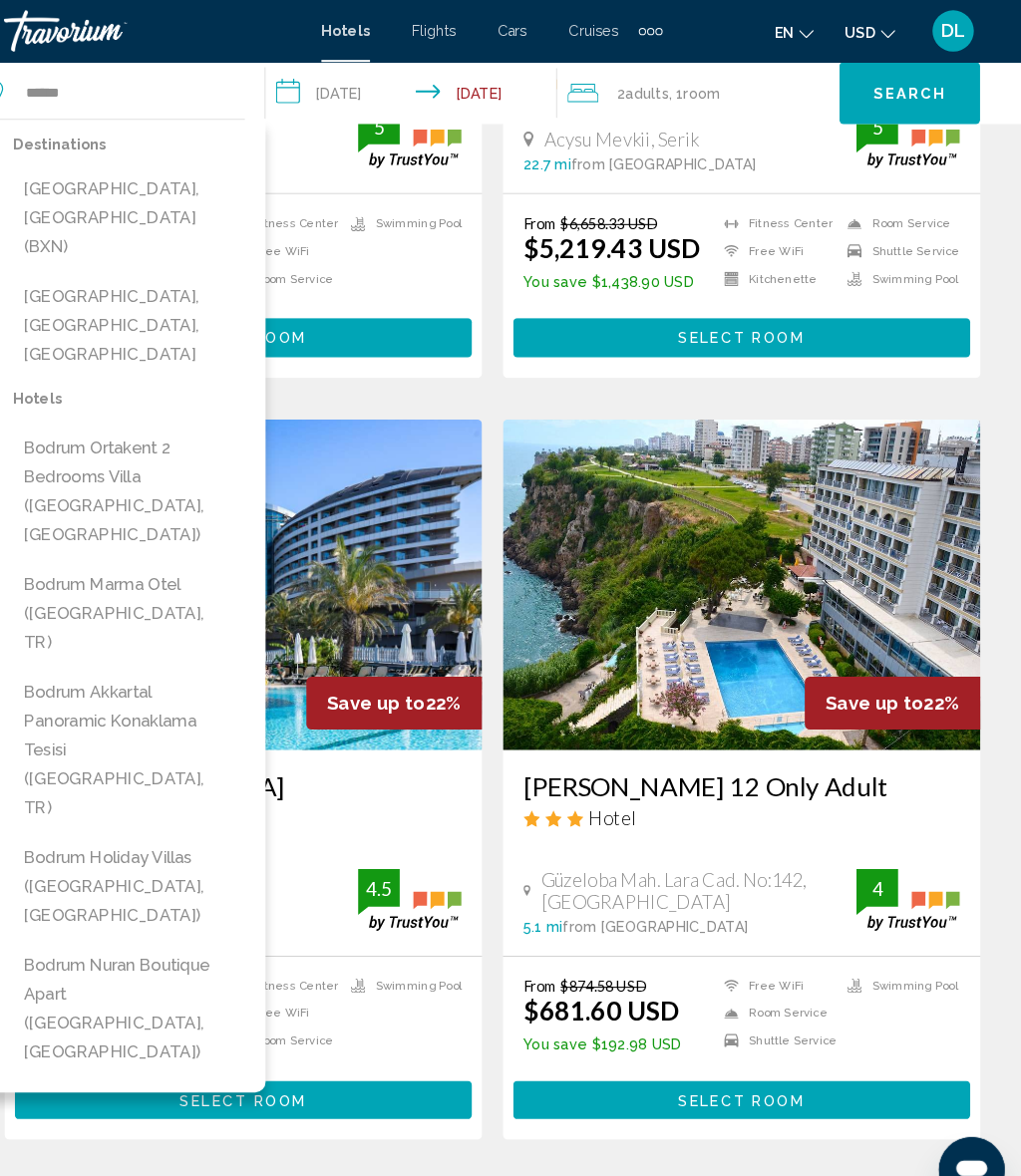 click on "Bodrum, Turkey (BXN)" at bounding box center (161, 210) 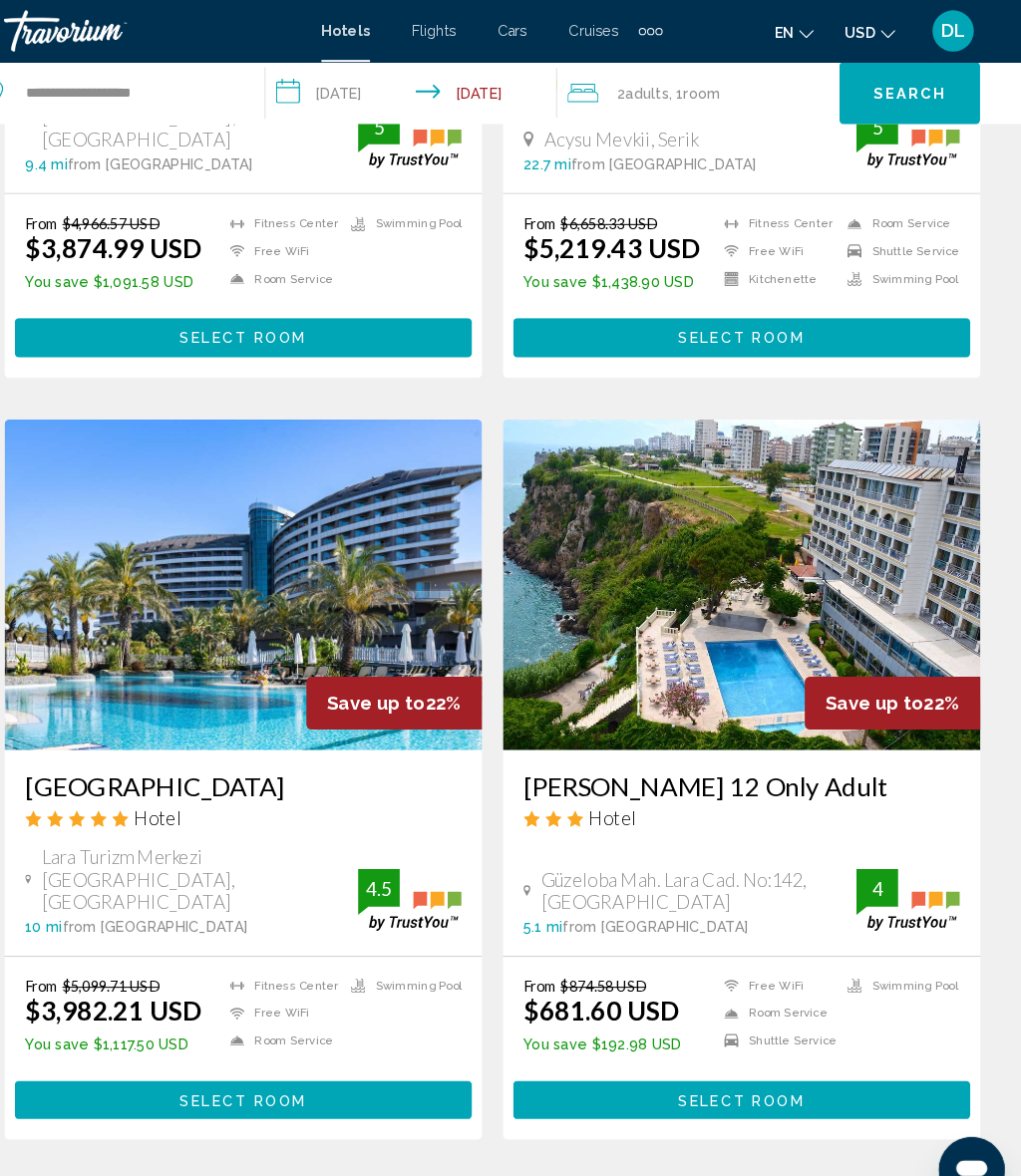 click on "Search" 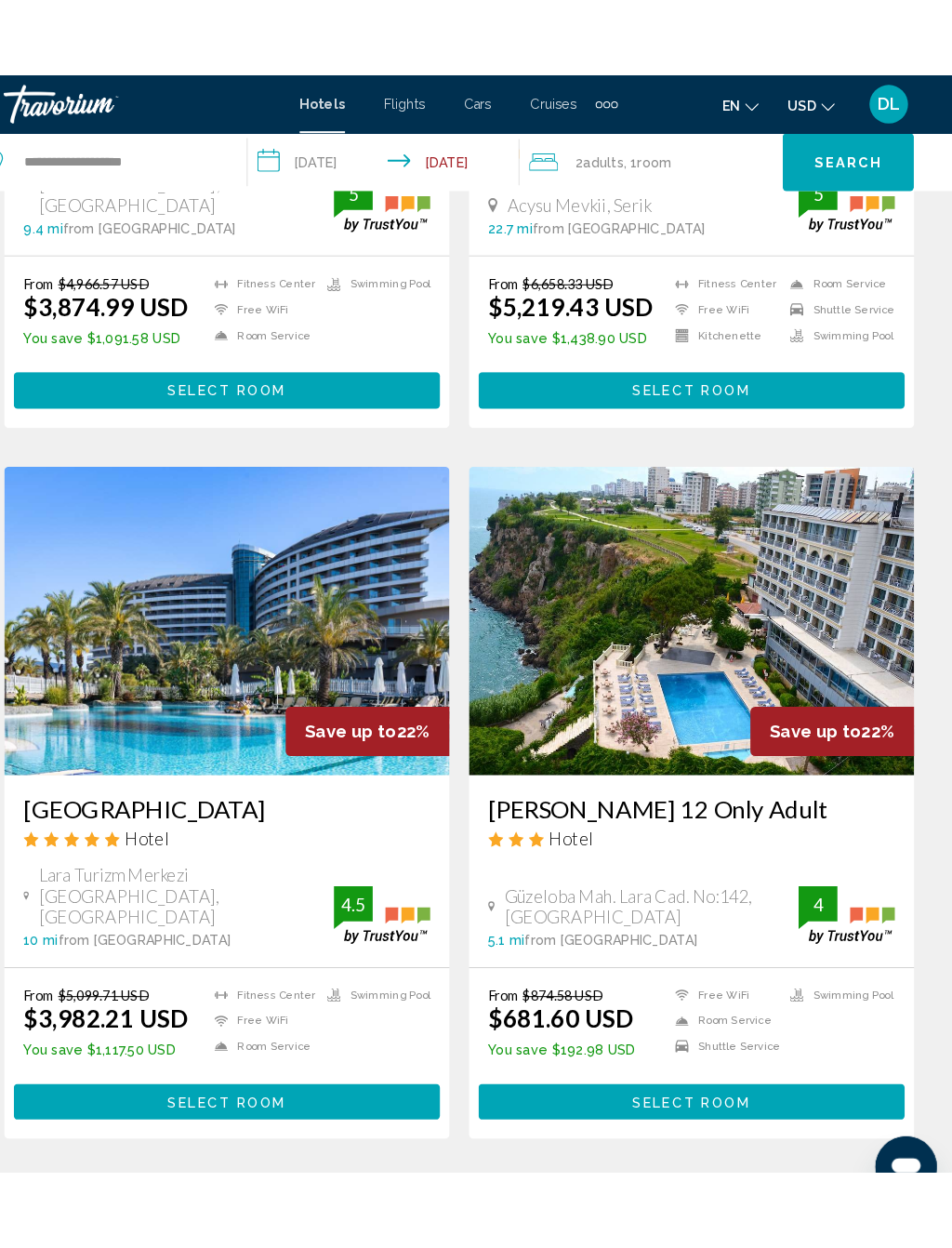 scroll, scrollTop: 0, scrollLeft: 0, axis: both 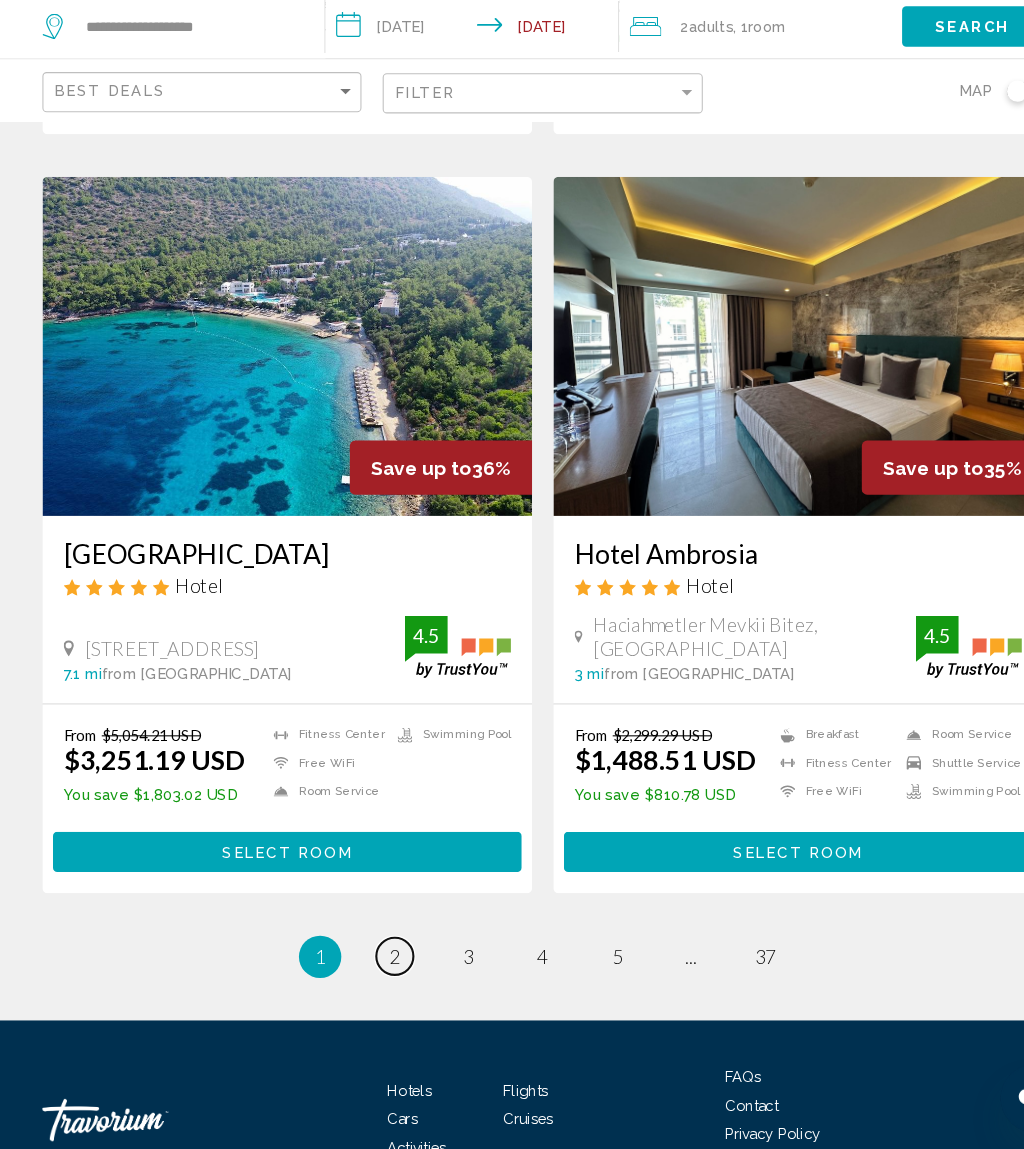 click on "2" at bounding box center (372, 968) 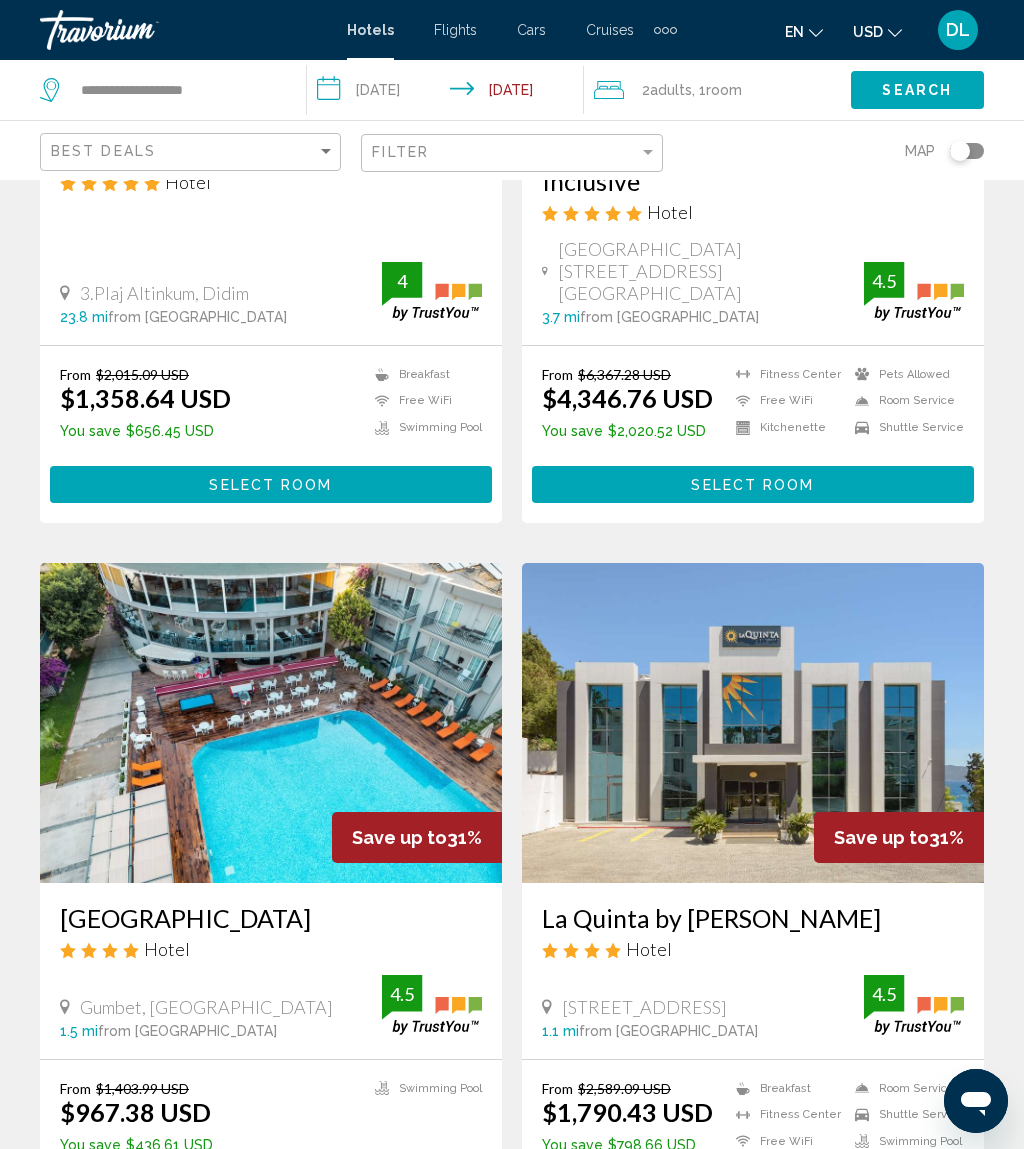 scroll, scrollTop: 0, scrollLeft: 0, axis: both 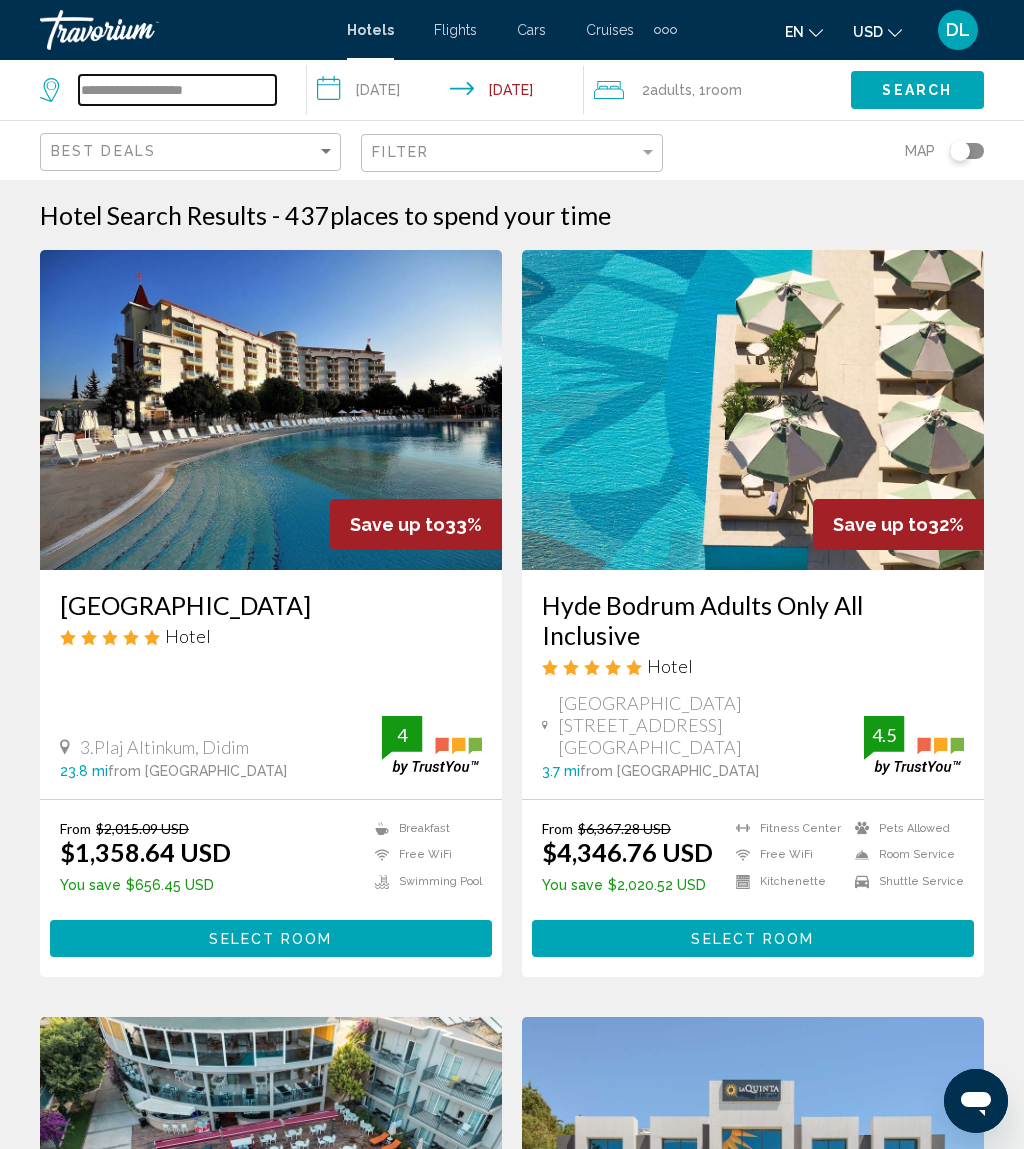 click on "**********" at bounding box center [177, 90] 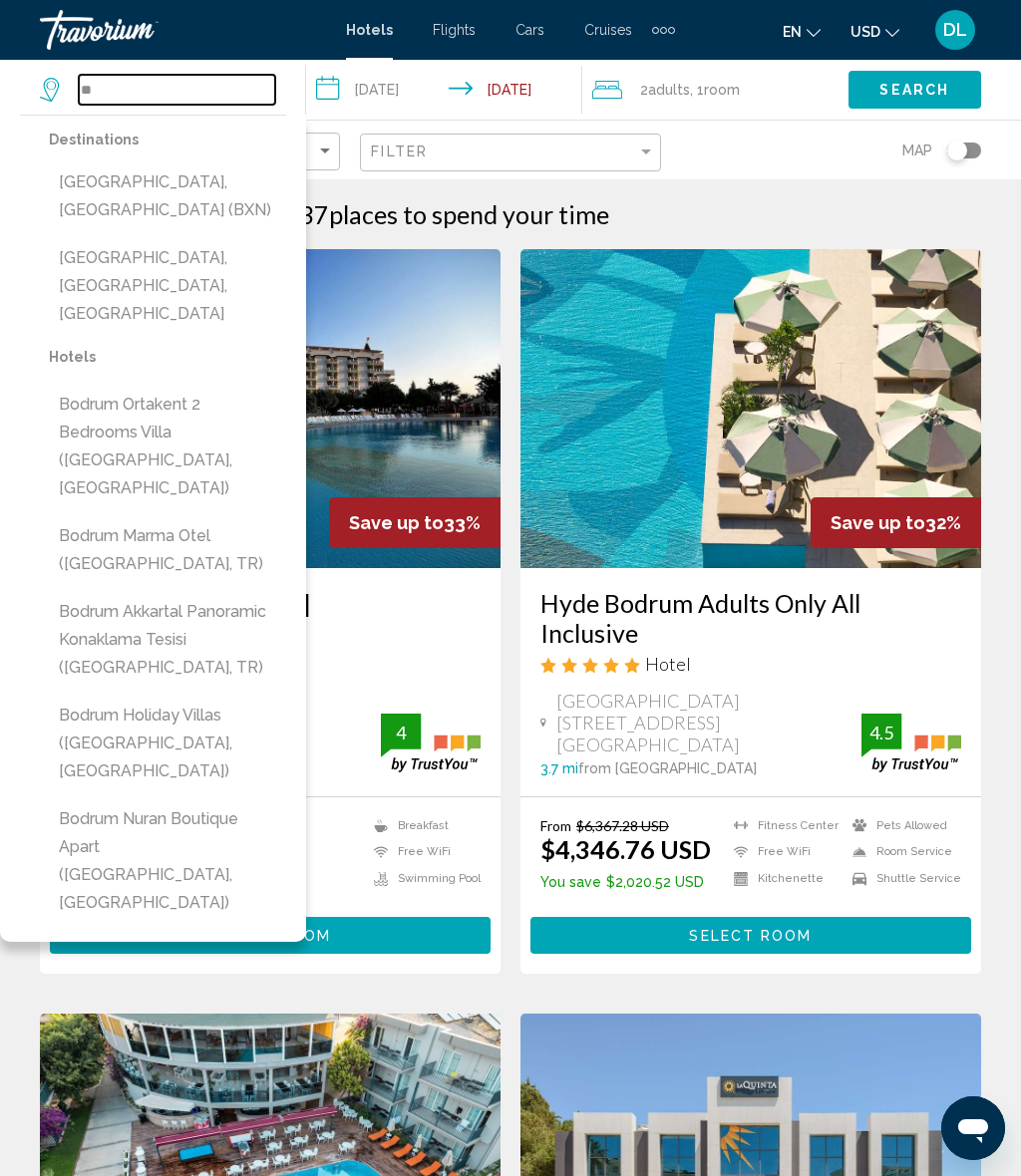type on "*" 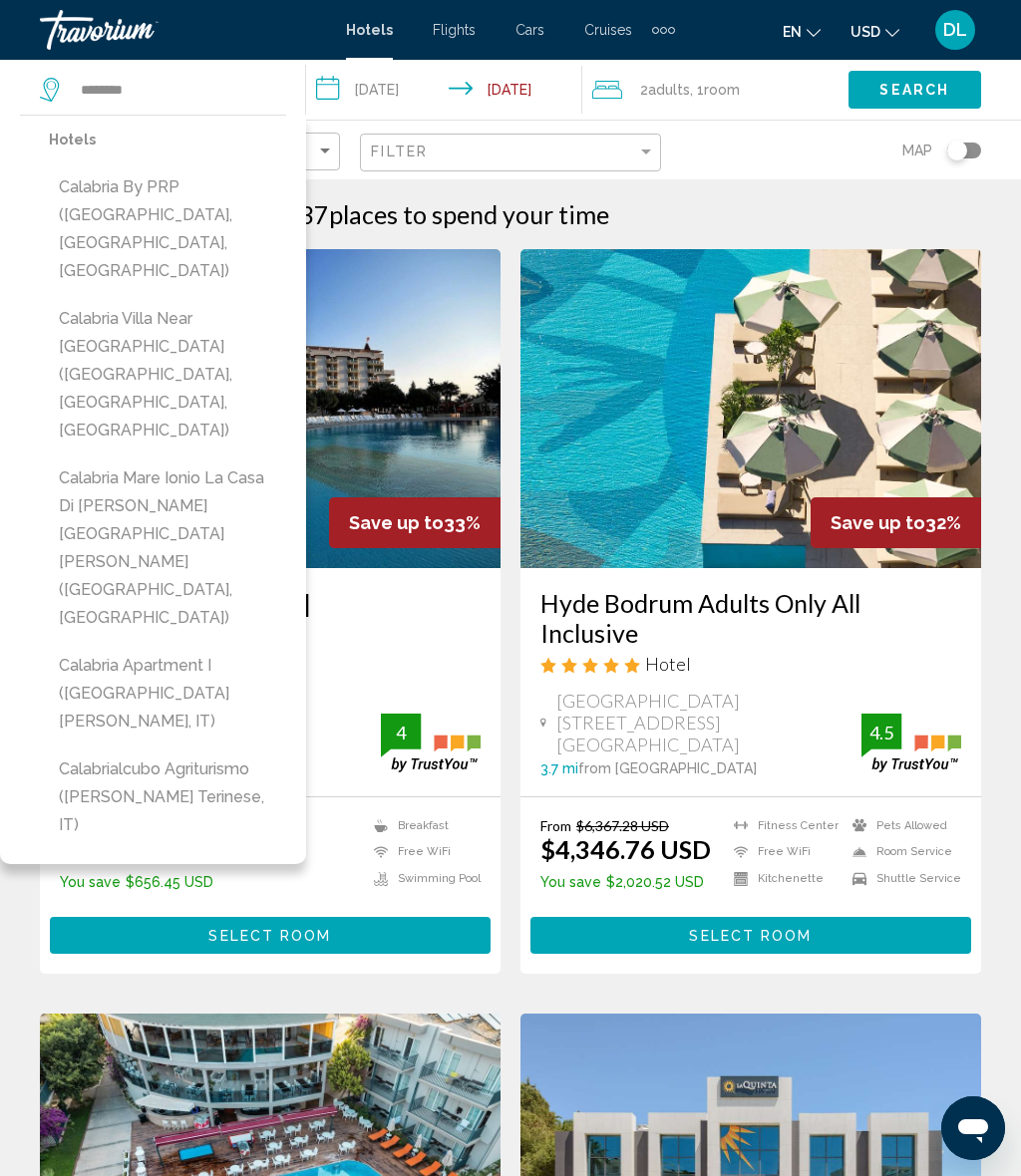 click on "Calabria Mare Ionio La Casa di Anna Siderno Marina (Siderno, IT)" at bounding box center [168, 548] 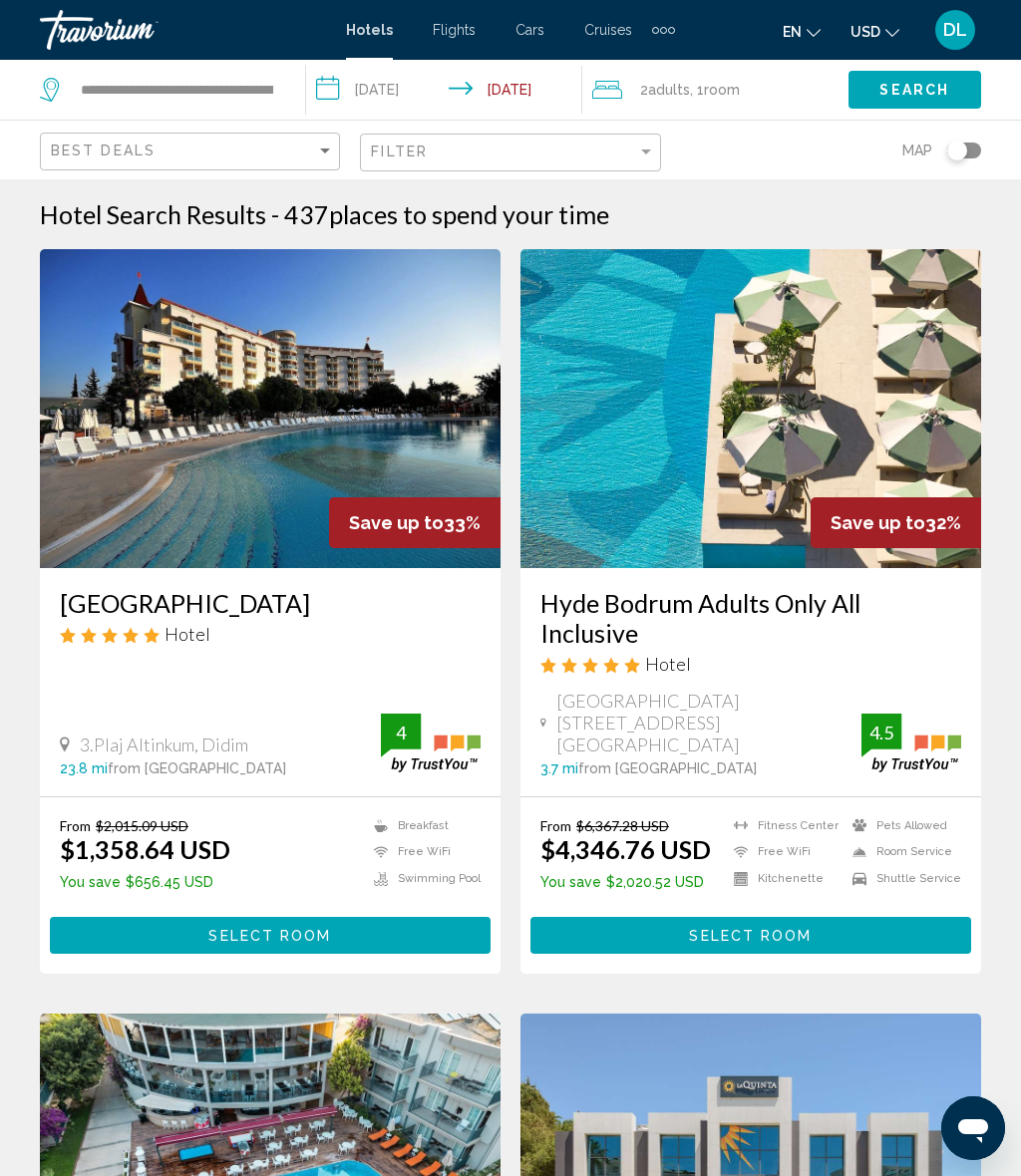 click on "Search" 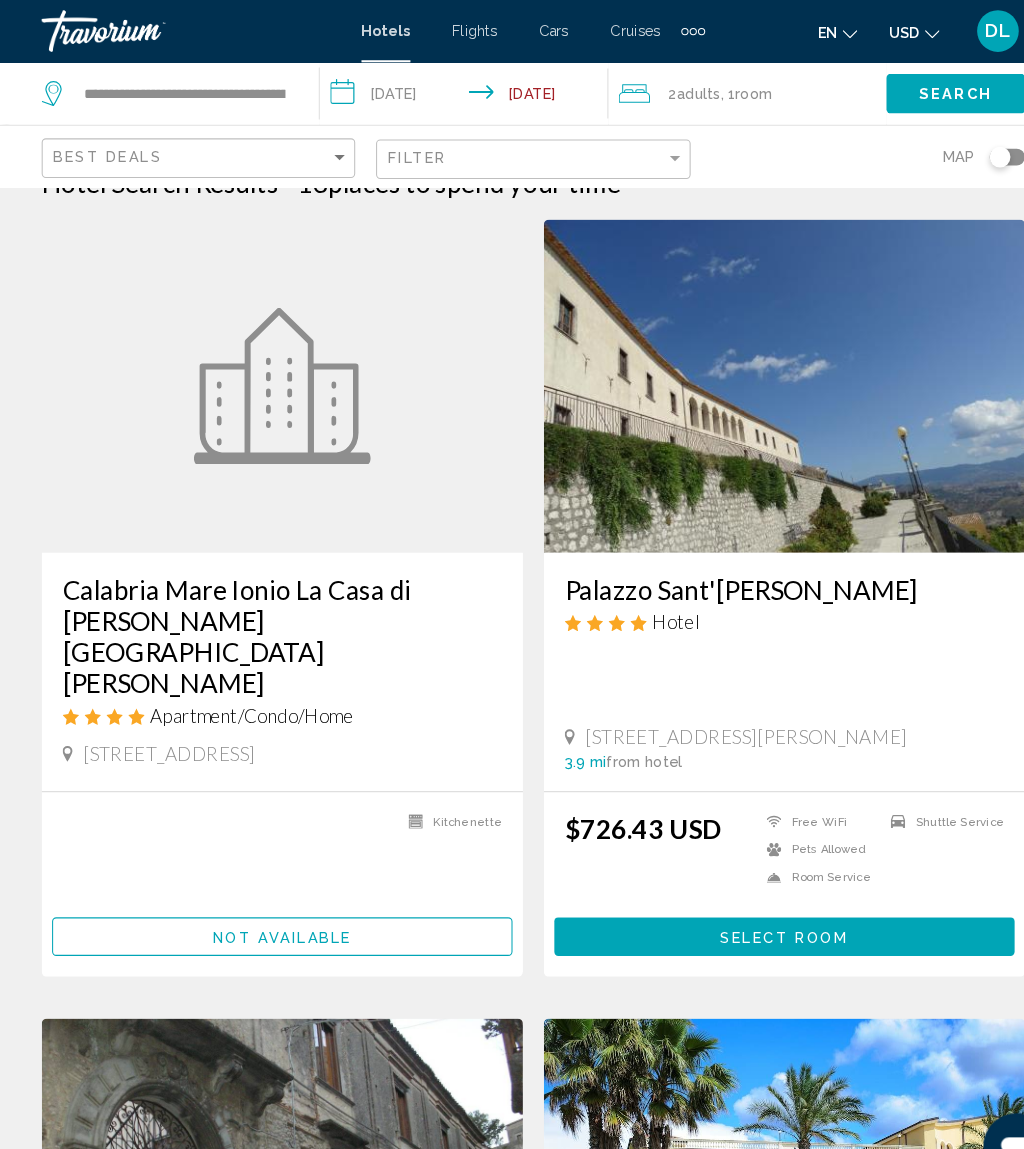 scroll, scrollTop: 0, scrollLeft: 0, axis: both 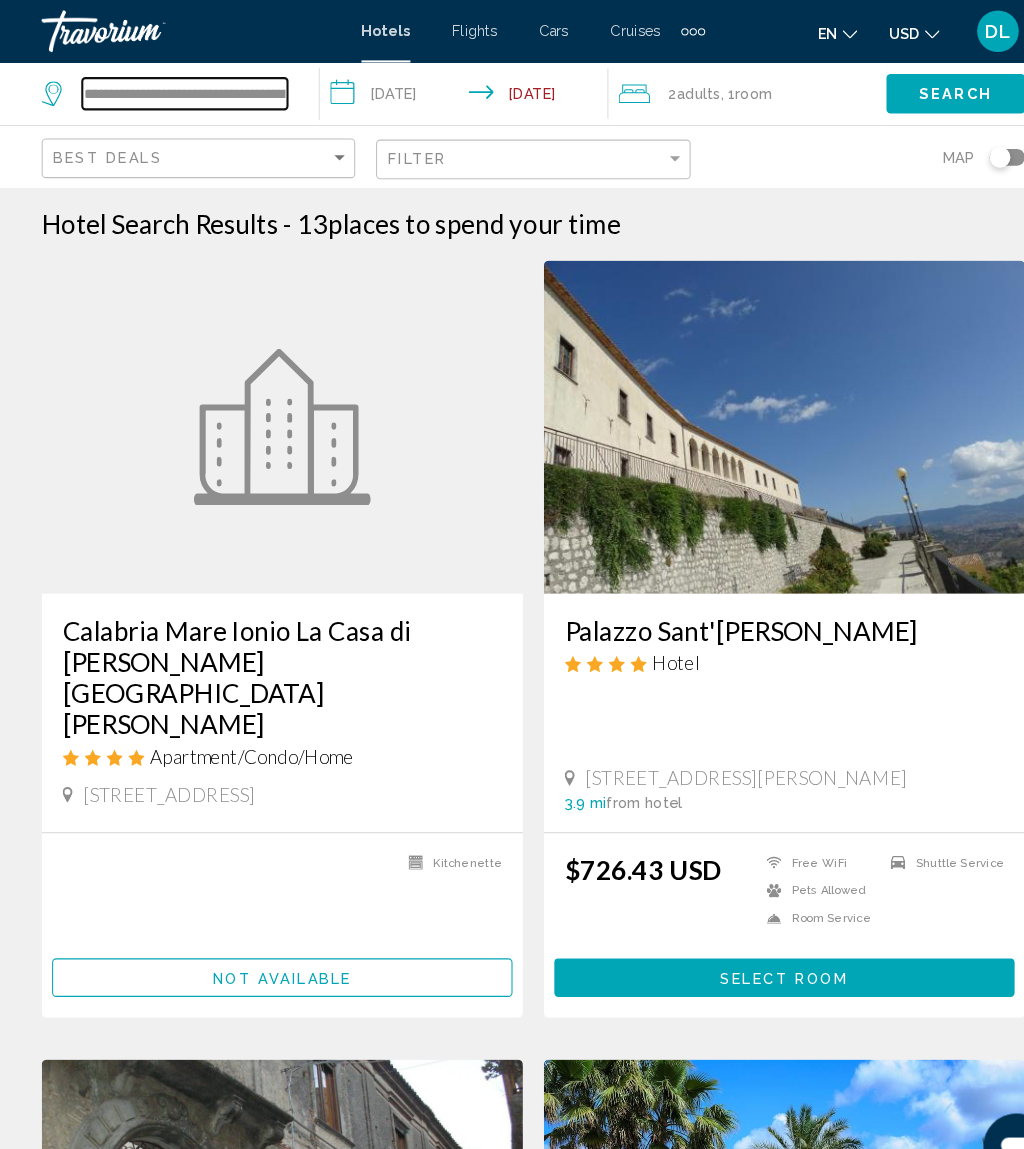 click on "**********" at bounding box center (177, 90) 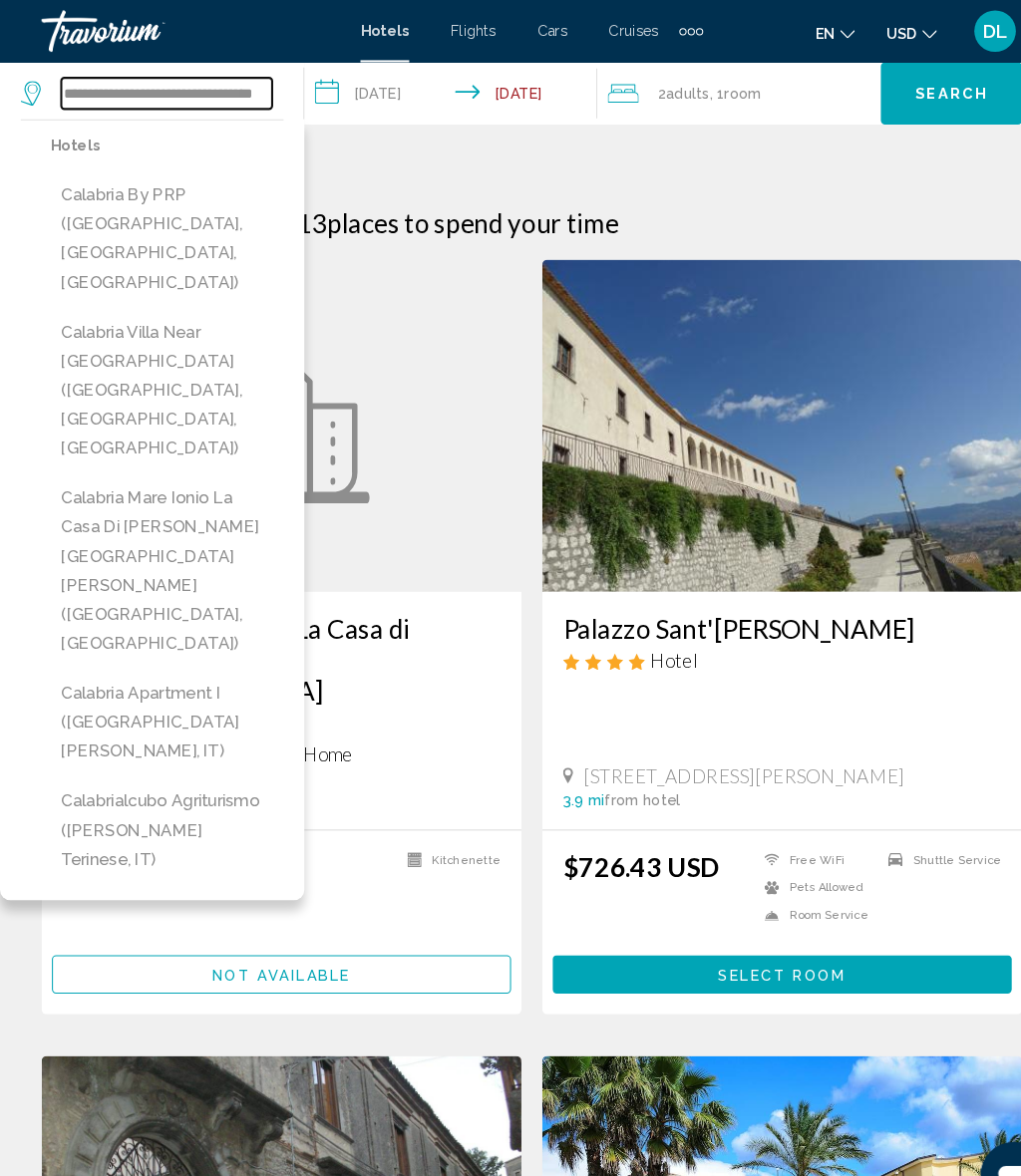 click on "**********" at bounding box center [160, 90] 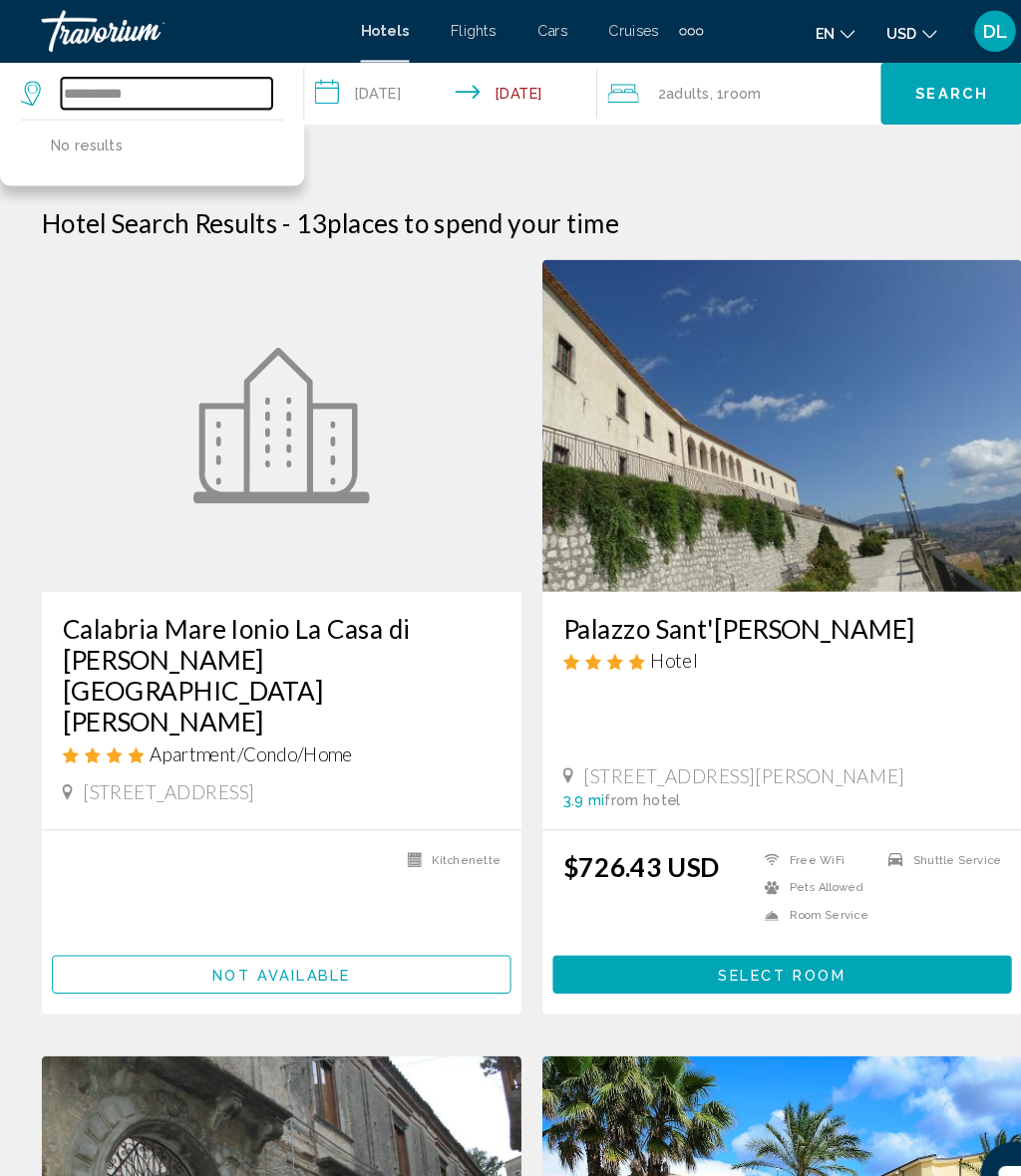 click on "**********" at bounding box center [160, 90] 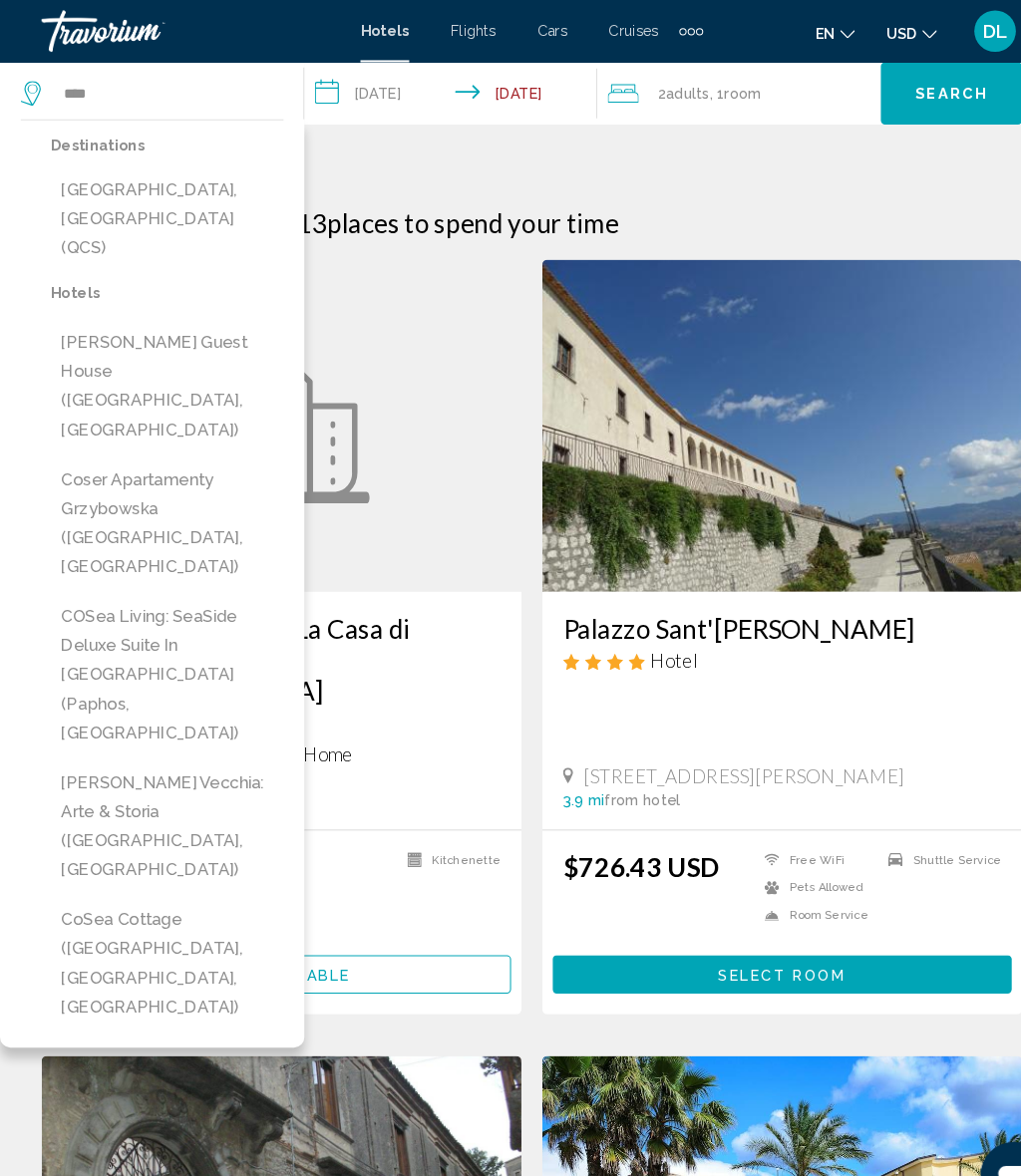 click on "Cosenza, Italy (QCS)" at bounding box center (161, 210) 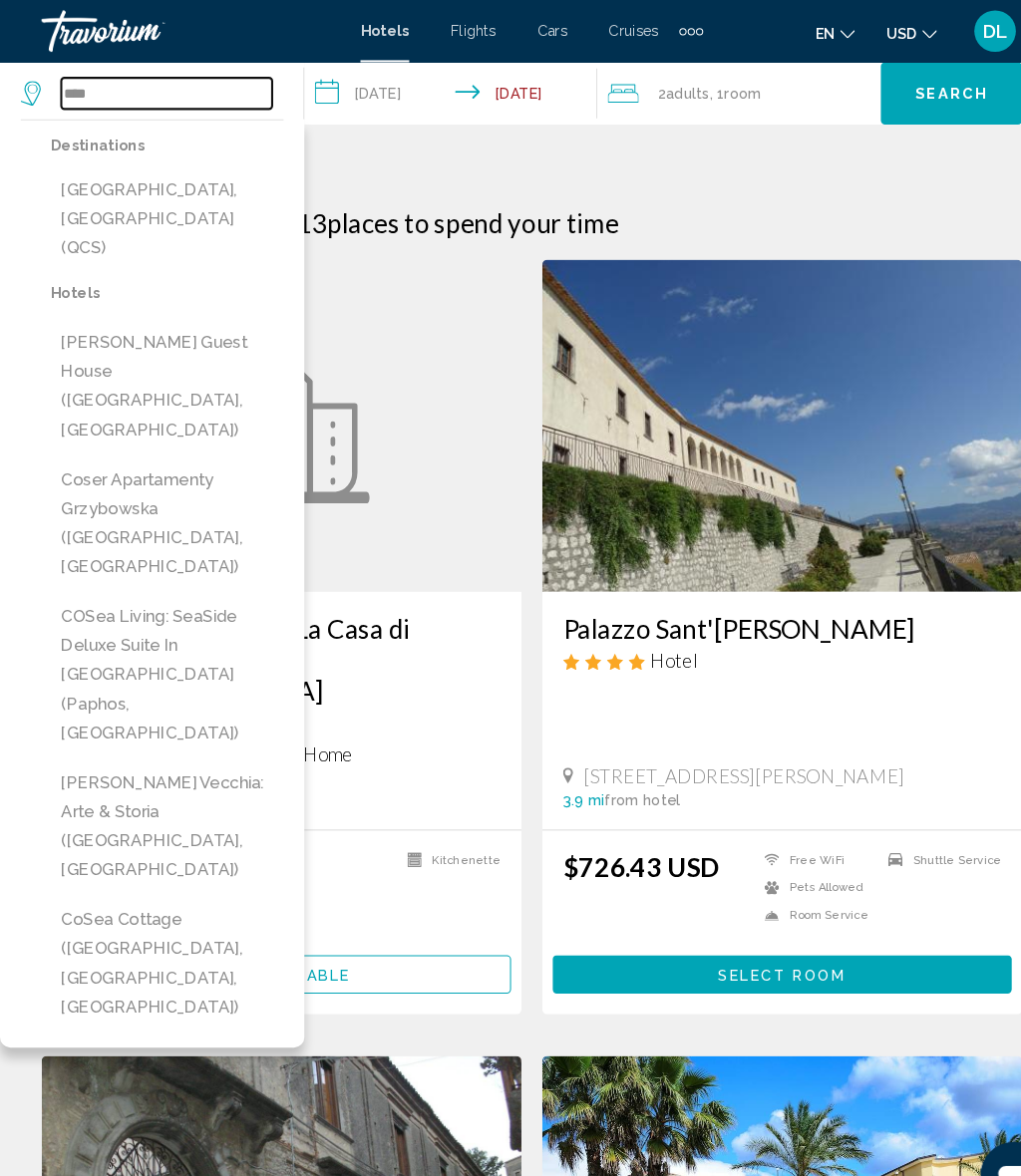 type on "**********" 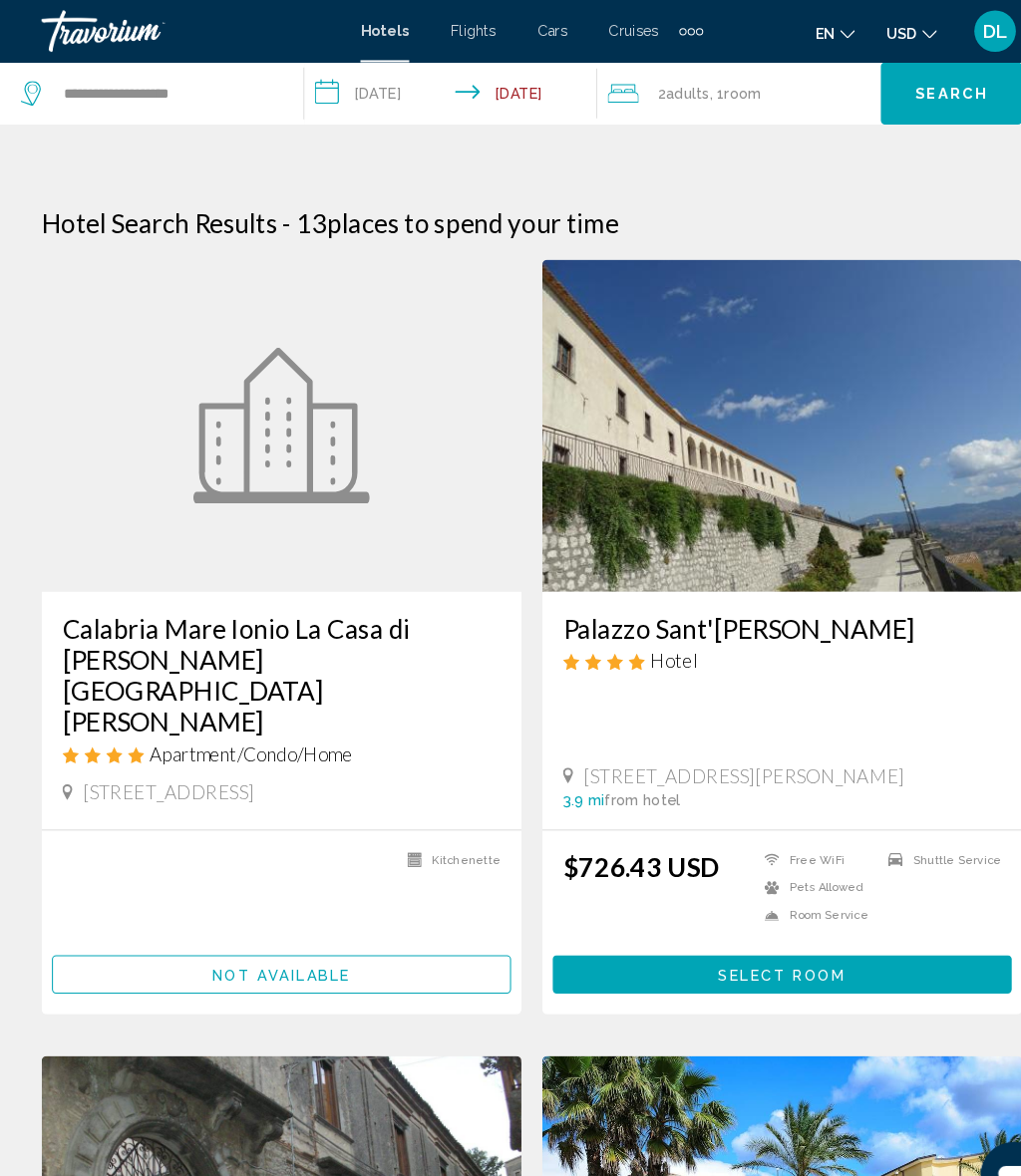 click on "**********" at bounding box center [437, 93] 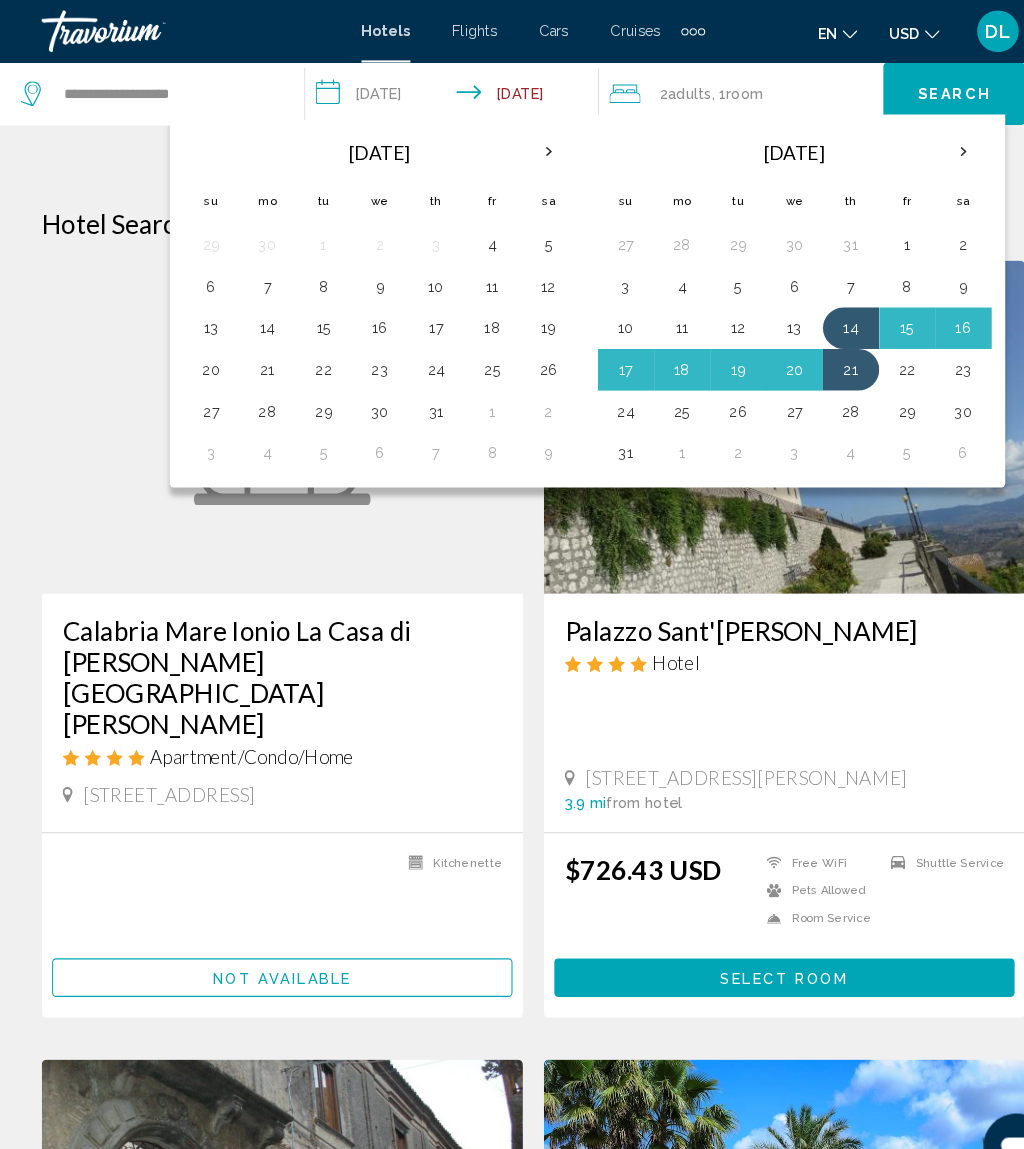 click on "1" at bounding box center [871, 235] 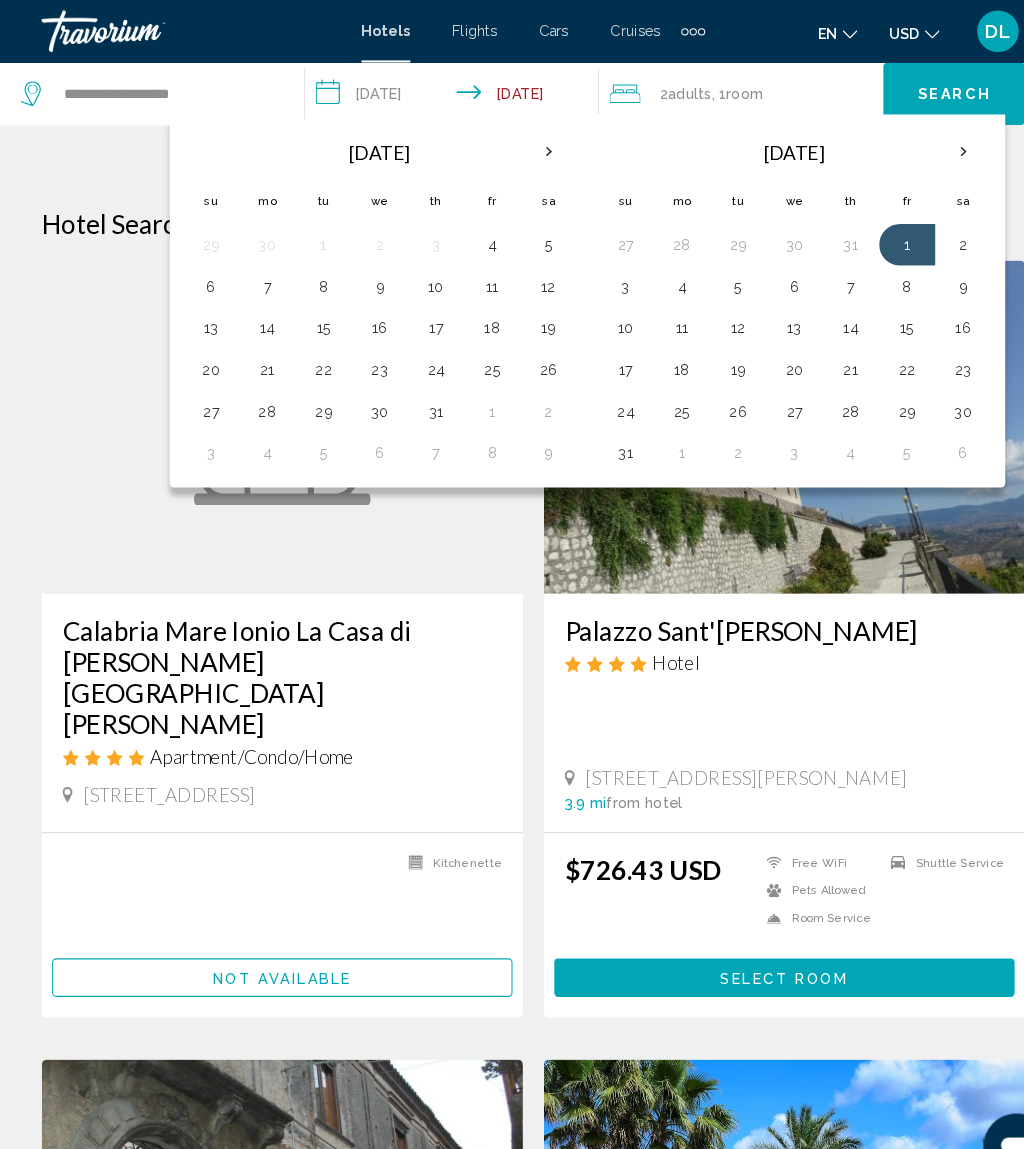 click at bounding box center [925, 146] 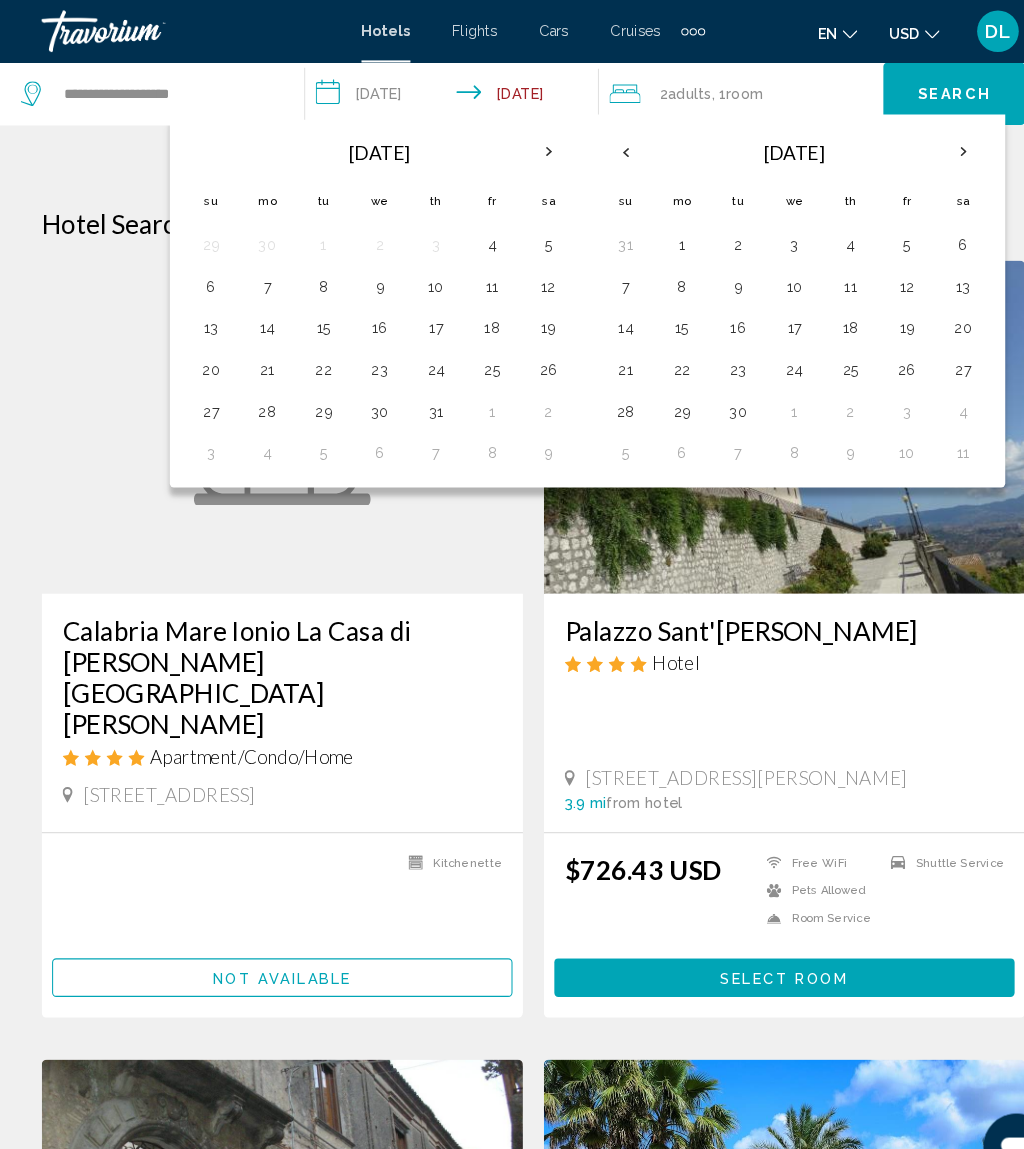 click at bounding box center [925, 146] 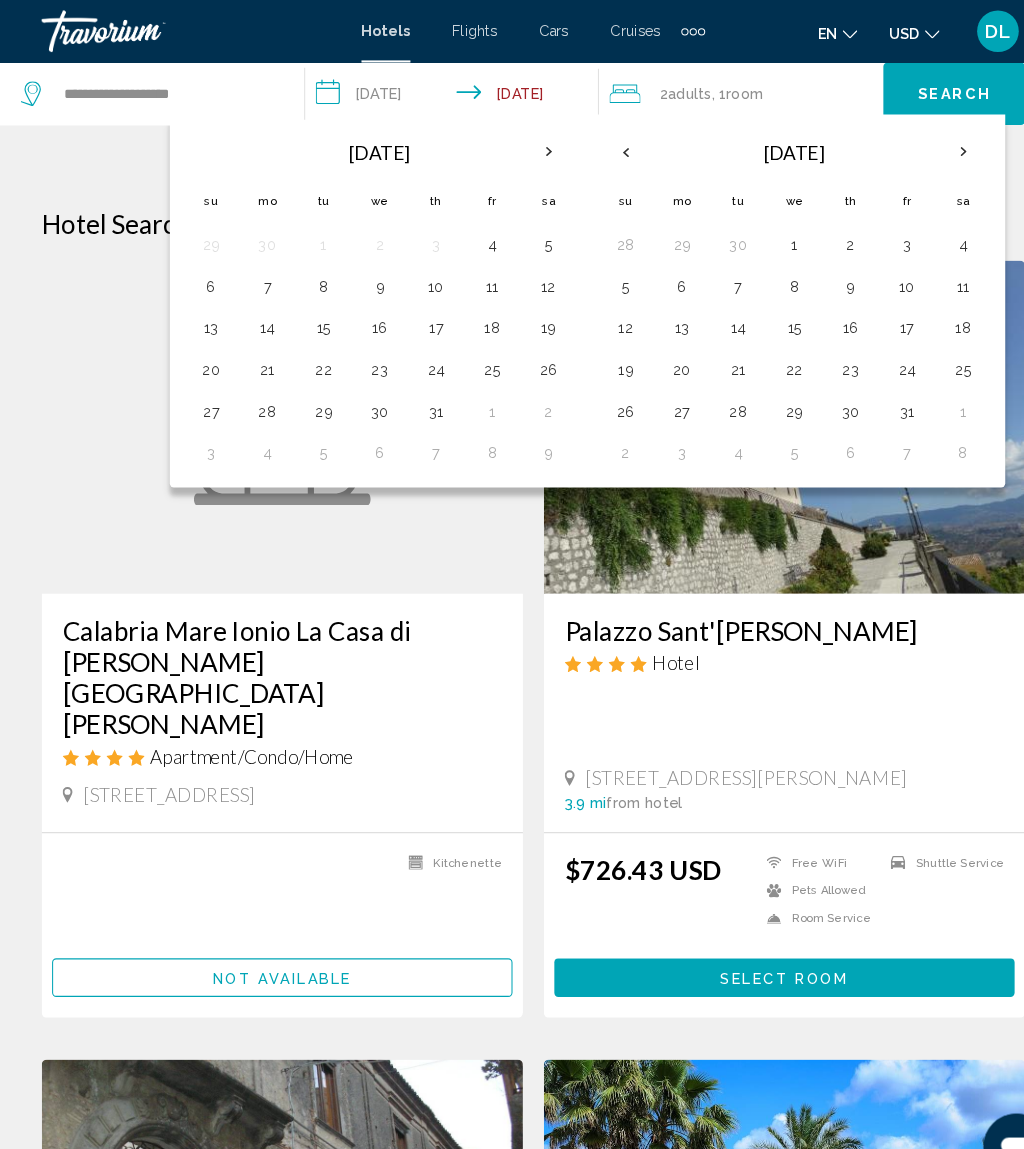click on "1" at bounding box center [763, 235] 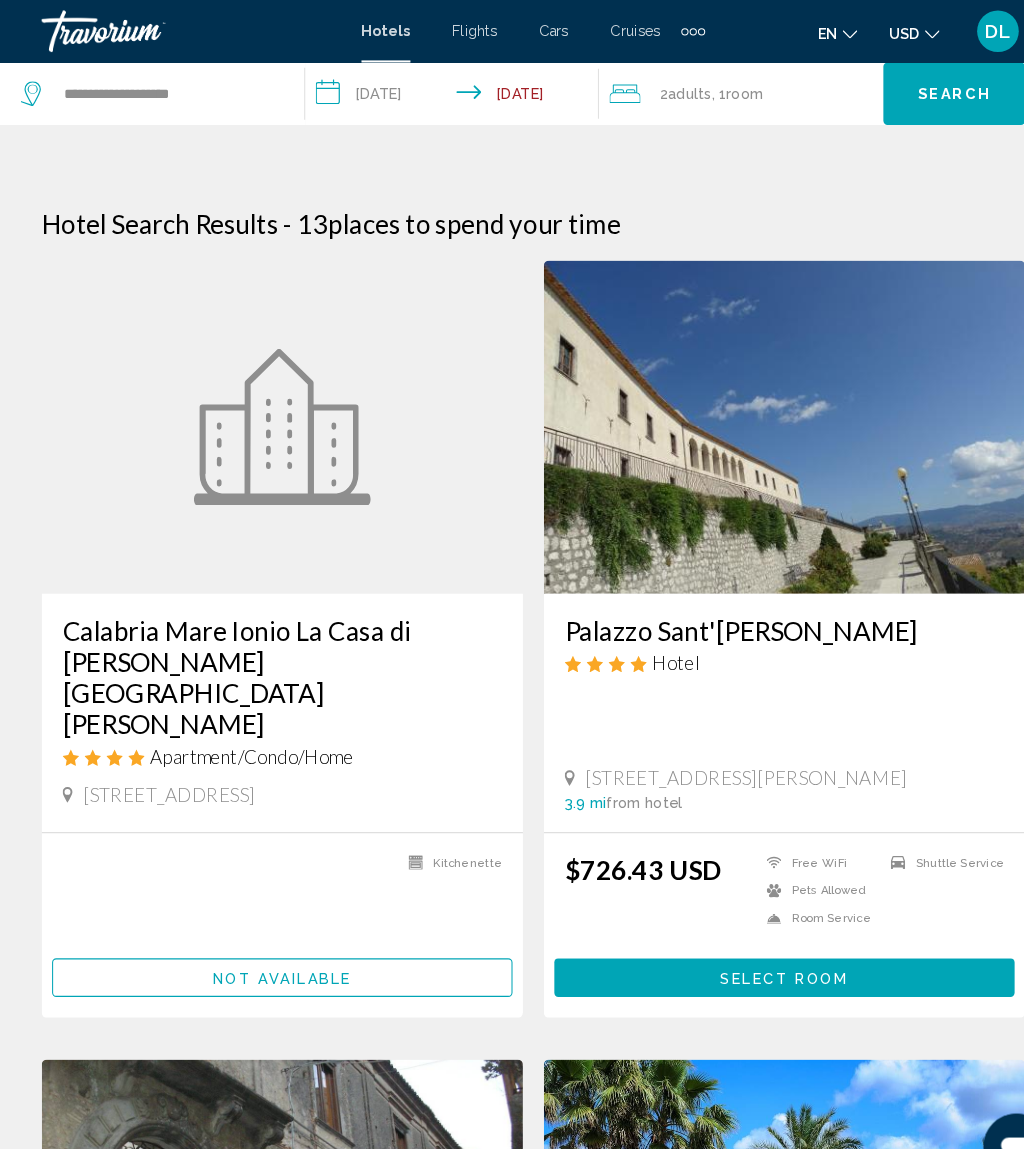 click on "2  Adult Adults , 1  Room rooms" 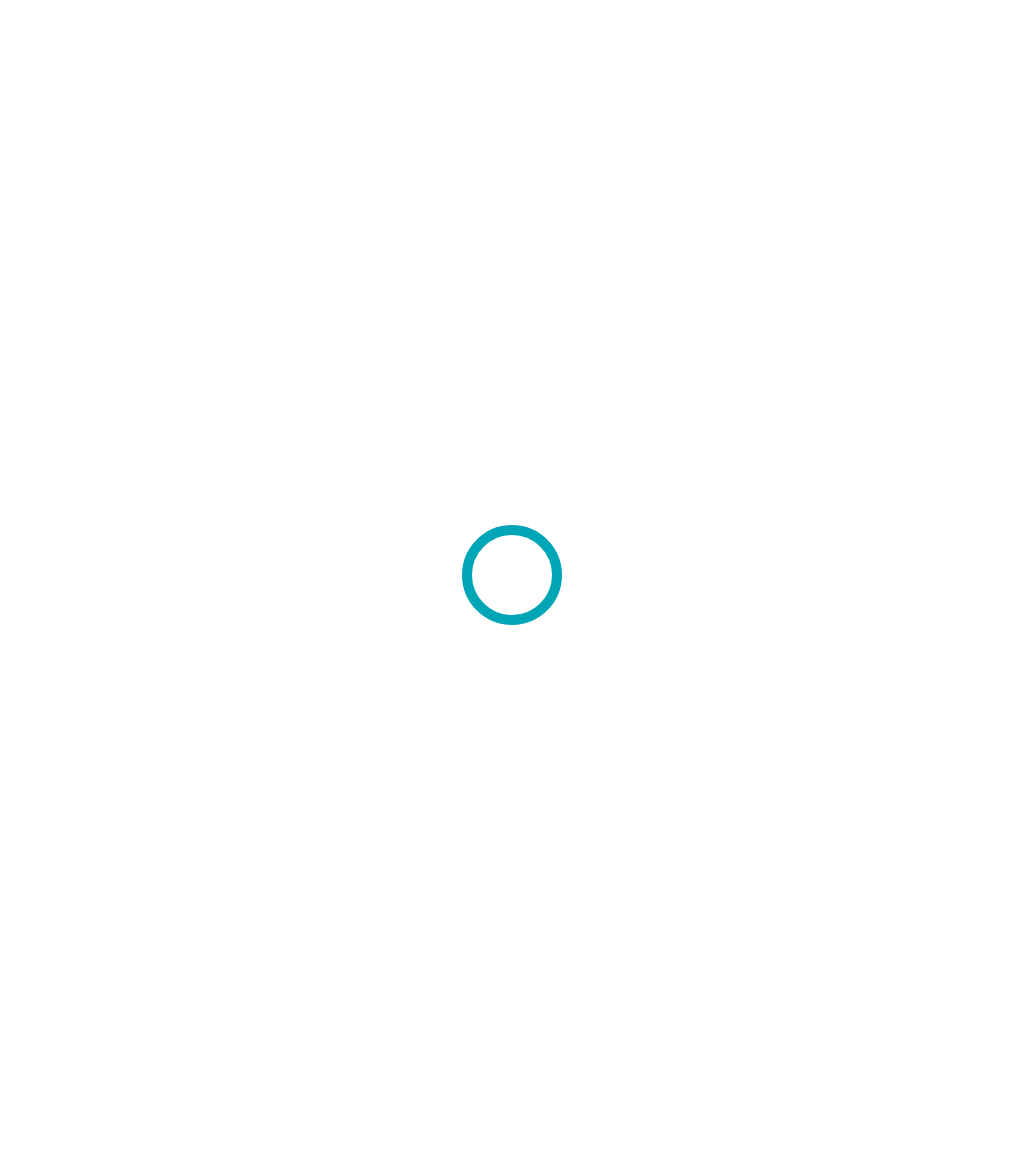 scroll, scrollTop: 0, scrollLeft: 0, axis: both 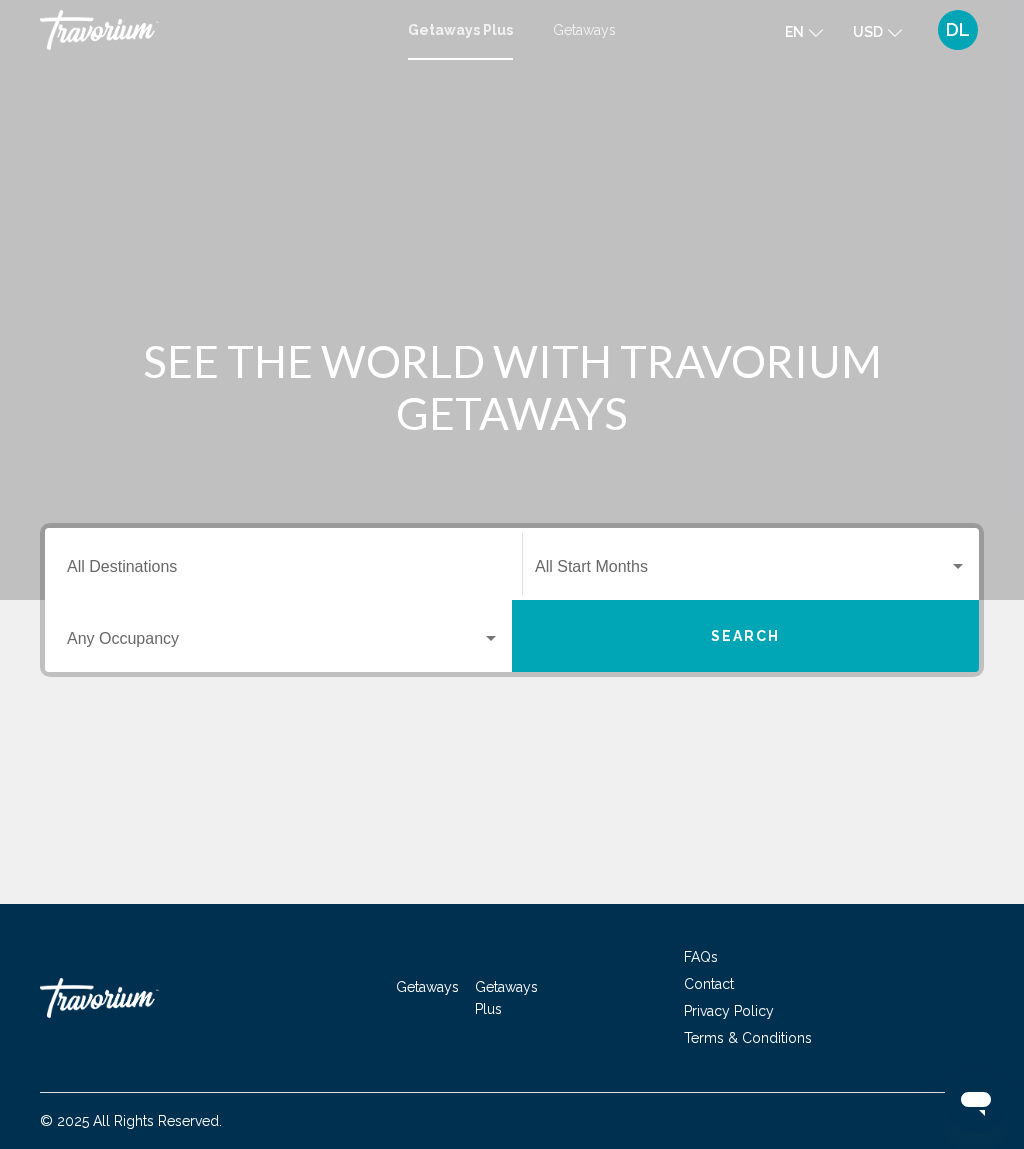 click on "Getaways" at bounding box center [584, 30] 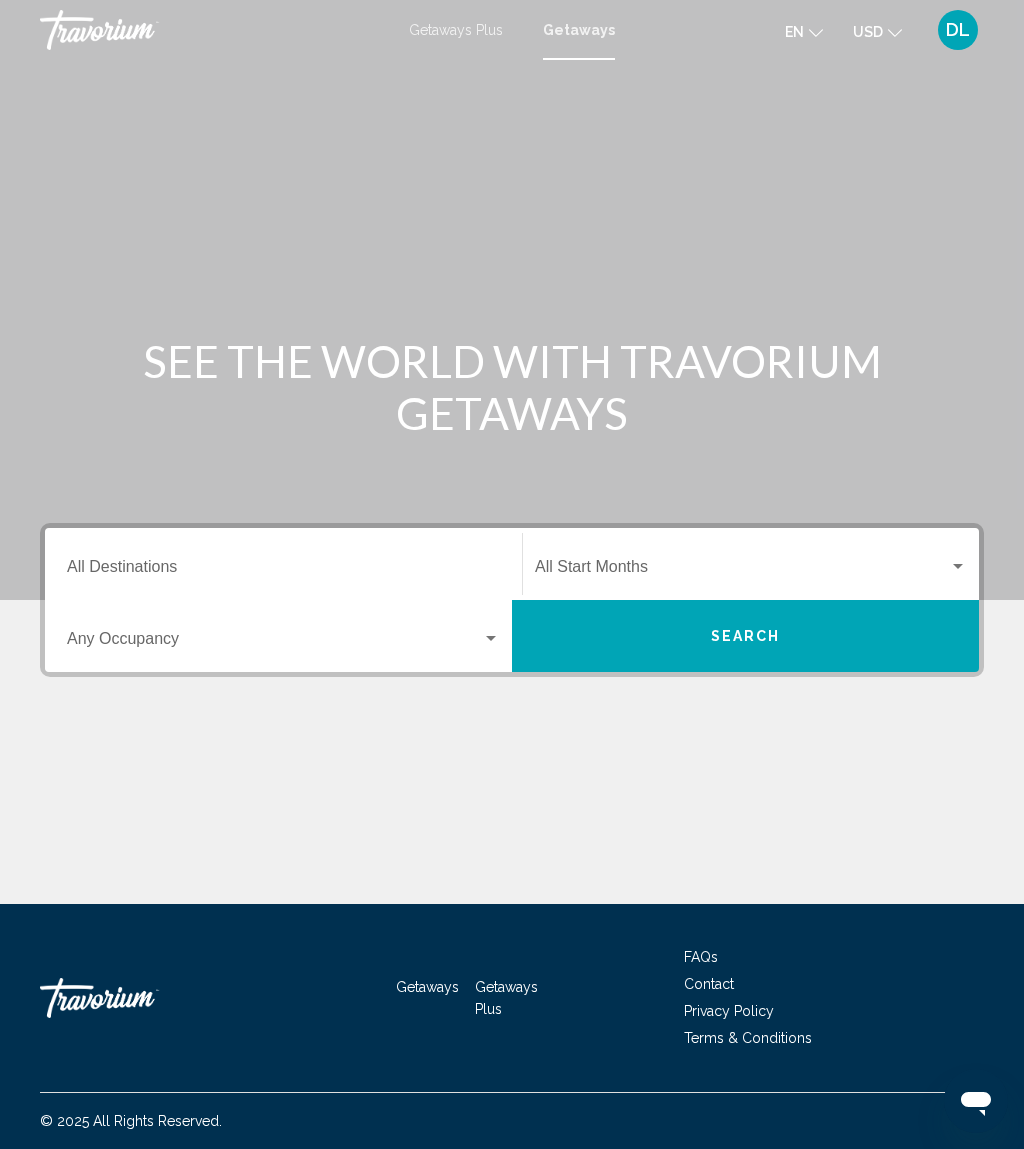 click on "Destination All Destinations" at bounding box center [283, 571] 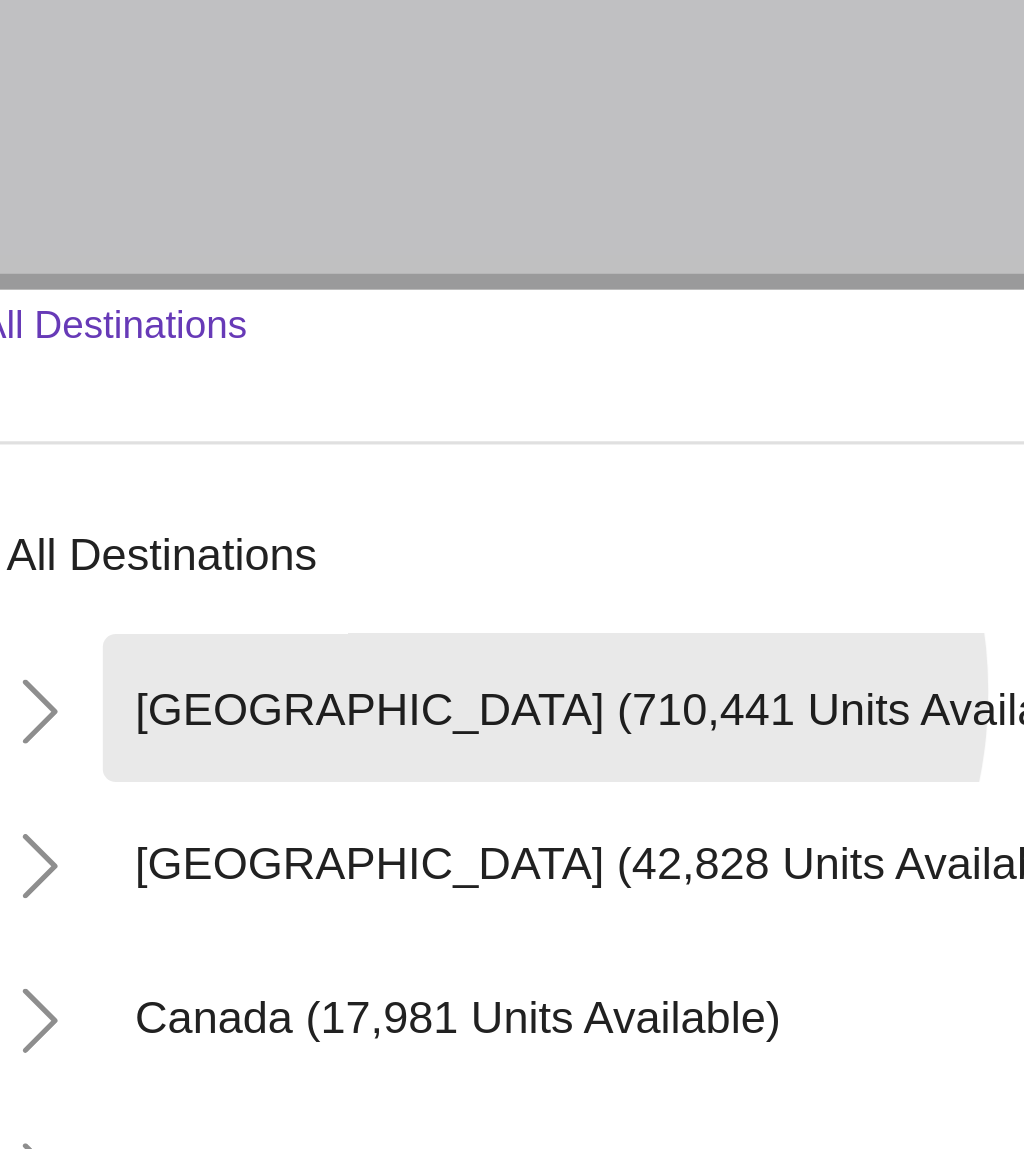 click on "[GEOGRAPHIC_DATA] (710,441 units available)" at bounding box center [263, 706] 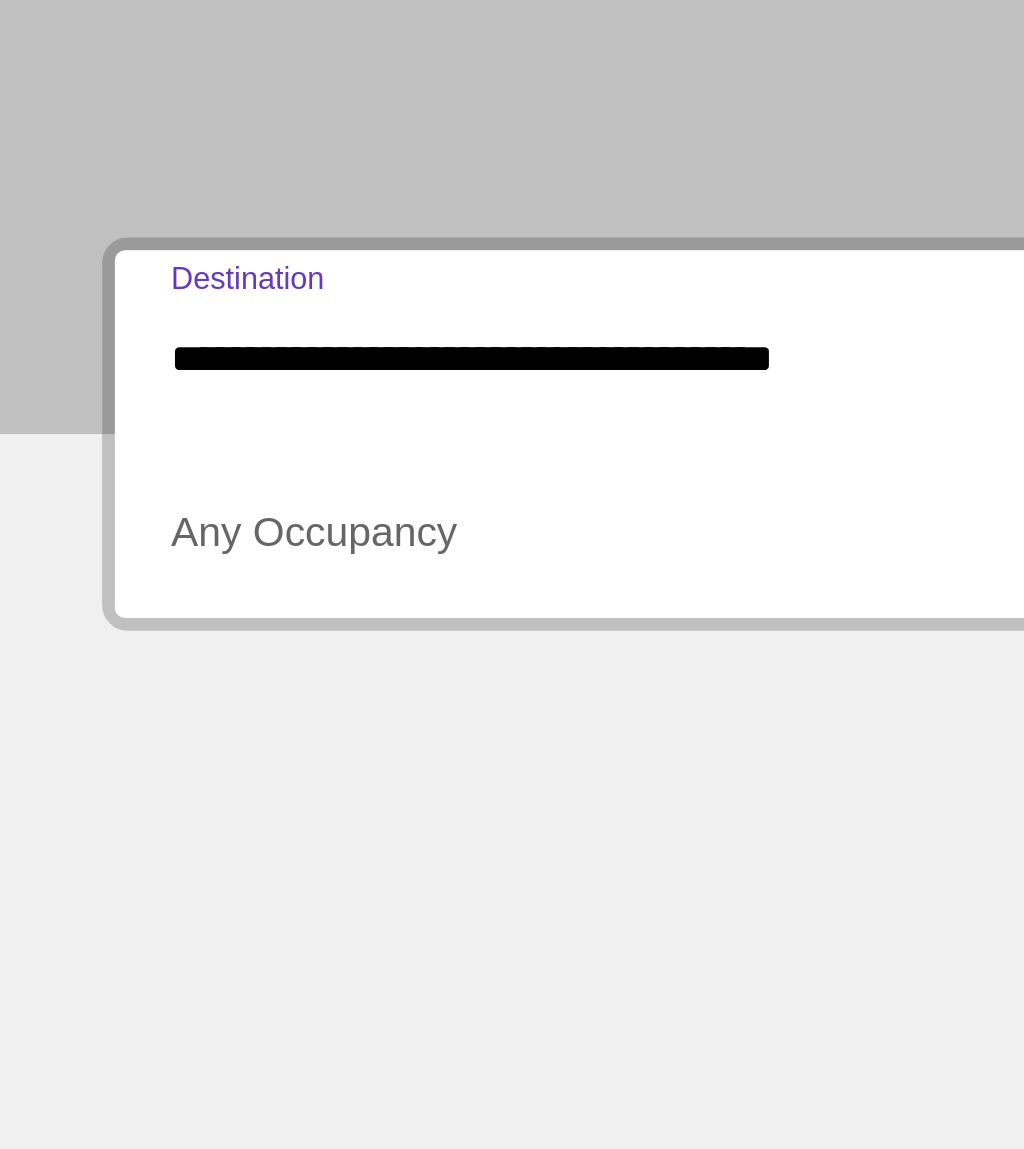 click at bounding box center (274, 643) 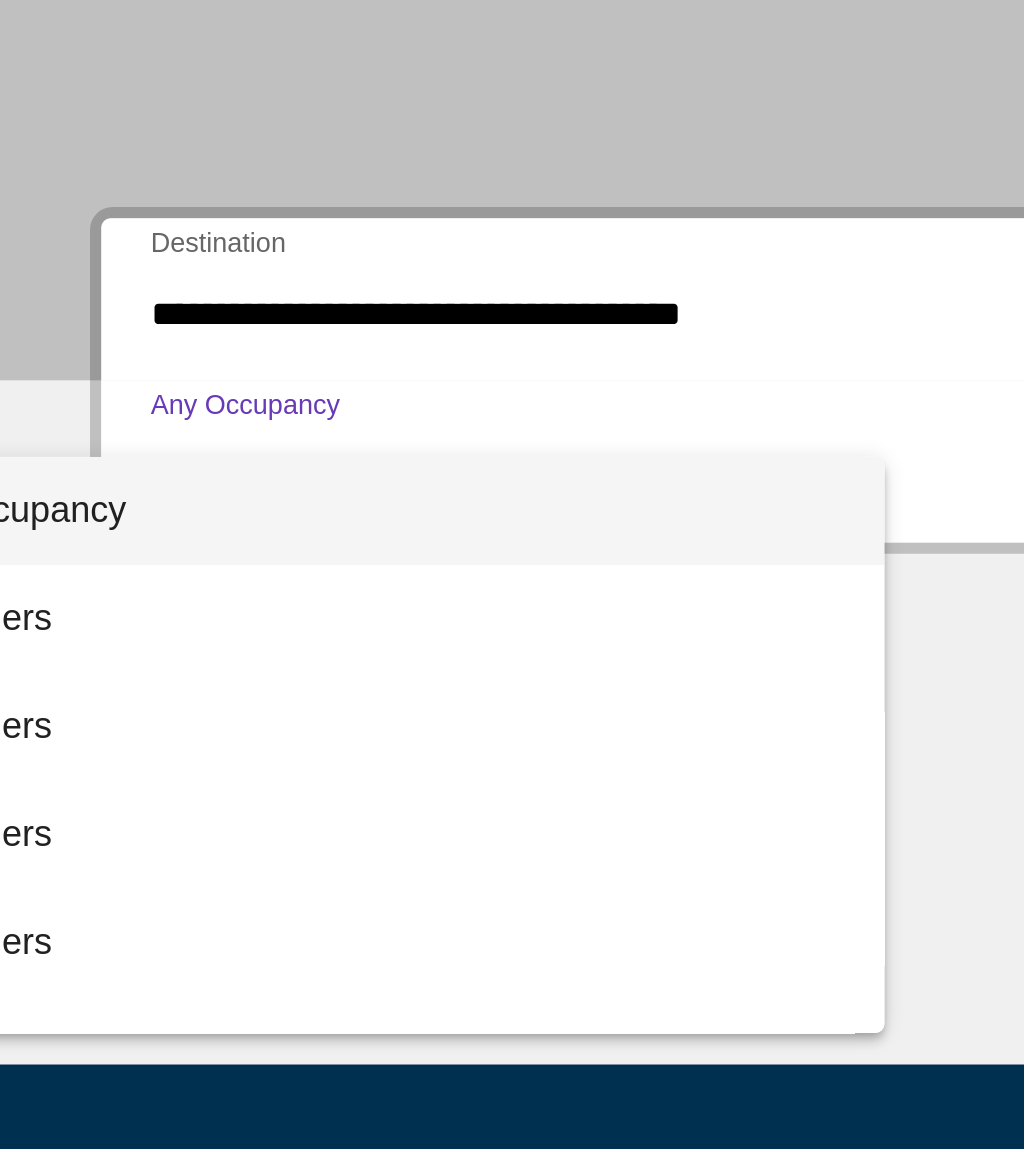click on "5 Travelers" at bounding box center [160, 850] 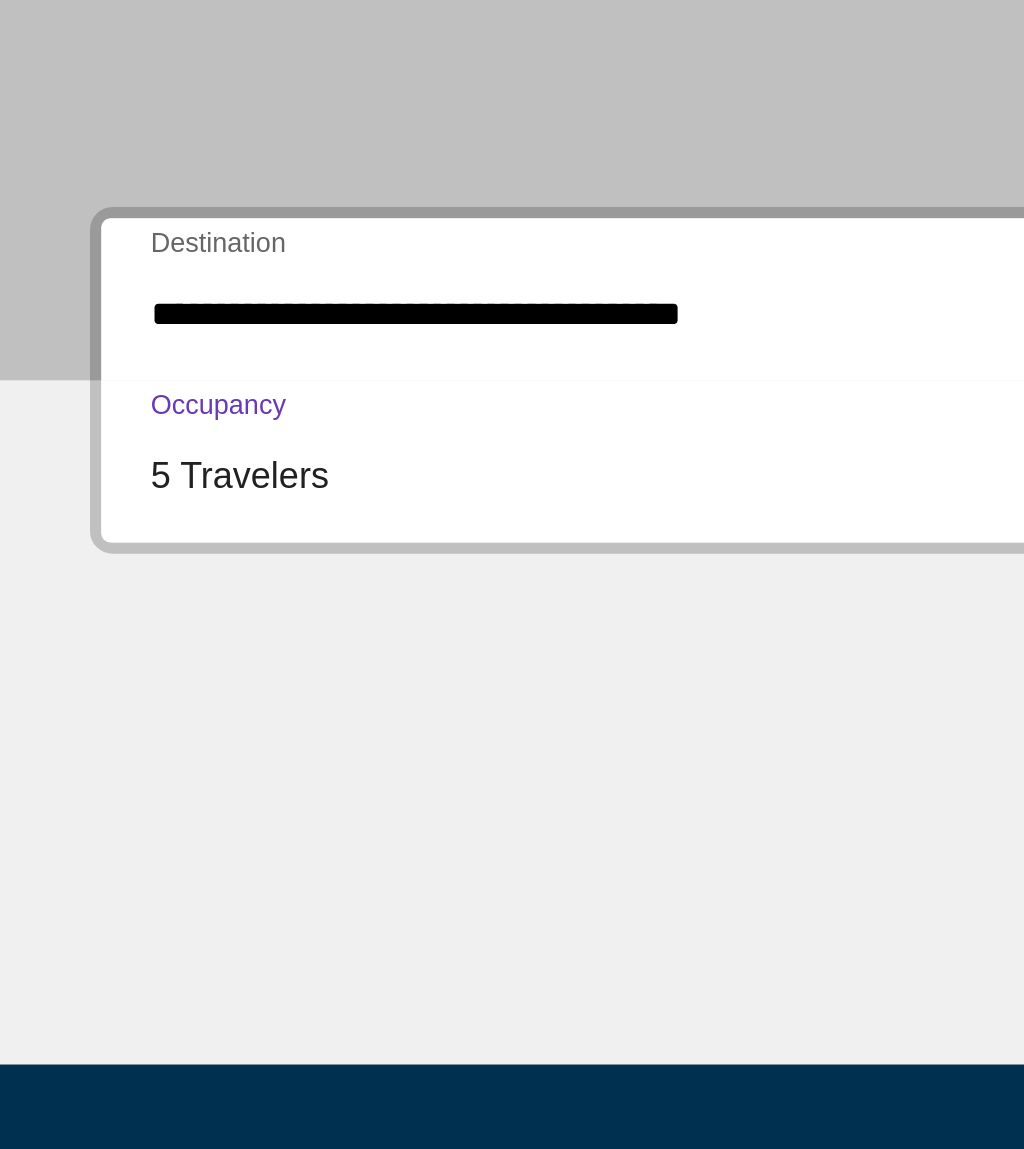 click on "5 Travelers" at bounding box center (274, 643) 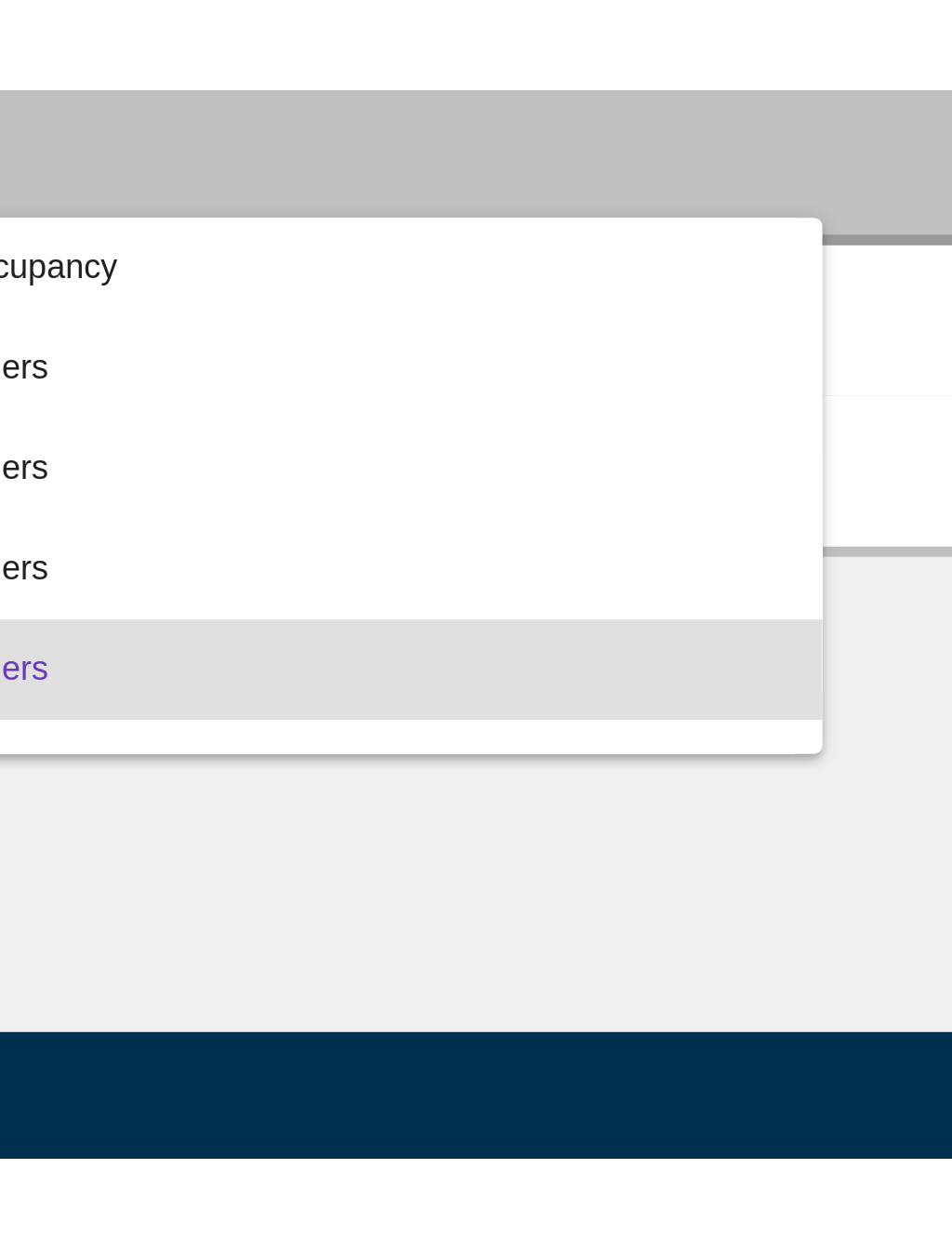 scroll, scrollTop: 82, scrollLeft: 0, axis: vertical 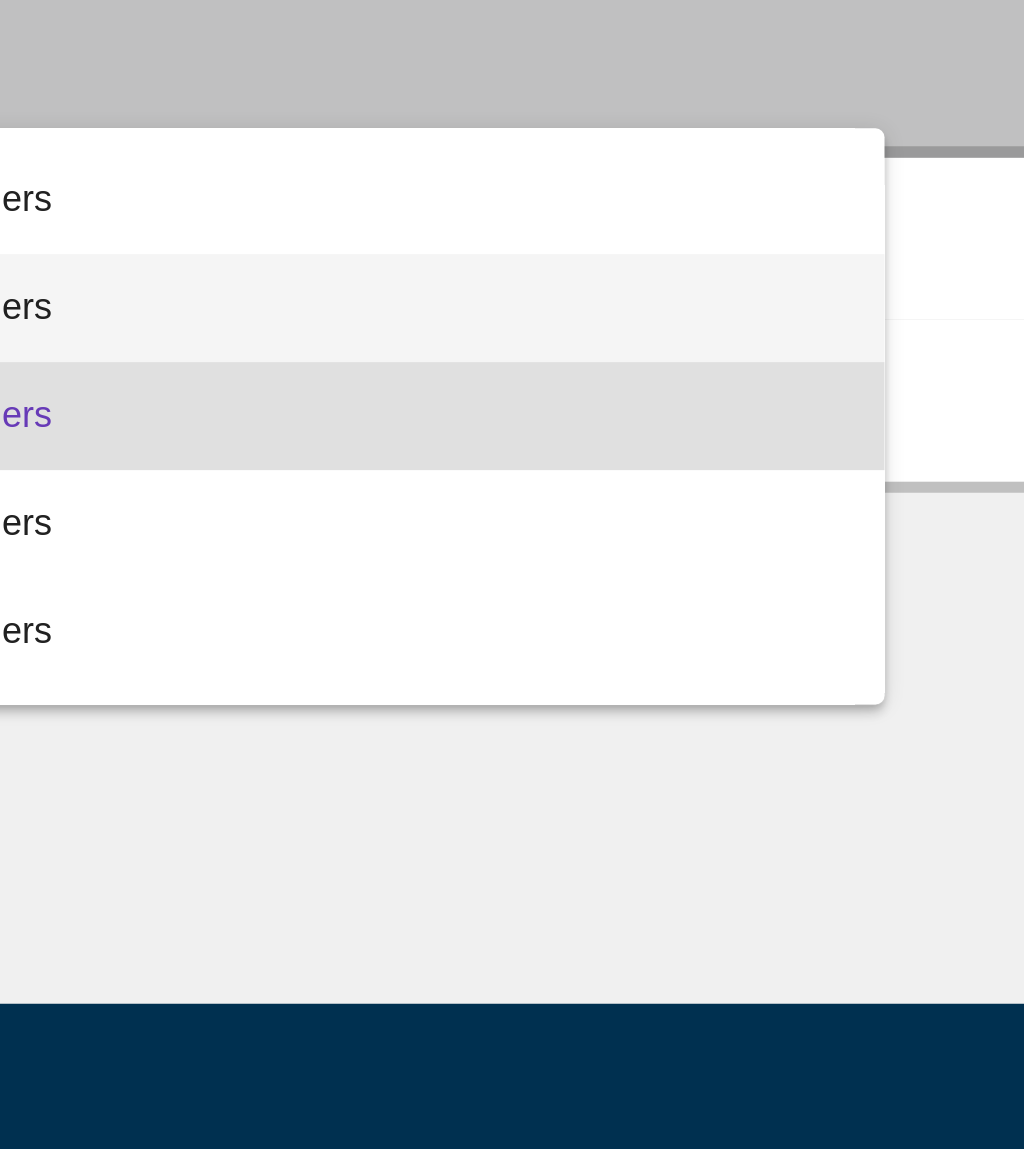 click on "4 Travelers" at bounding box center [160, 595] 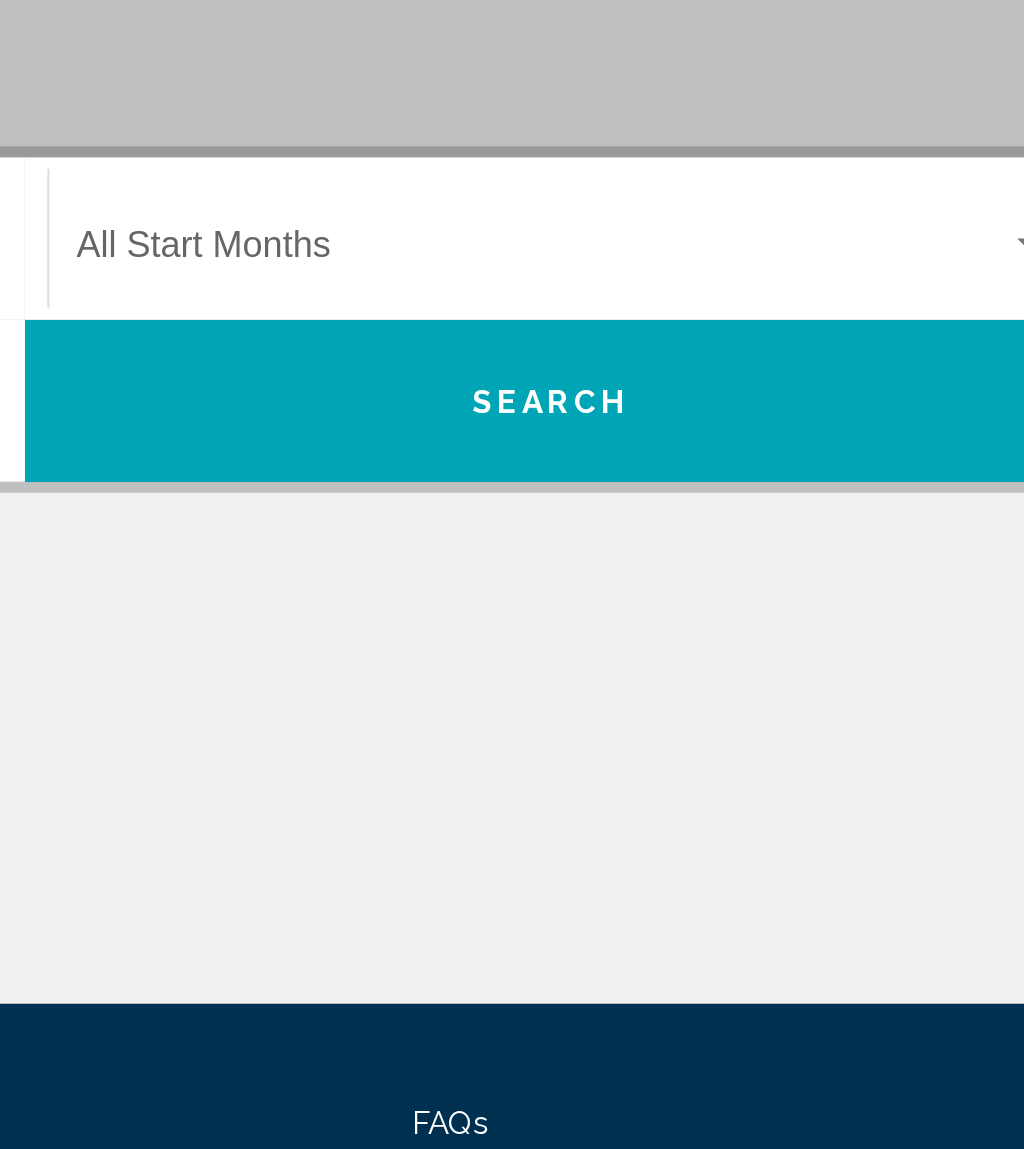 click on "Search" at bounding box center (745, 636) 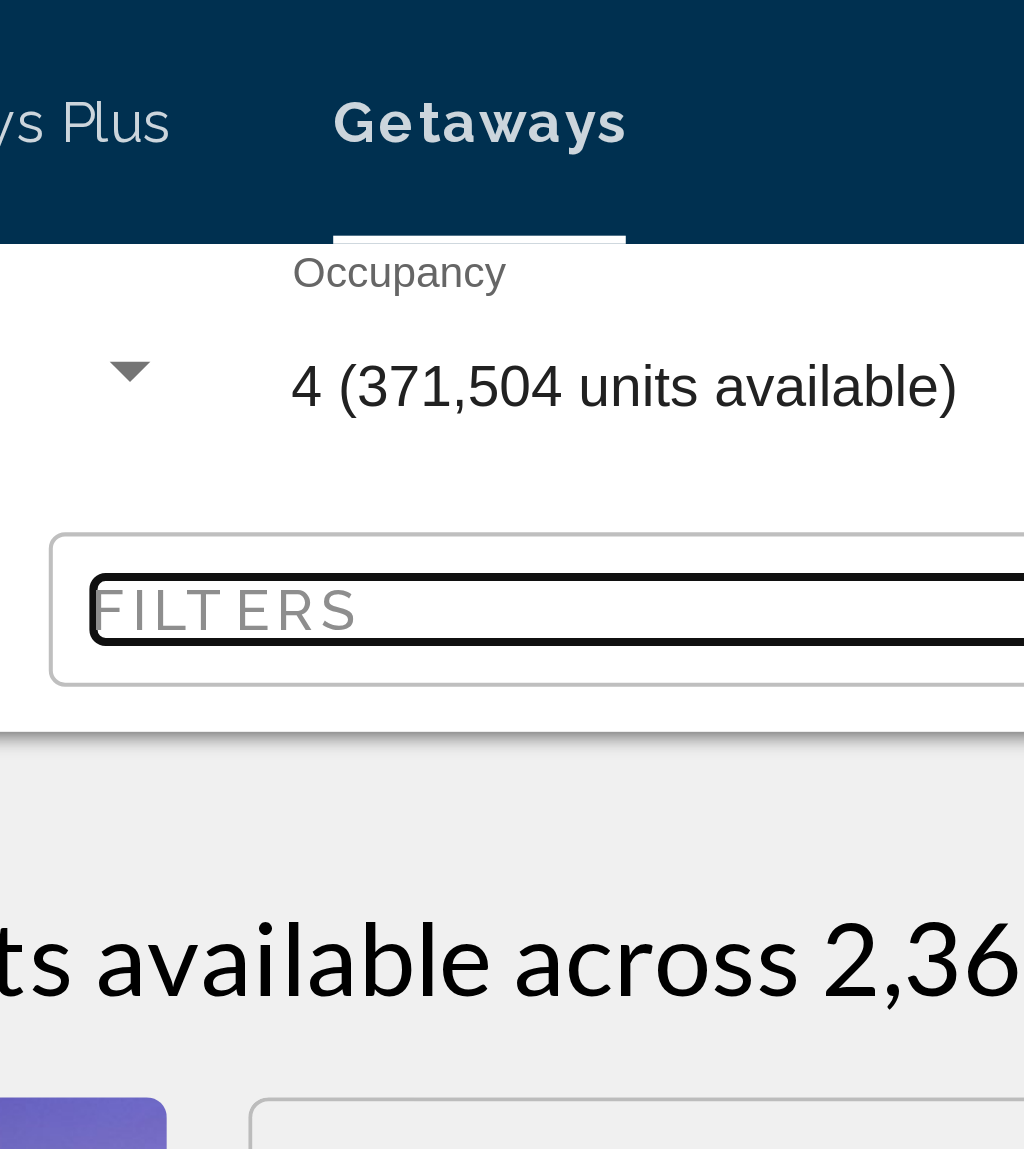 click on "Filters" at bounding box center [518, 150] 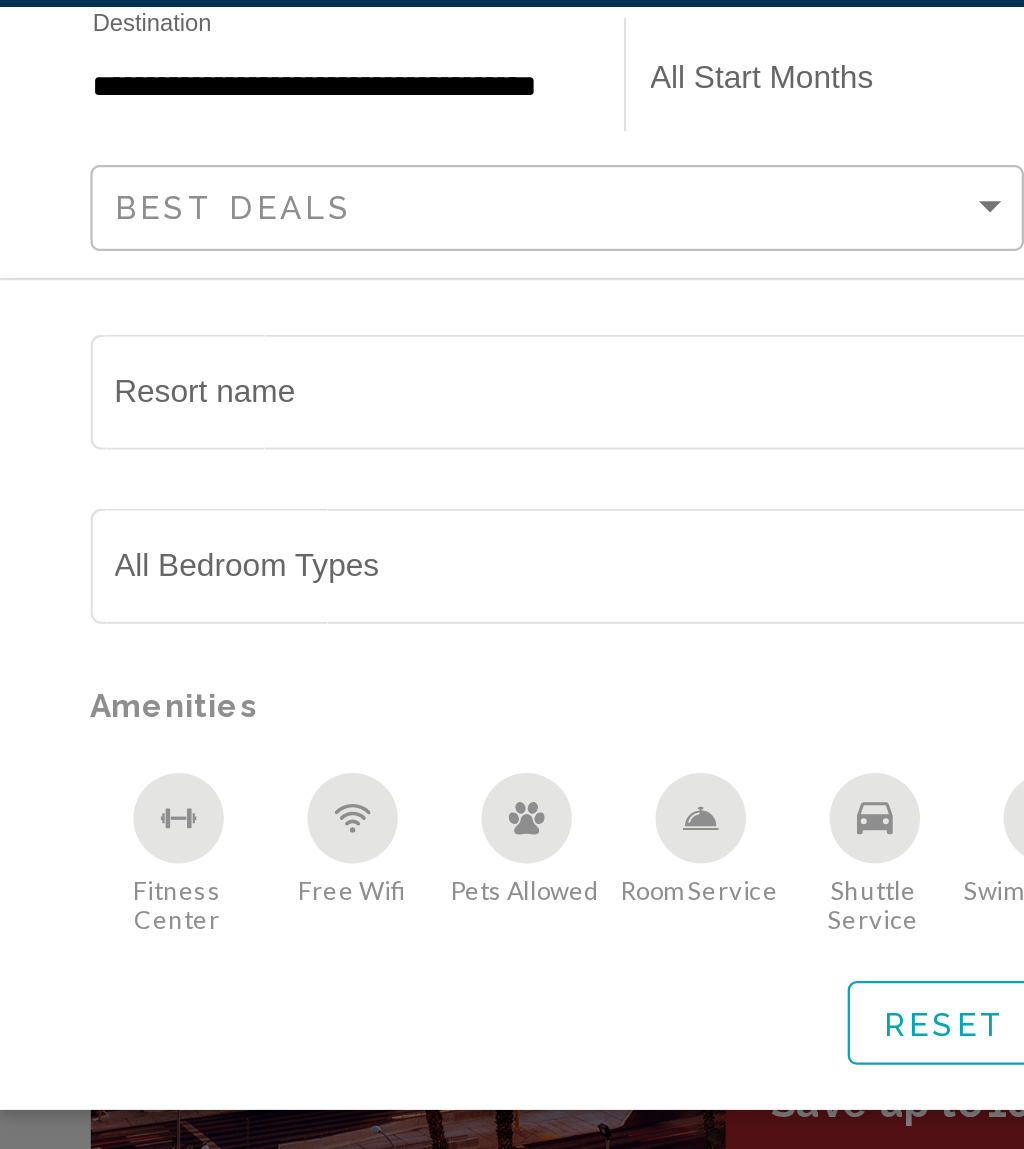 click on "Resort name" at bounding box center (271, 234) 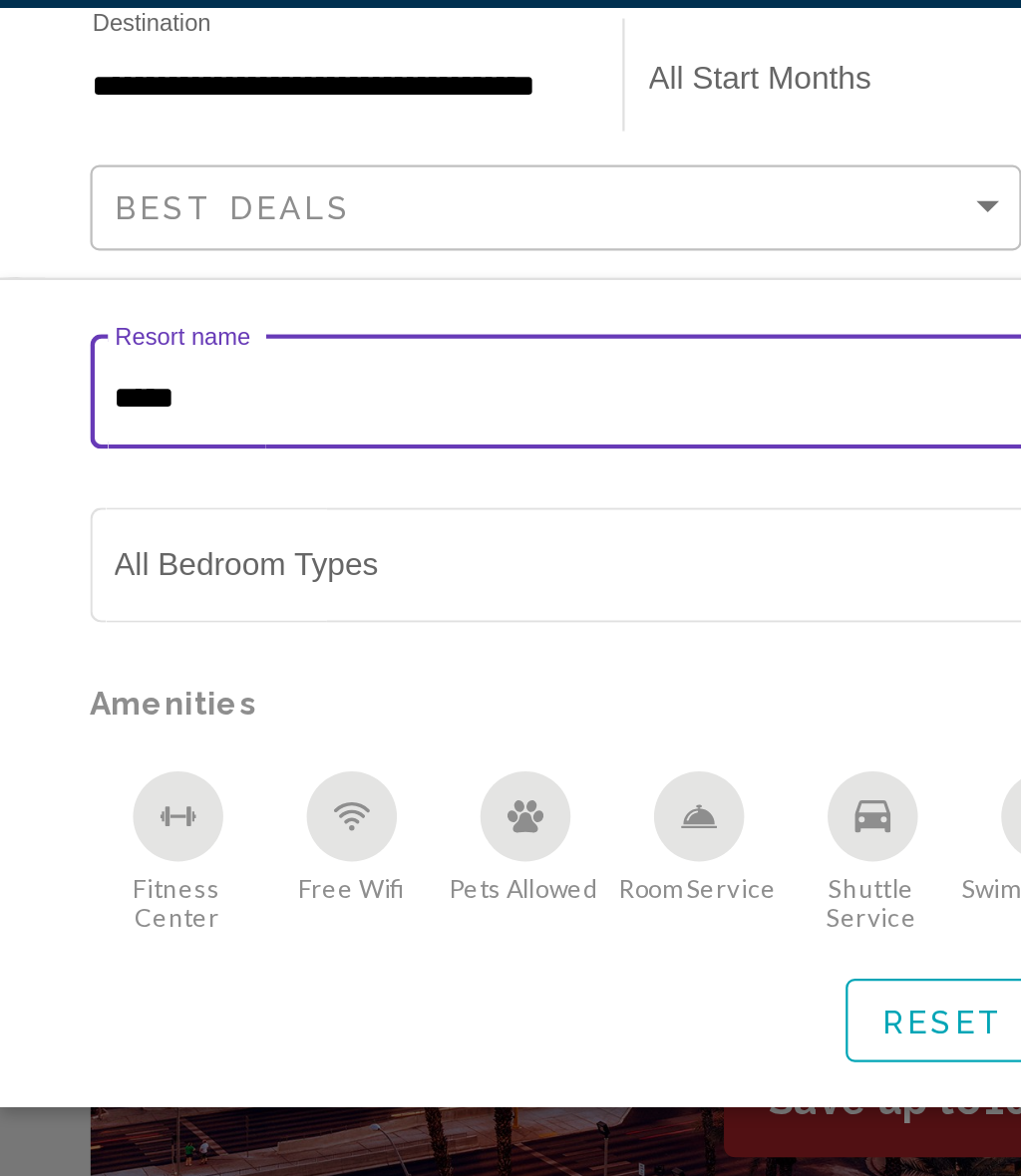 type on "******" 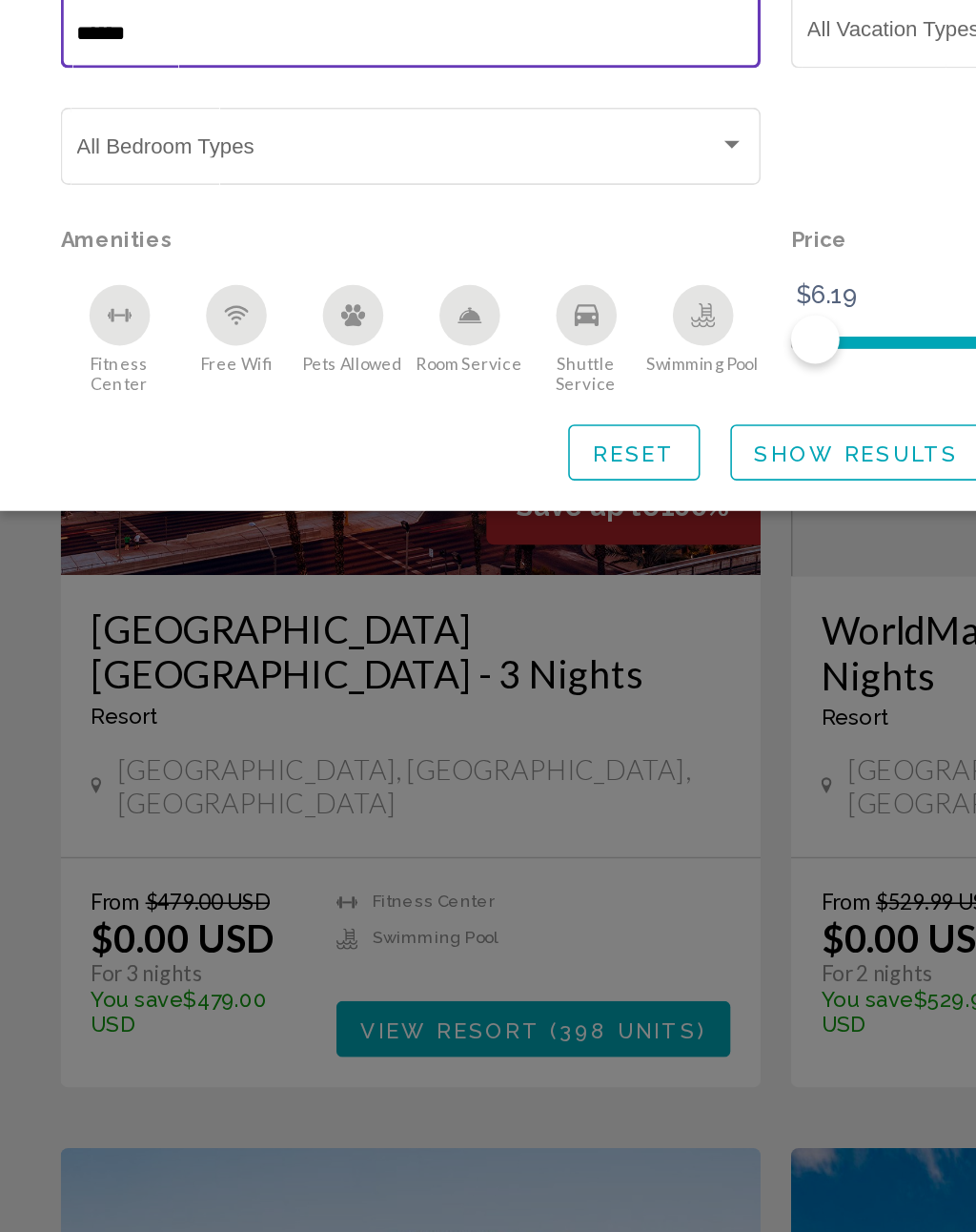 click on "Show Results" 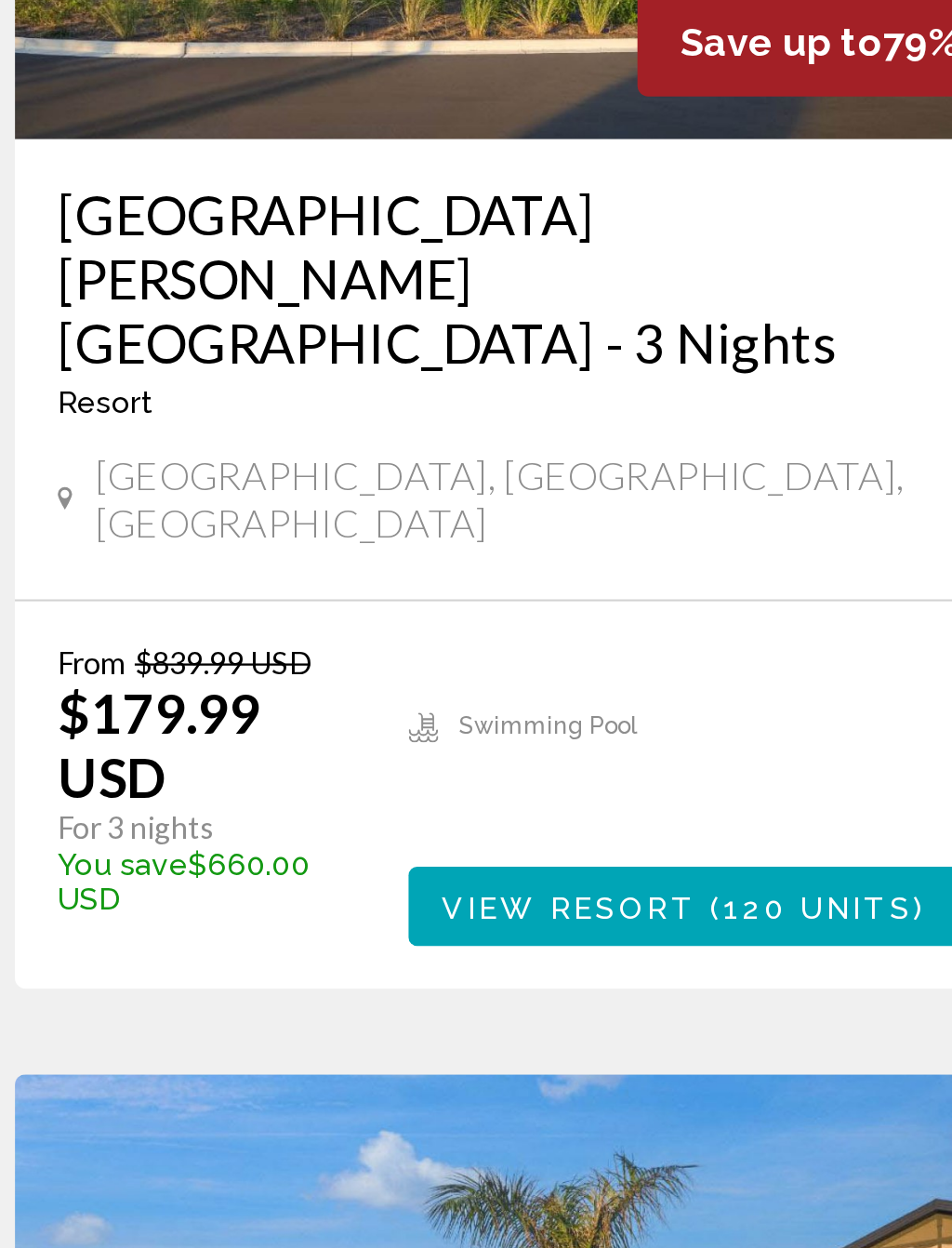 click on "View Resort    ( 120 units )" at bounding box center (328, 882) 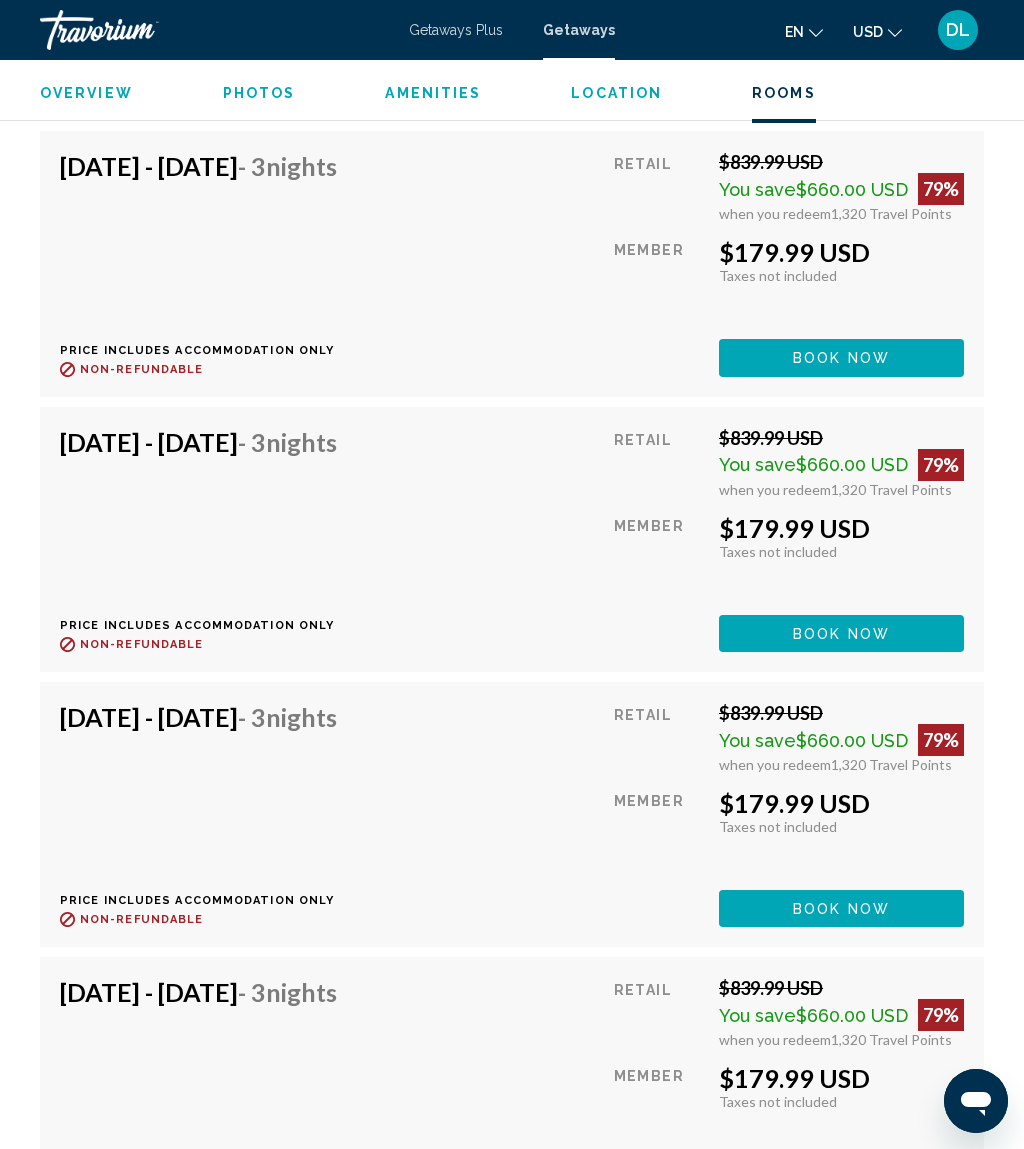 scroll, scrollTop: 4379, scrollLeft: 0, axis: vertical 